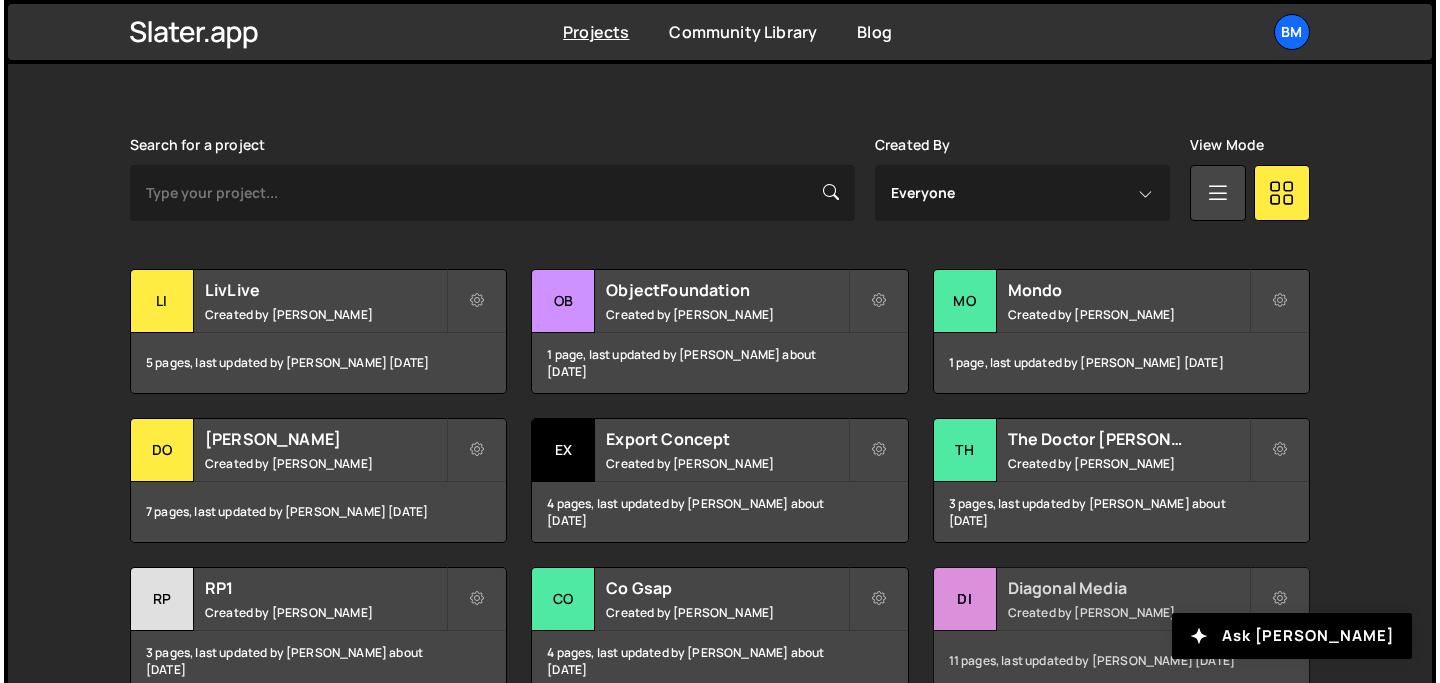 scroll, scrollTop: 0, scrollLeft: 0, axis: both 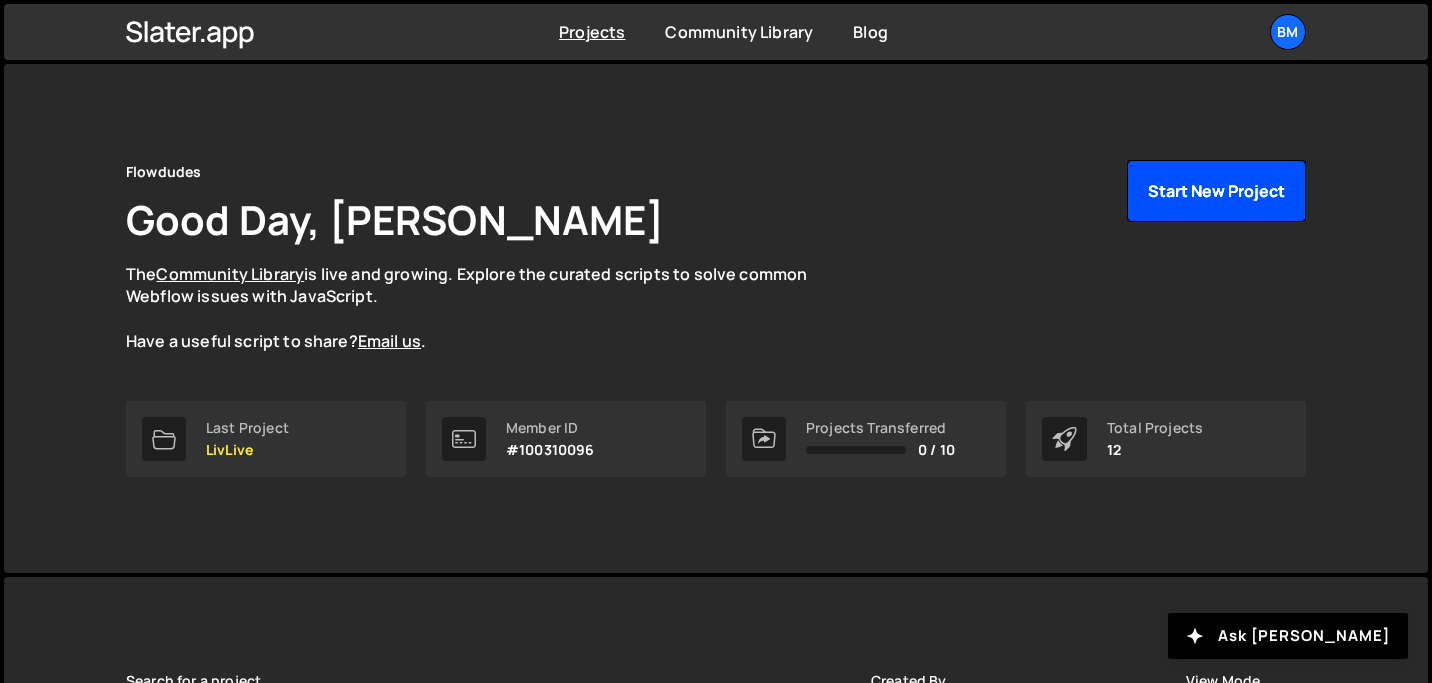 click on "Start New Project" at bounding box center (1216, 191) 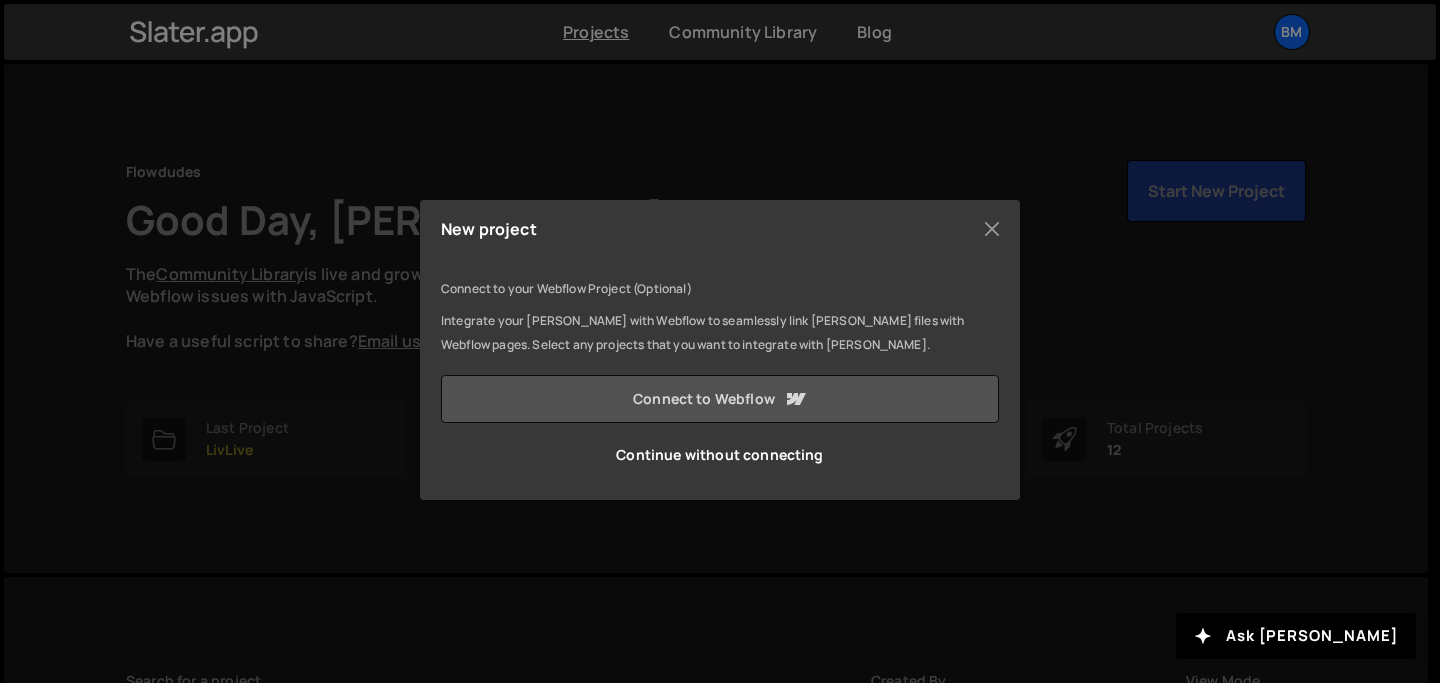 click on "Connect to Webflow" at bounding box center (720, 399) 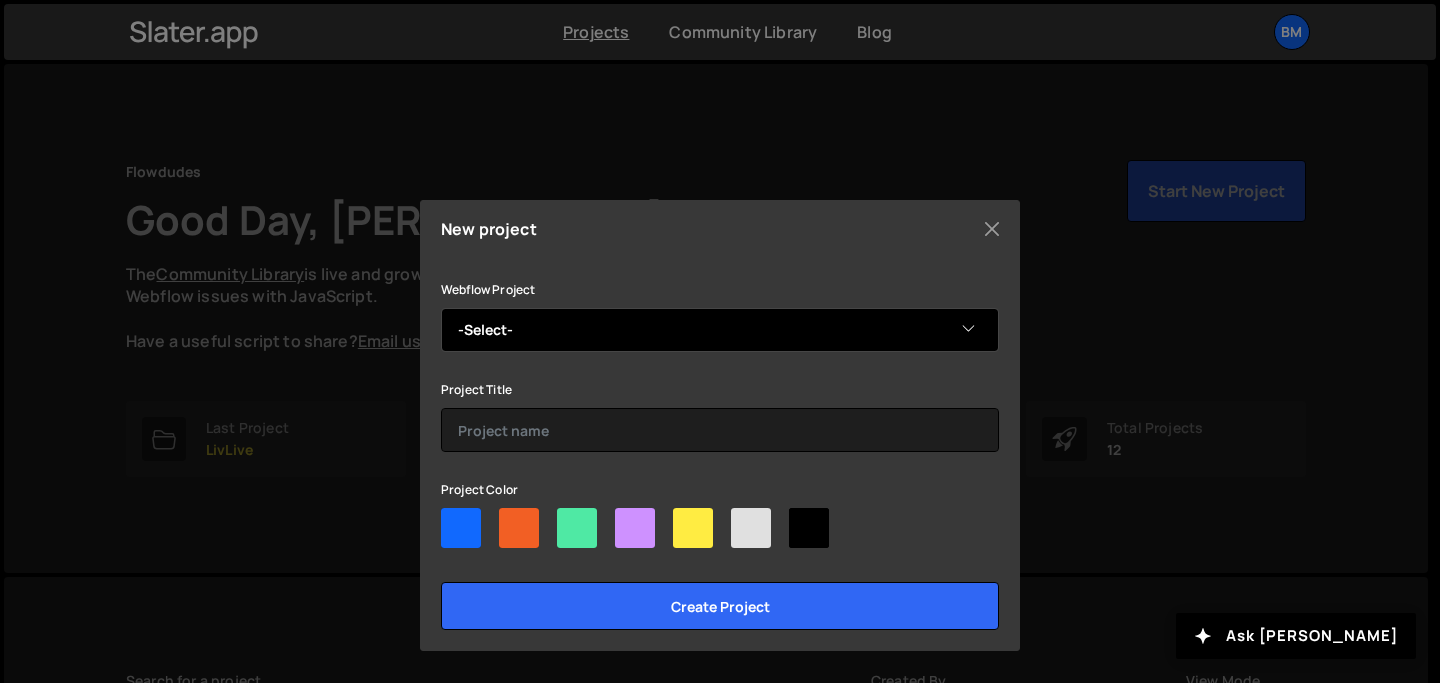 click on "-Select-
Flowdudes Redesign" at bounding box center (720, 330) 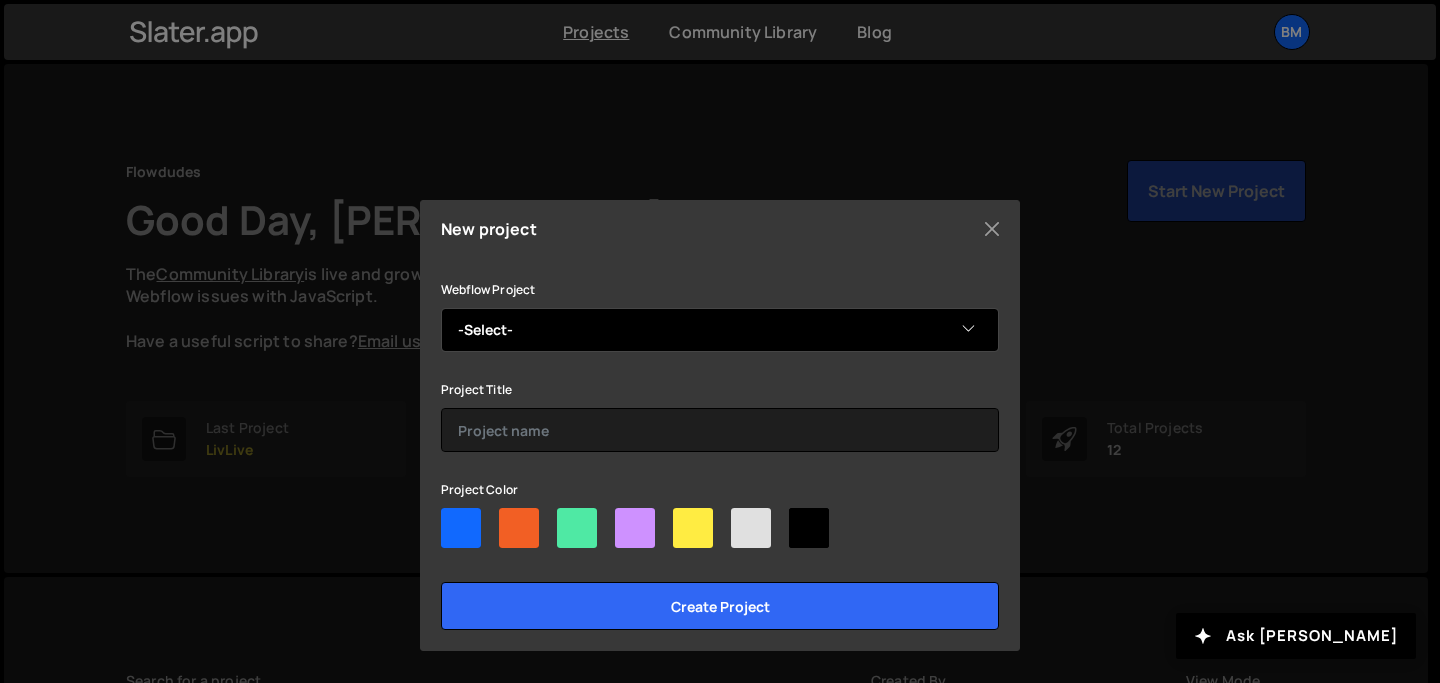 select on "688386ecc054222727a69b43" 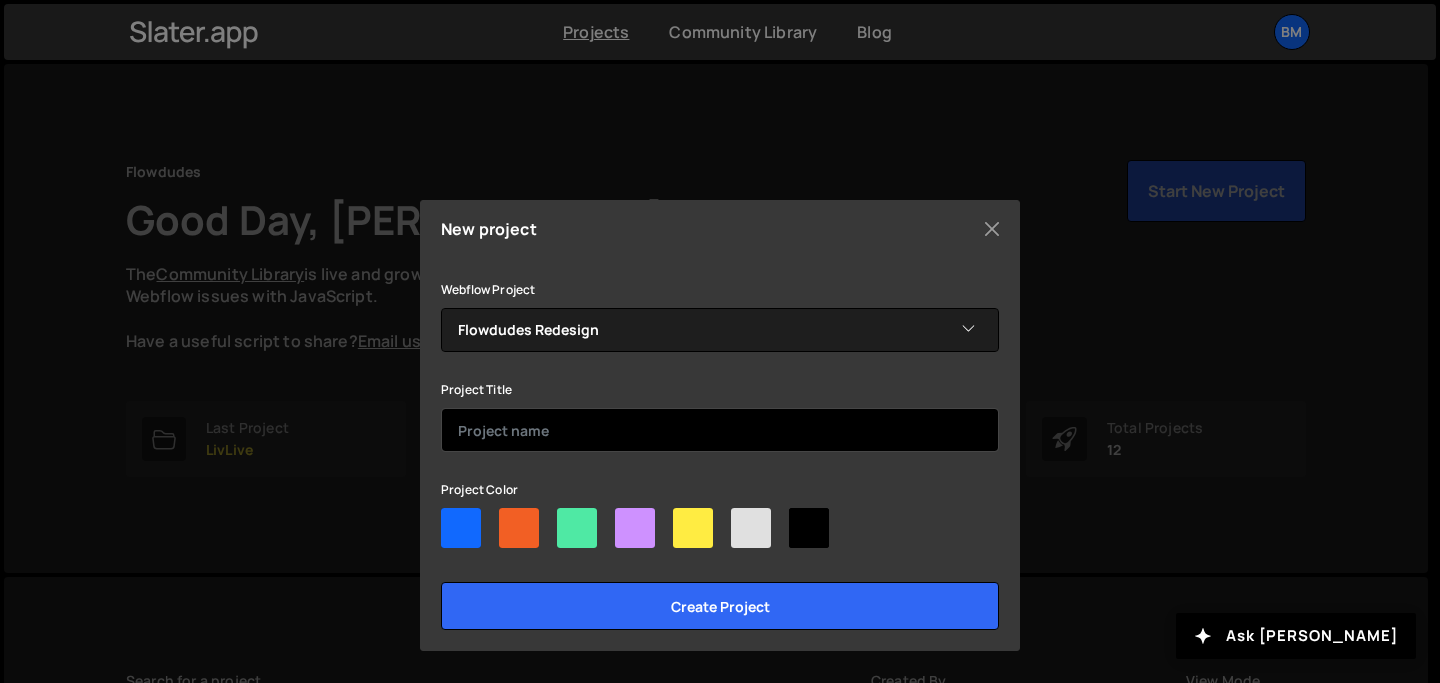 click at bounding box center (720, 430) 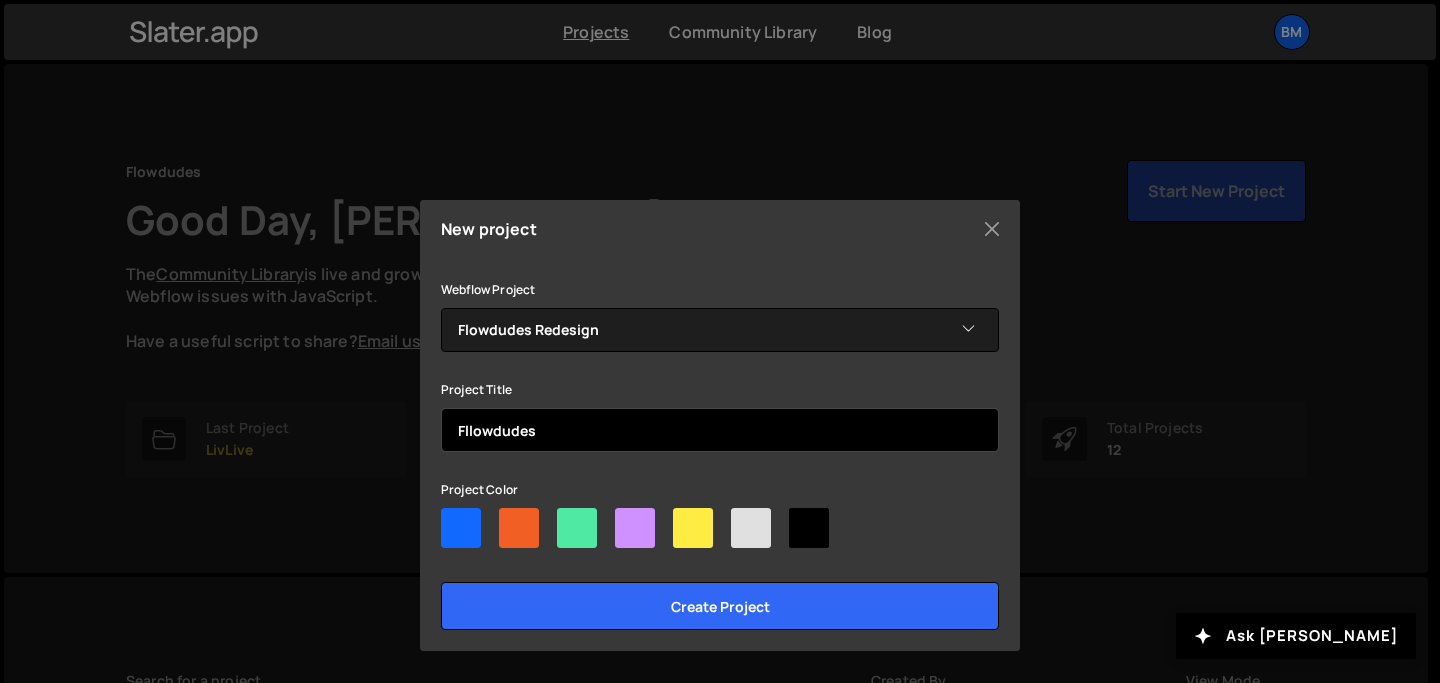 click on "Fllowdudes" at bounding box center (720, 430) 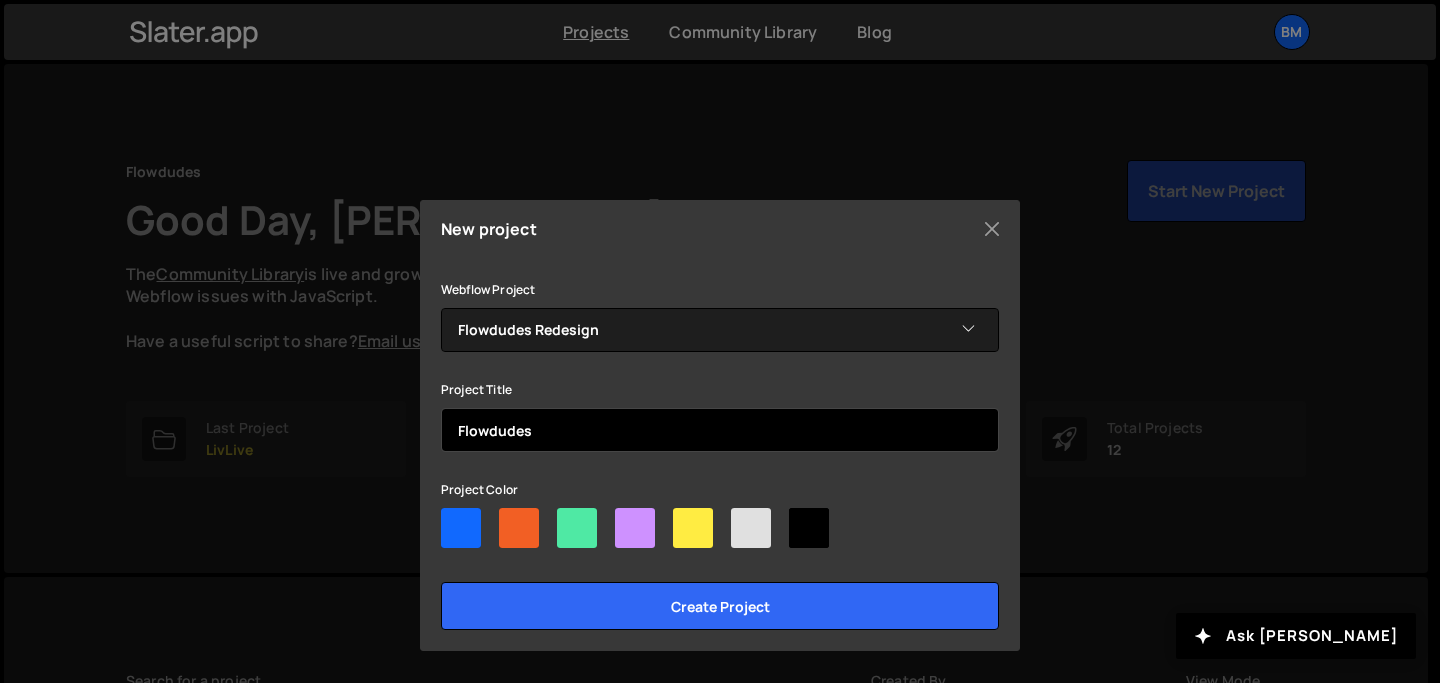 type on "Flowdudes" 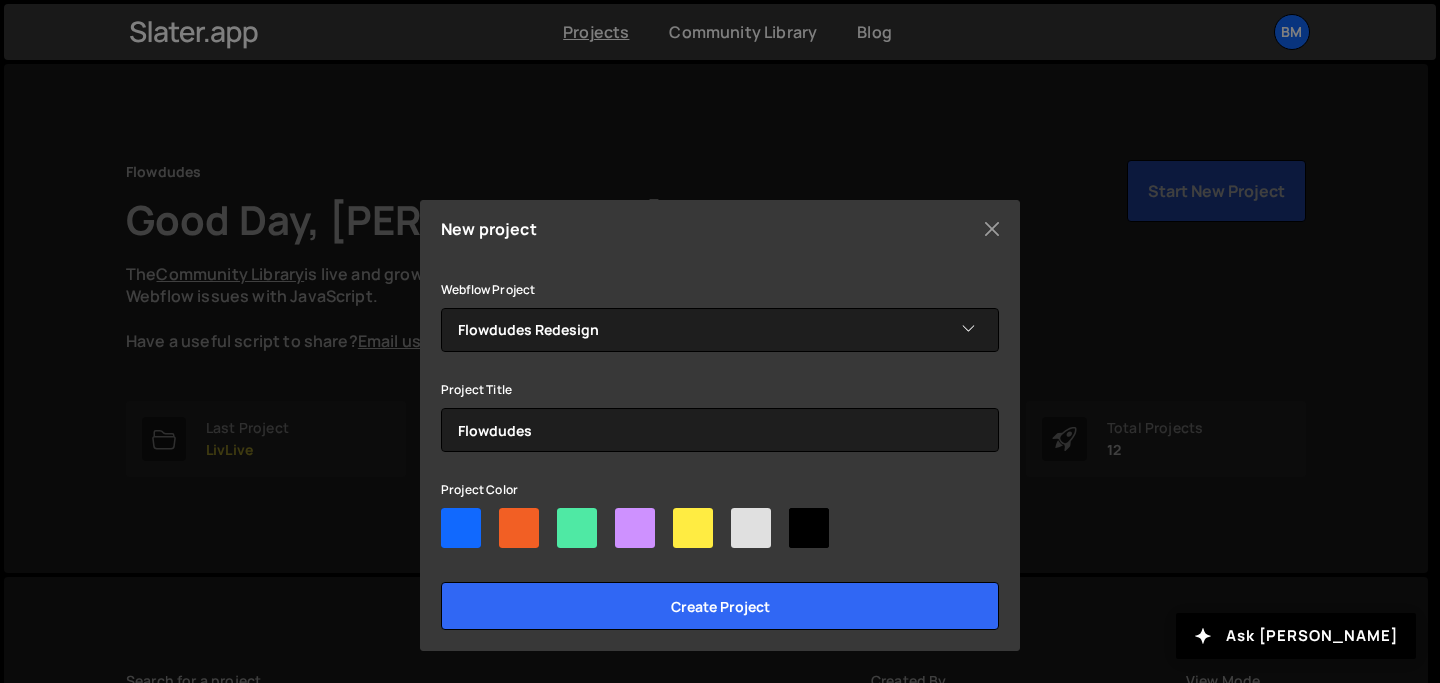 click at bounding box center (519, 528) 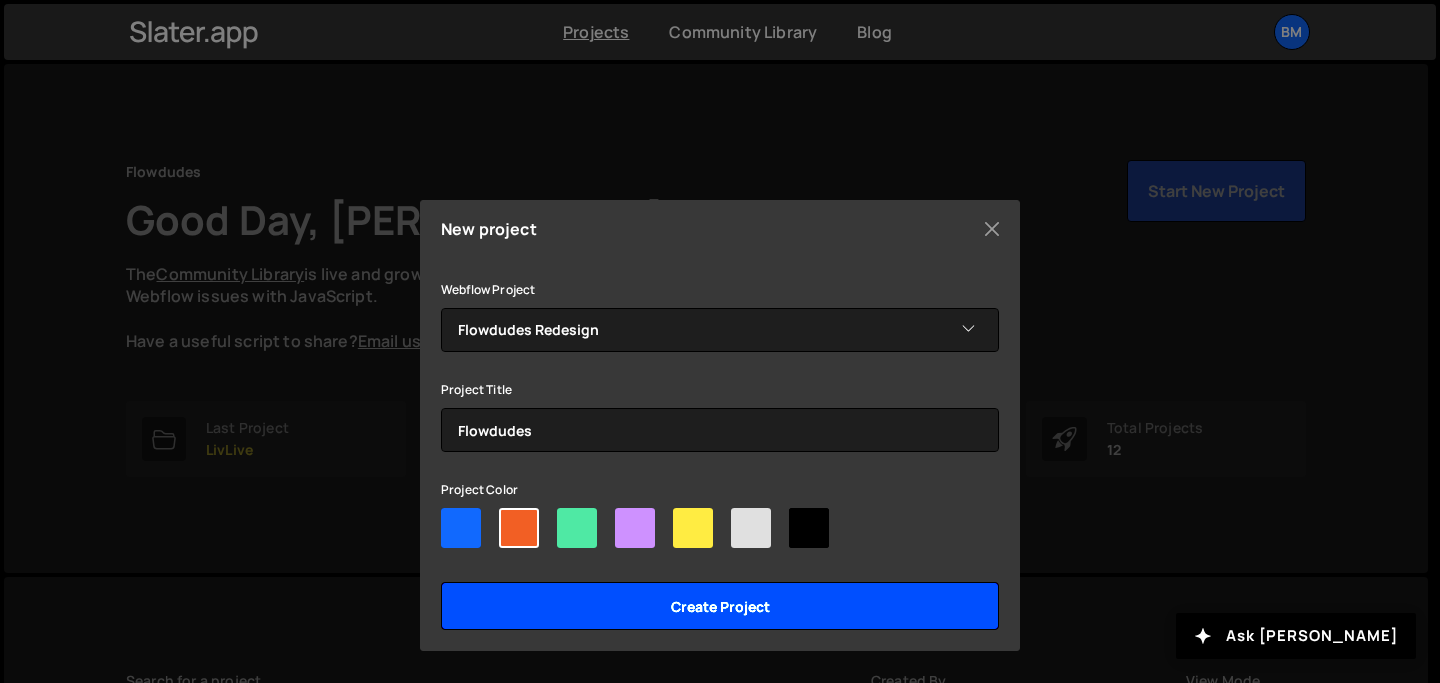 click on "Create project" at bounding box center (720, 606) 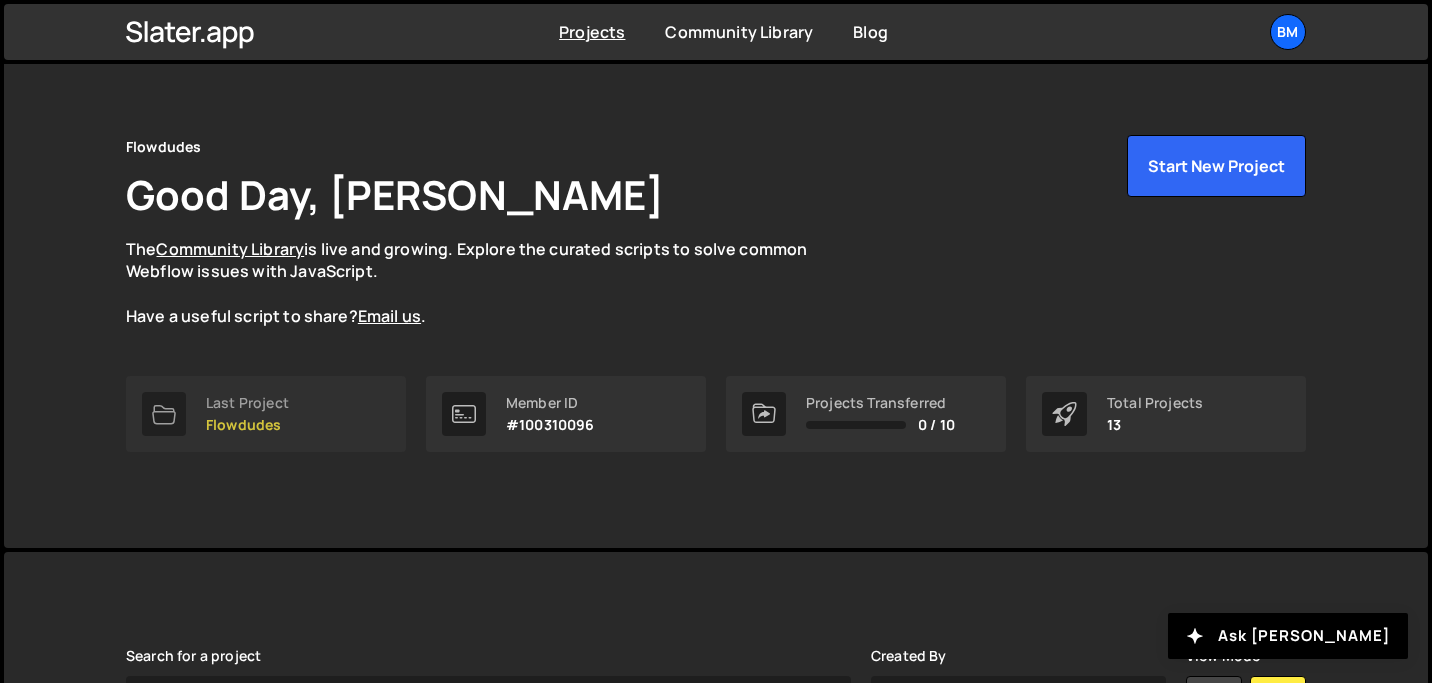 click on "Last Project
Flowdudes" at bounding box center [266, 414] 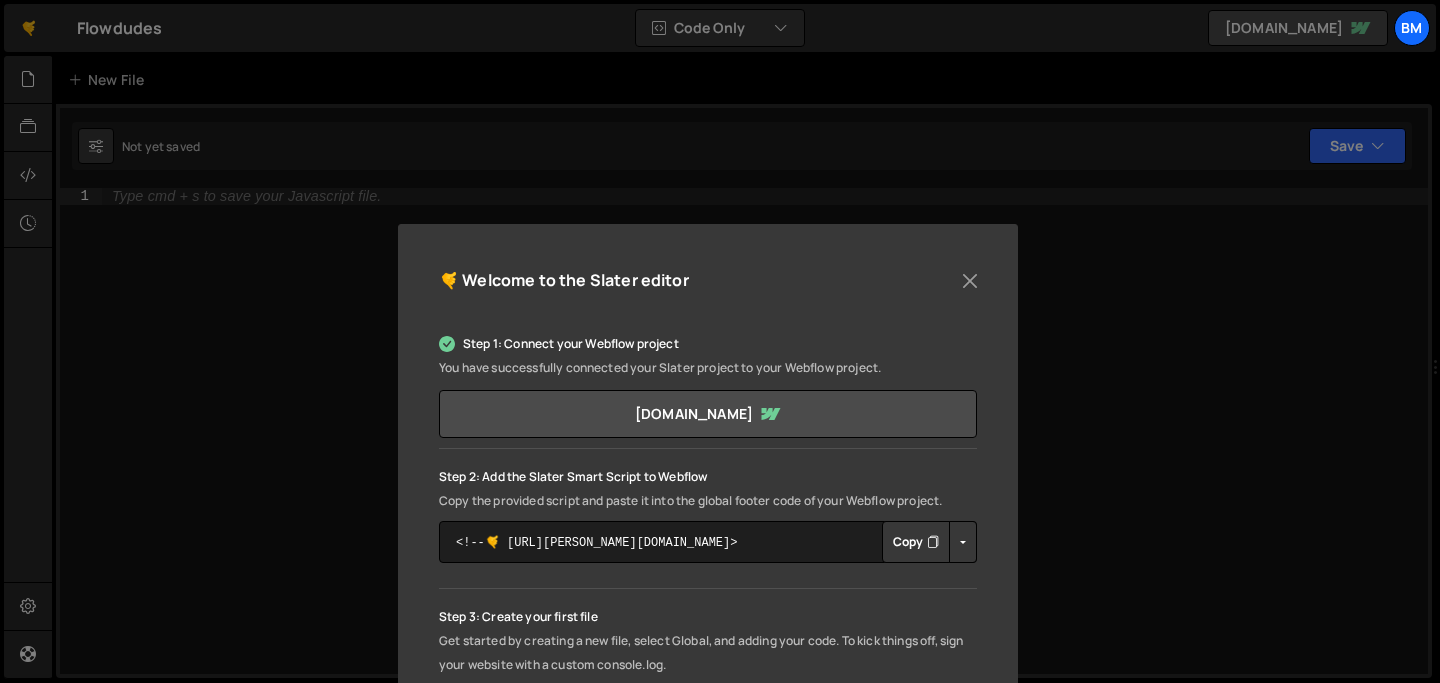scroll, scrollTop: 0, scrollLeft: 0, axis: both 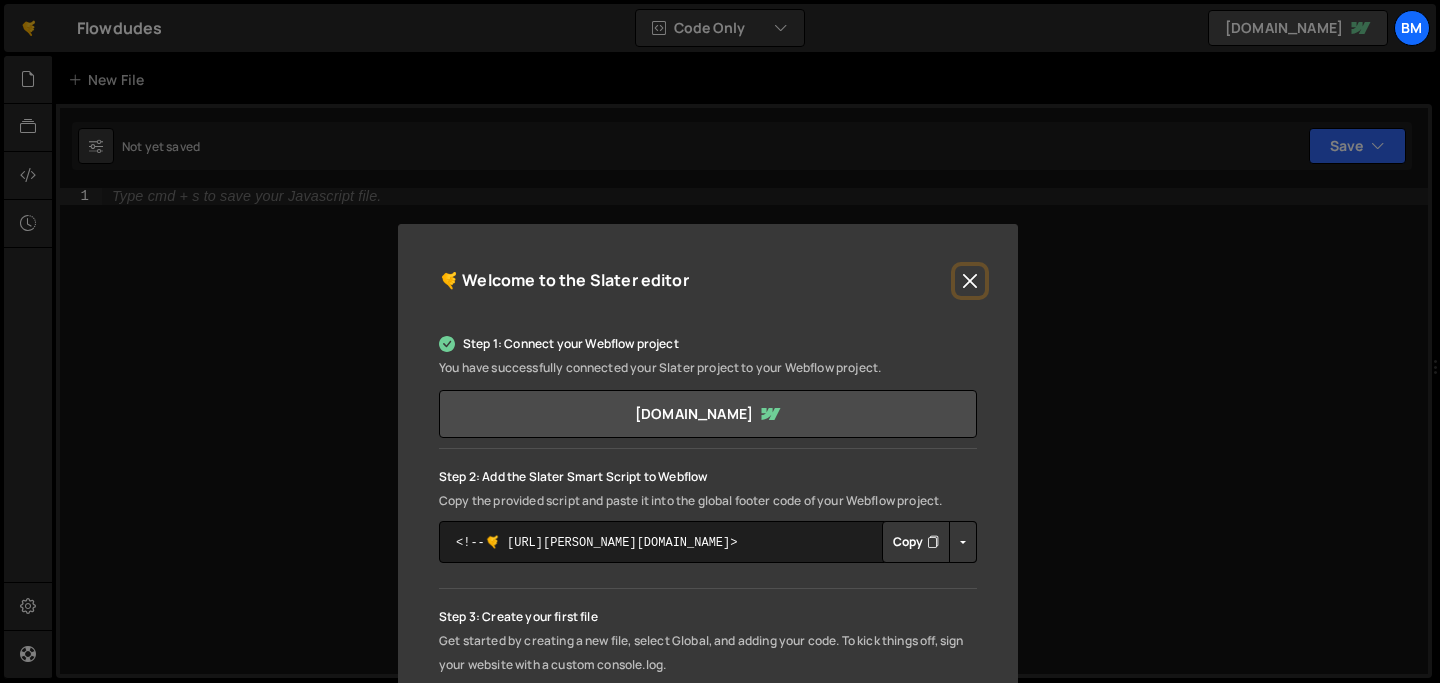 click at bounding box center [970, 281] 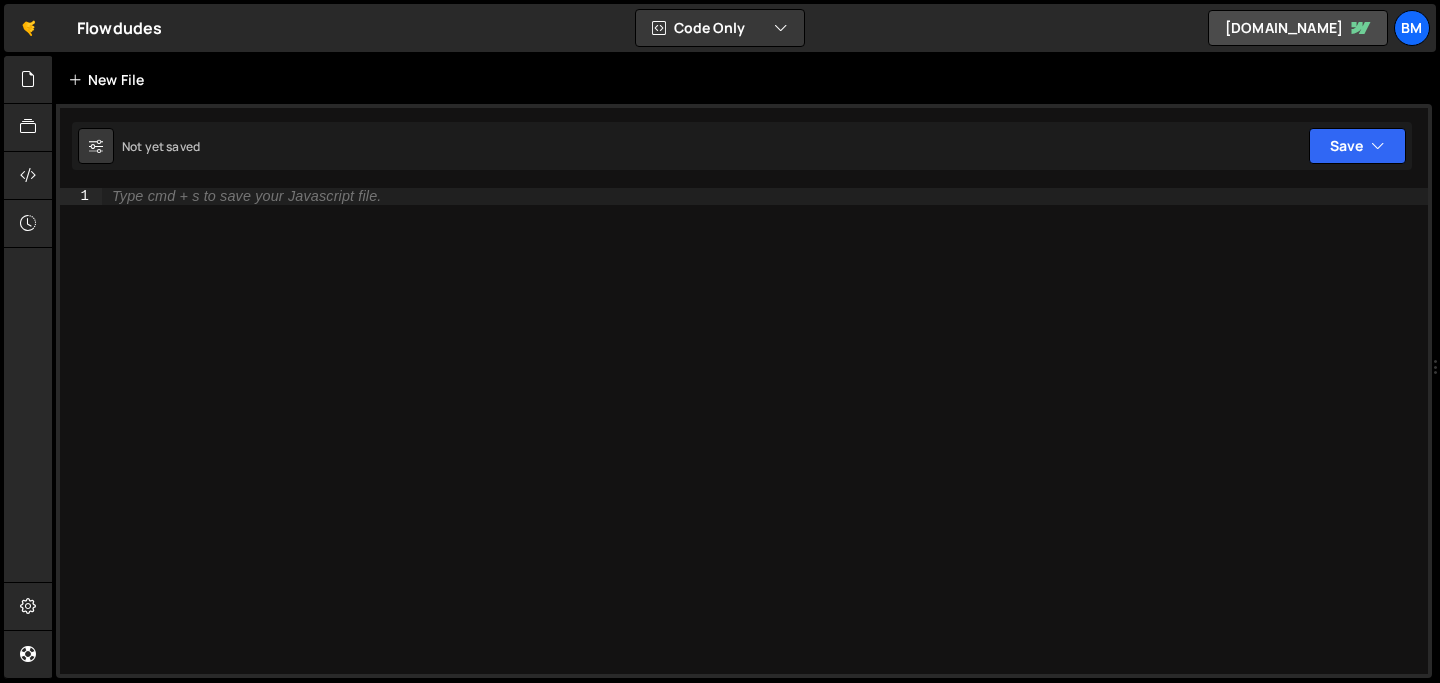 click on "New File" at bounding box center (110, 80) 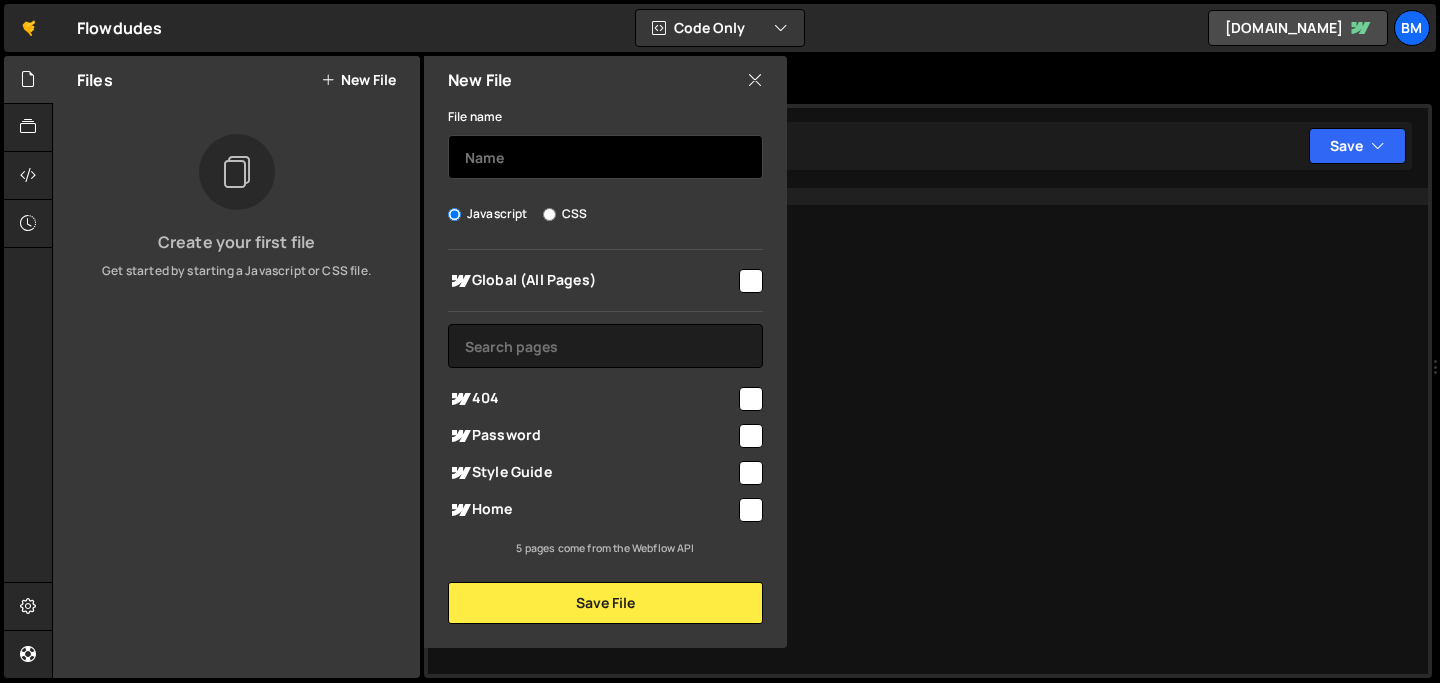 click at bounding box center [605, 157] 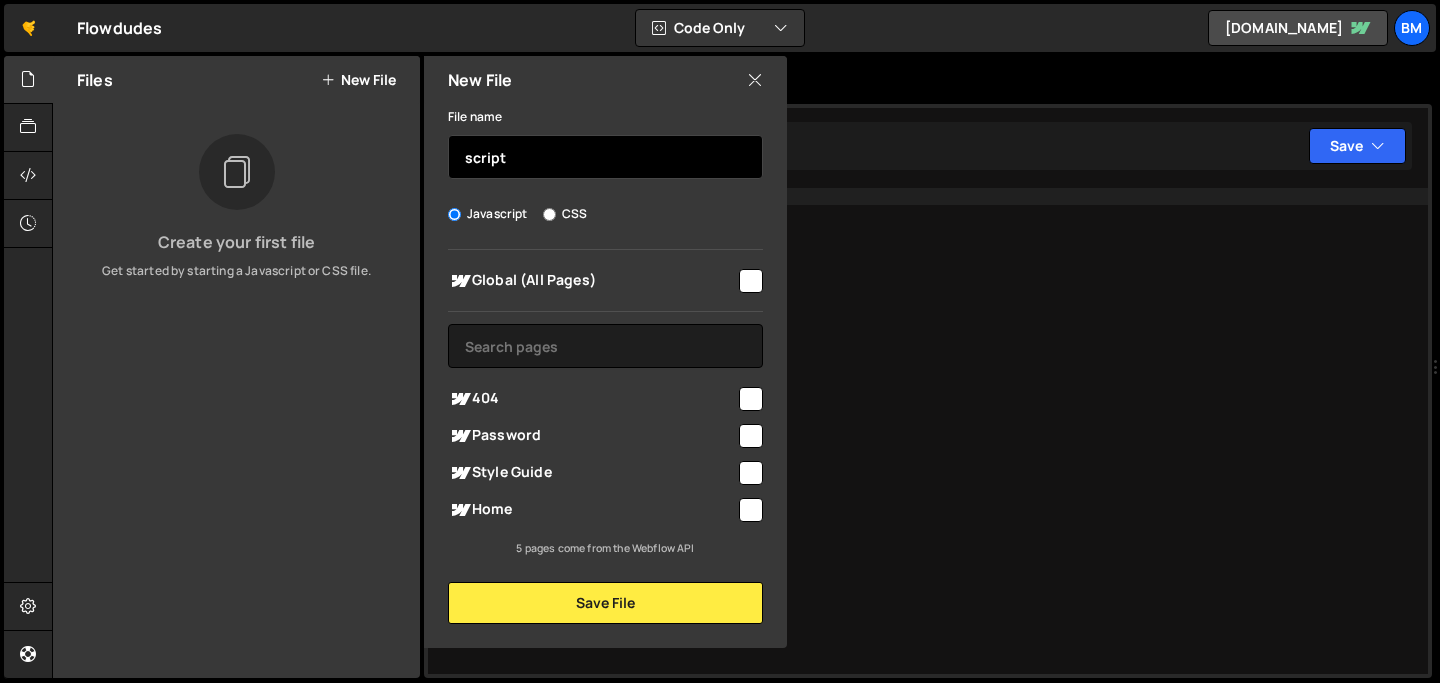 type on "script" 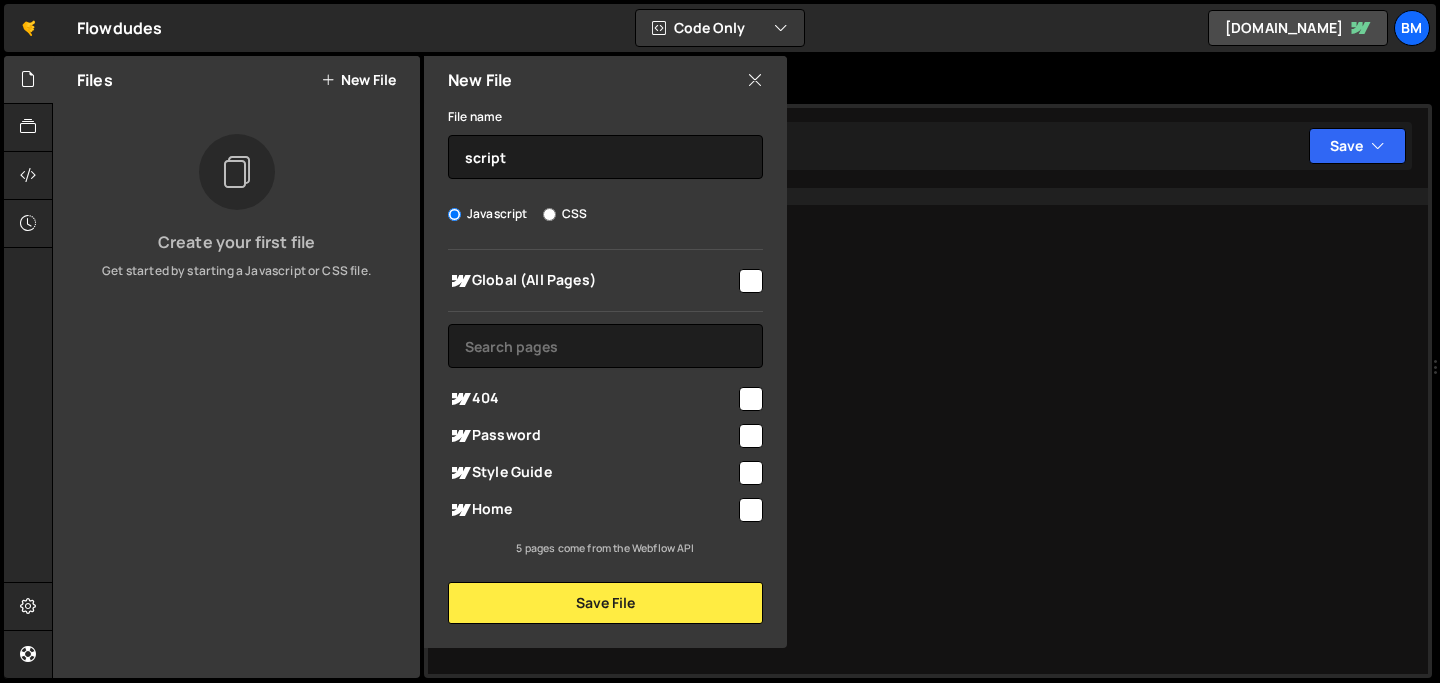 click at bounding box center (751, 510) 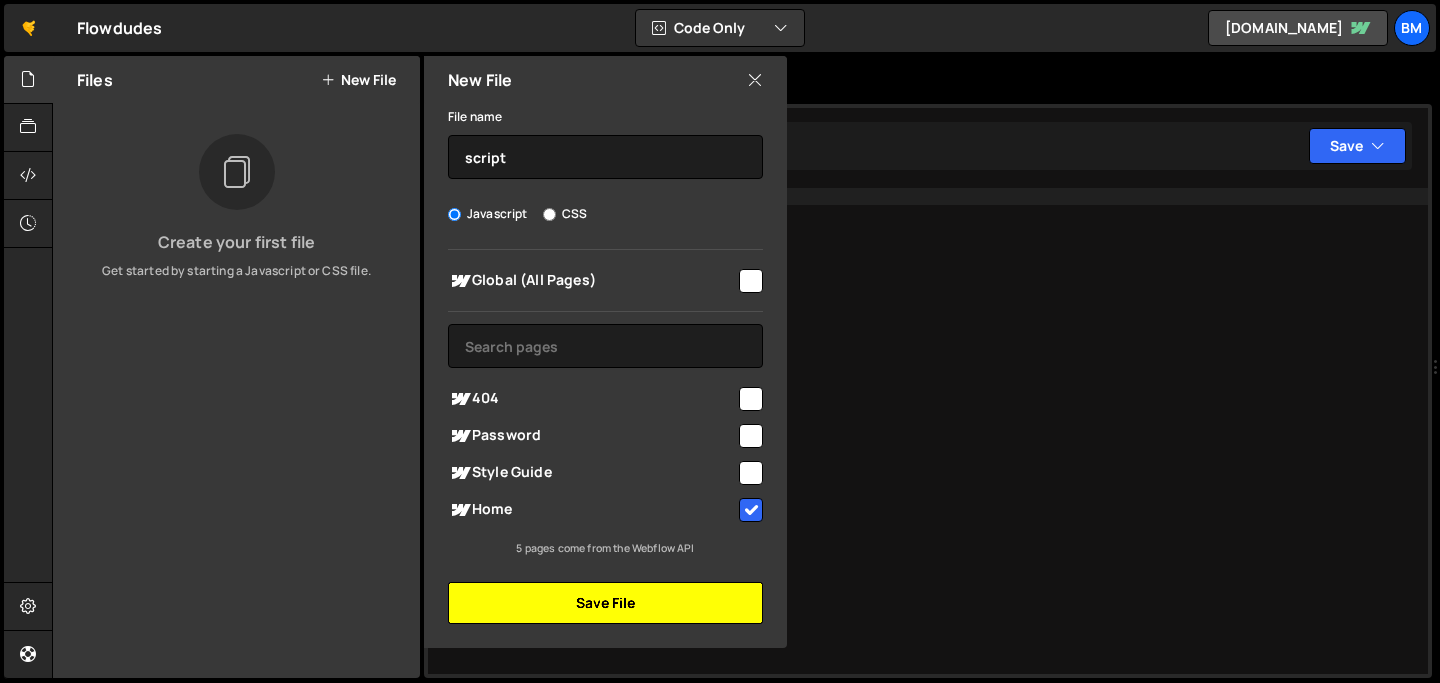 click on "Save File" at bounding box center (605, 603) 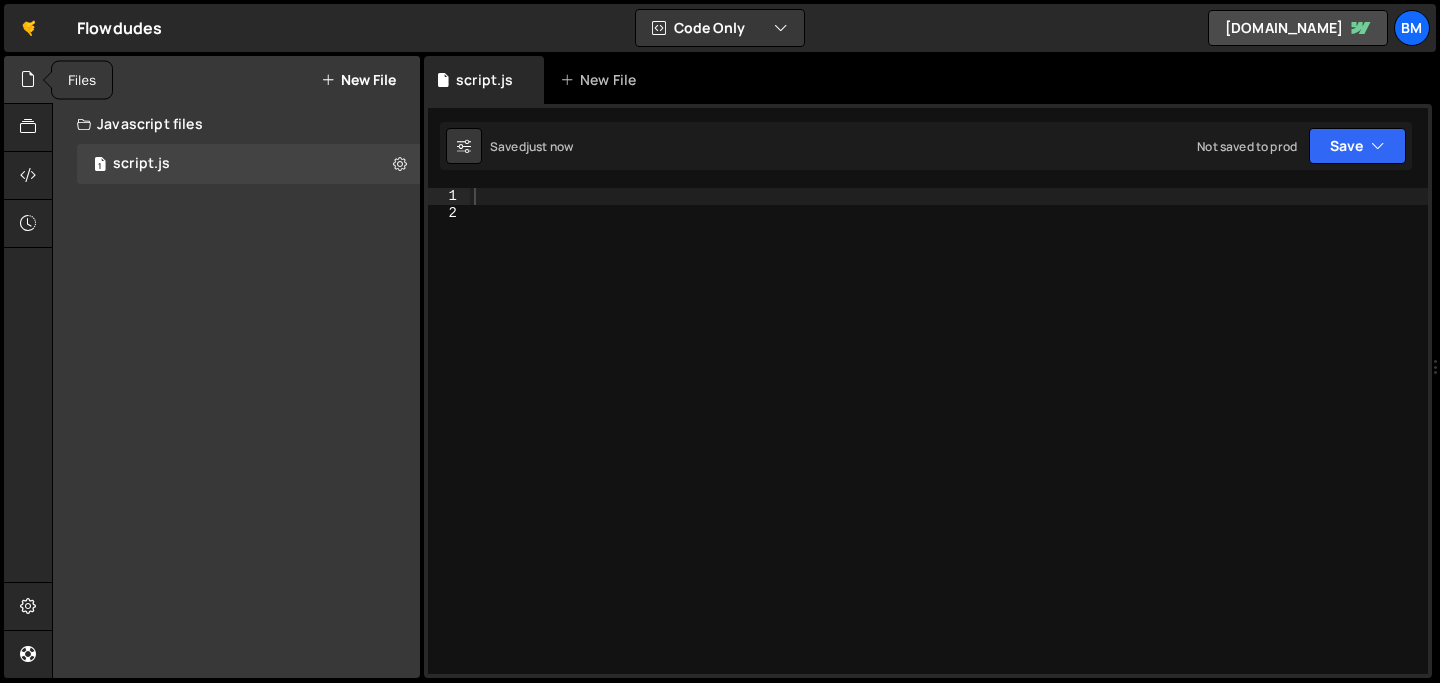 click at bounding box center [28, 79] 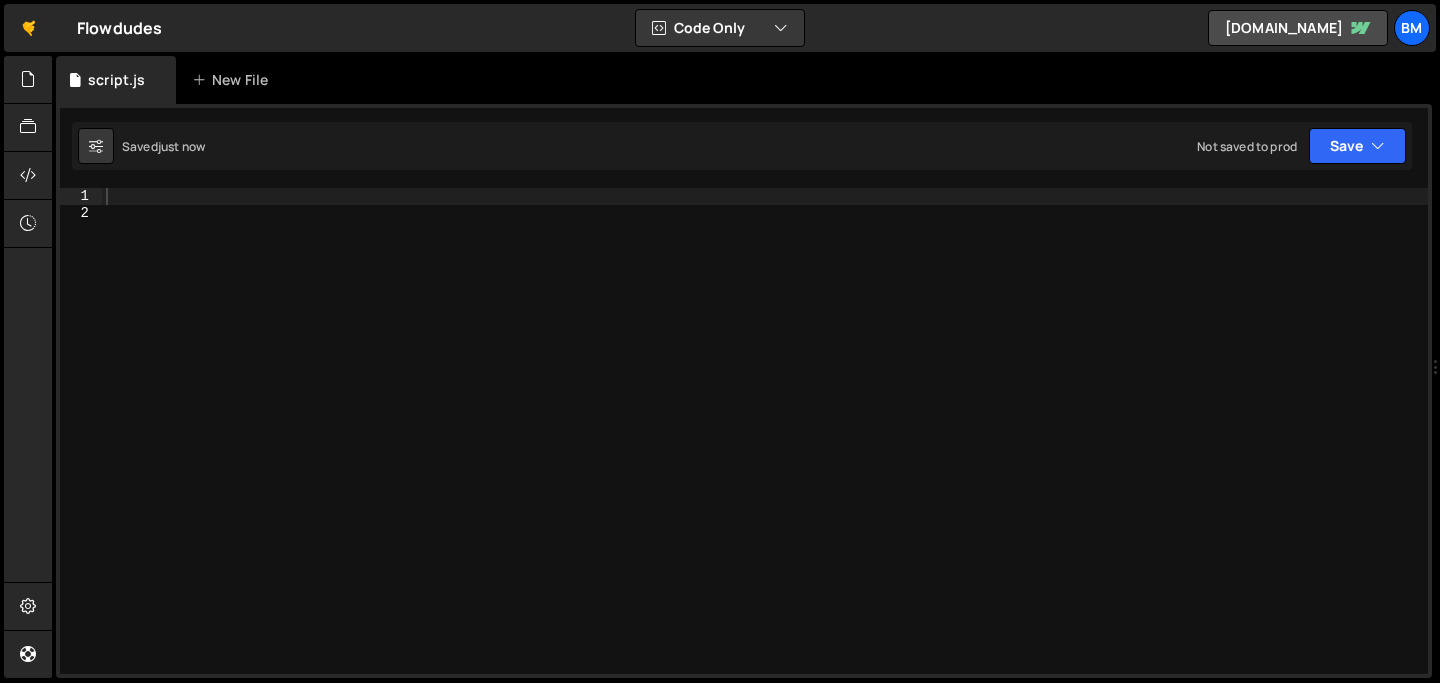click at bounding box center (765, 447) 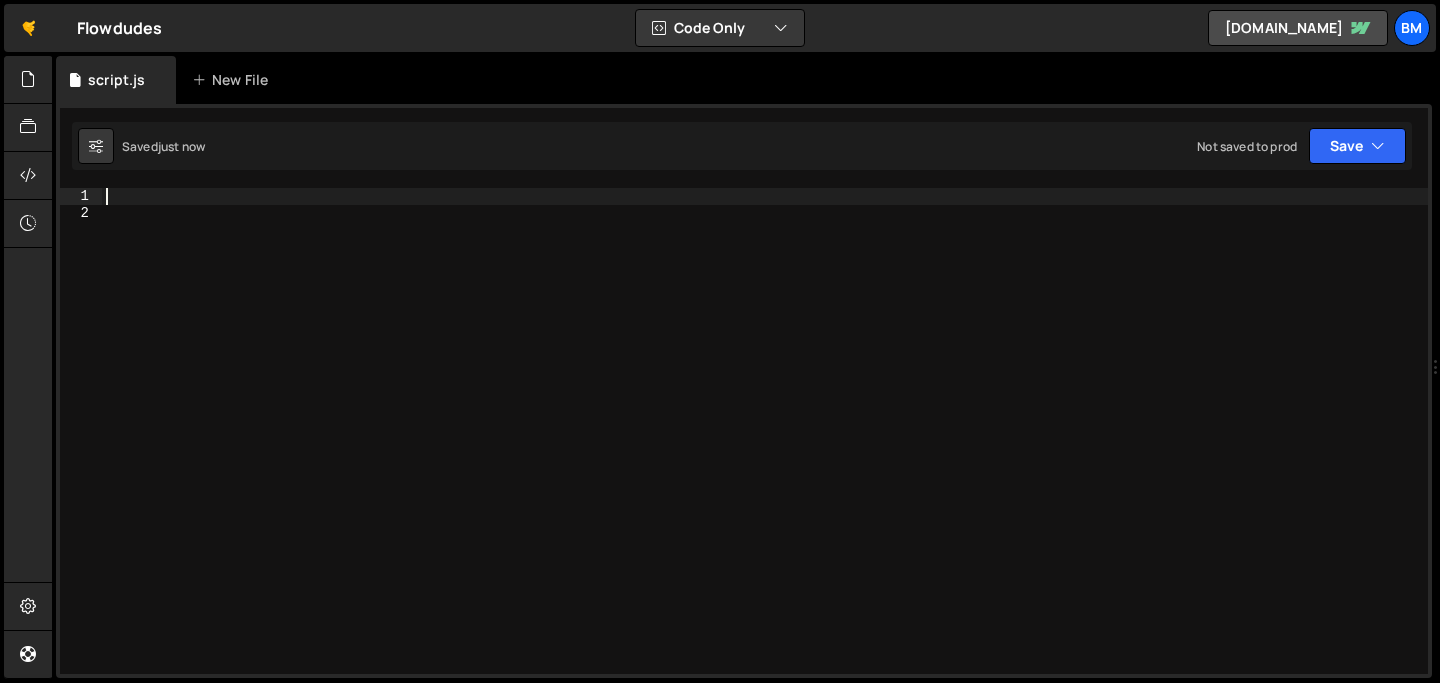 paste on "// });" 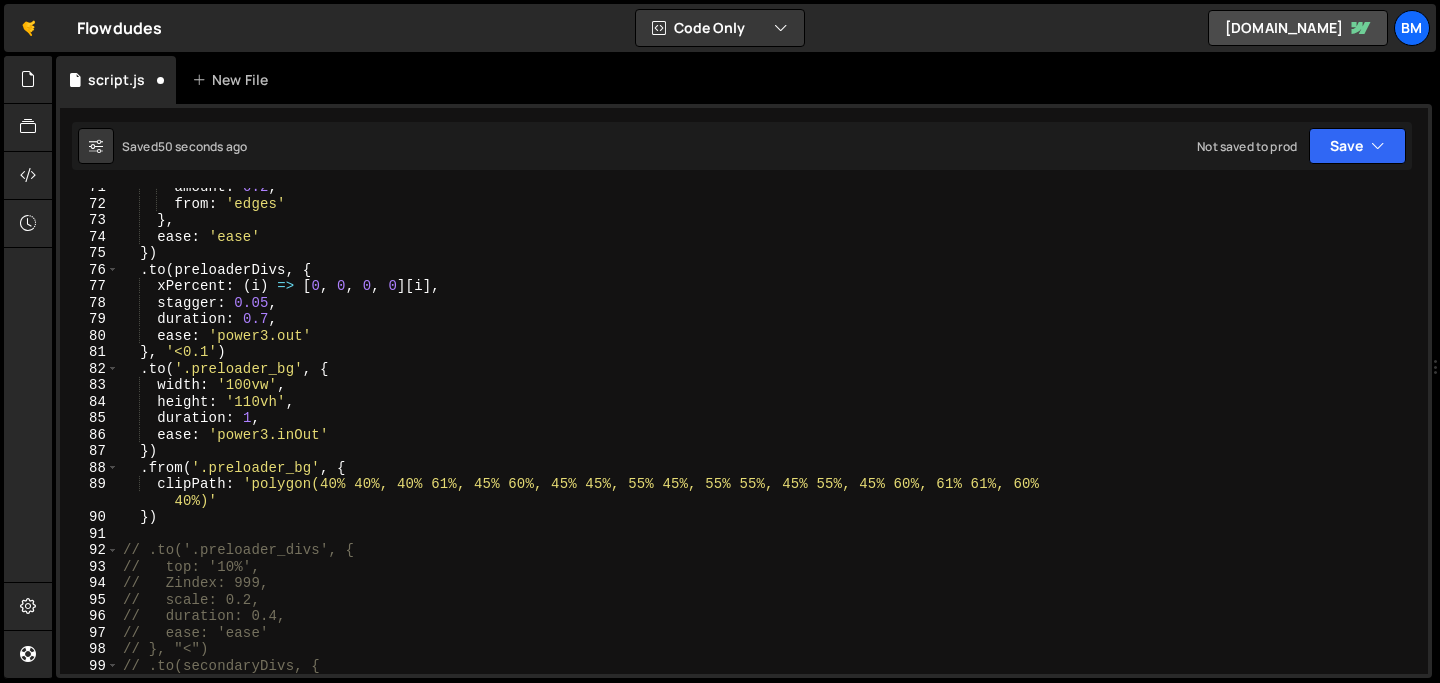 scroll, scrollTop: 1166, scrollLeft: 0, axis: vertical 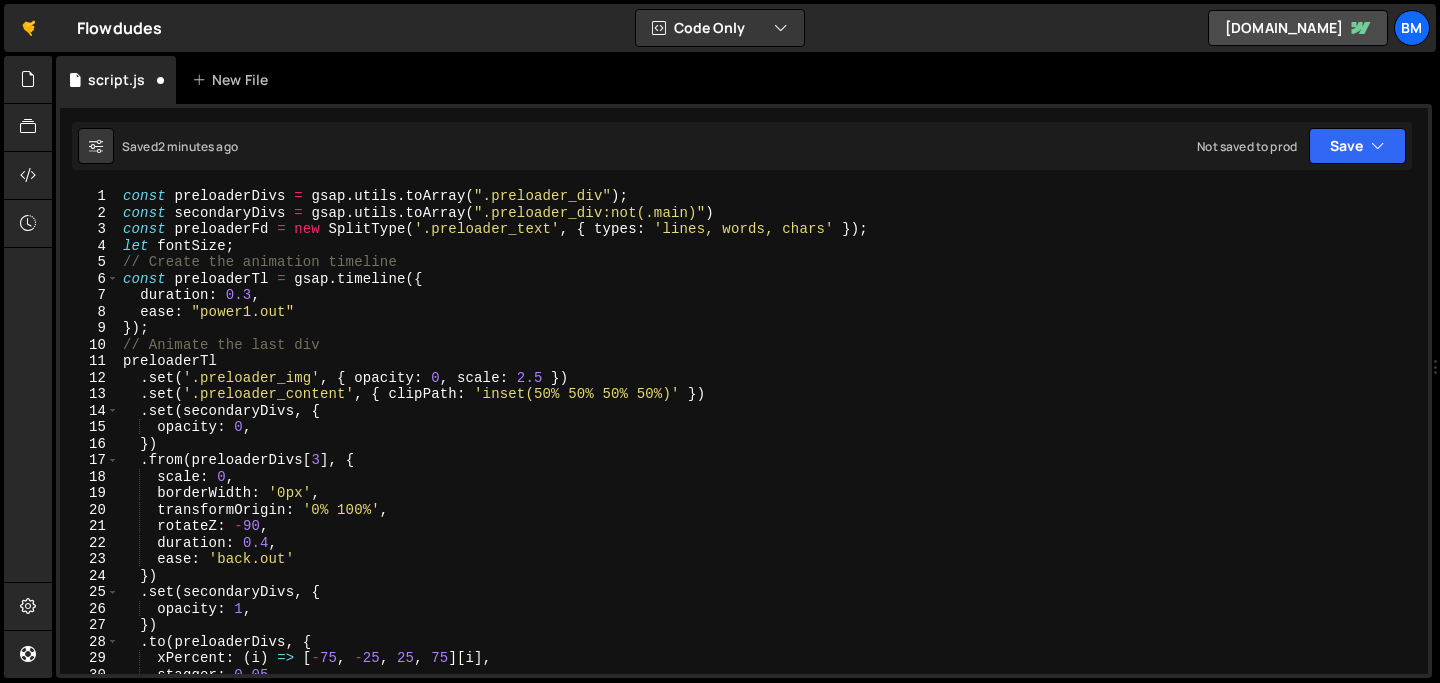 click on "const   preloaderDivs   =   gsap . utils . toArray ( ".preloader_div" ) ; const   secondaryDivs   =   gsap . utils . toArray ( ".preloader_div:not(.main)" ) const   preloaderFd   =   new   SplitType ( '.preloader_text' ,   {   types :   'lines, words, chars'   }) ; let   fontSize ; // Create the animation timeline const   preloaderTl   =   gsap . timeline ({    duration :   0.3 ,    ease :   "power1.out" }) ; // Animate the last div preloaderTl    . set ( '.preloader_img' ,   {   opacity :   0 ,   scale :   2.5   })    . set ( '.preloader_content' ,   {   clipPath :   'inset(50% 50% 50% 50%)'   })    . set ( secondaryDivs ,   {       opacity :   0 ,    })    . from ( preloaderDivs [ 3 ] ,   {       scale :   0 ,       borderWidth :   '0px' ,       transformOrigin :   '0% 100%' ,       rotateZ :   - 90 ,       duration :   0.4 ,       ease :   'back.out'    })    . set ( secondaryDivs ,   {       opacity :   1 ,    })    . to ( preloaderDivs ,   {       xPercent :   ( i )   =>   [ - 75 ,   - 25 ,   25 ,   75 ]" at bounding box center [769, 447] 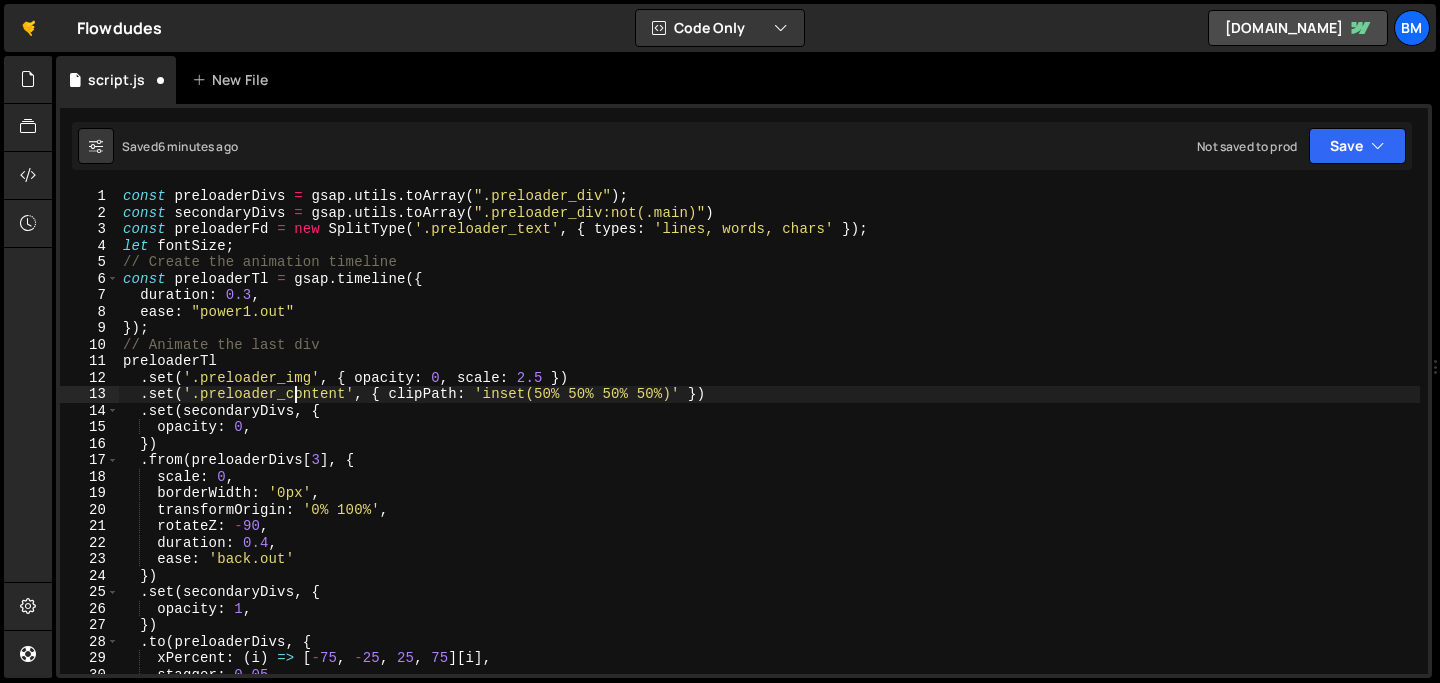 click on "const   preloaderDivs   =   gsap . utils . toArray ( ".preloader_div" ) ; const   secondaryDivs   =   gsap . utils . toArray ( ".preloader_div:not(.main)" ) const   preloaderFd   =   new   SplitType ( '.preloader_text' ,   {   types :   'lines, words, chars'   }) ; let   fontSize ; // Create the animation timeline const   preloaderTl   =   gsap . timeline ({    duration :   0.3 ,    ease :   "power1.out" }) ; // Animate the last div preloaderTl    . set ( '.preloader_img' ,   {   opacity :   0 ,   scale :   2.5   })    . set ( '.preloader_content' ,   {   clipPath :   'inset(50% 50% 50% 50%)'   })    . set ( secondaryDivs ,   {       opacity :   0 ,    })    . from ( preloaderDivs [ 3 ] ,   {       scale :   0 ,       borderWidth :   '0px' ,       transformOrigin :   '0% 100%' ,       rotateZ :   - 90 ,       duration :   0.4 ,       ease :   'back.out'    })    . set ( secondaryDivs ,   {       opacity :   1 ,    })    . to ( preloaderDivs ,   {       xPercent :   ( i )   =>   [ - 75 ,   - 25 ,   25 ,   75 ]" at bounding box center [769, 447] 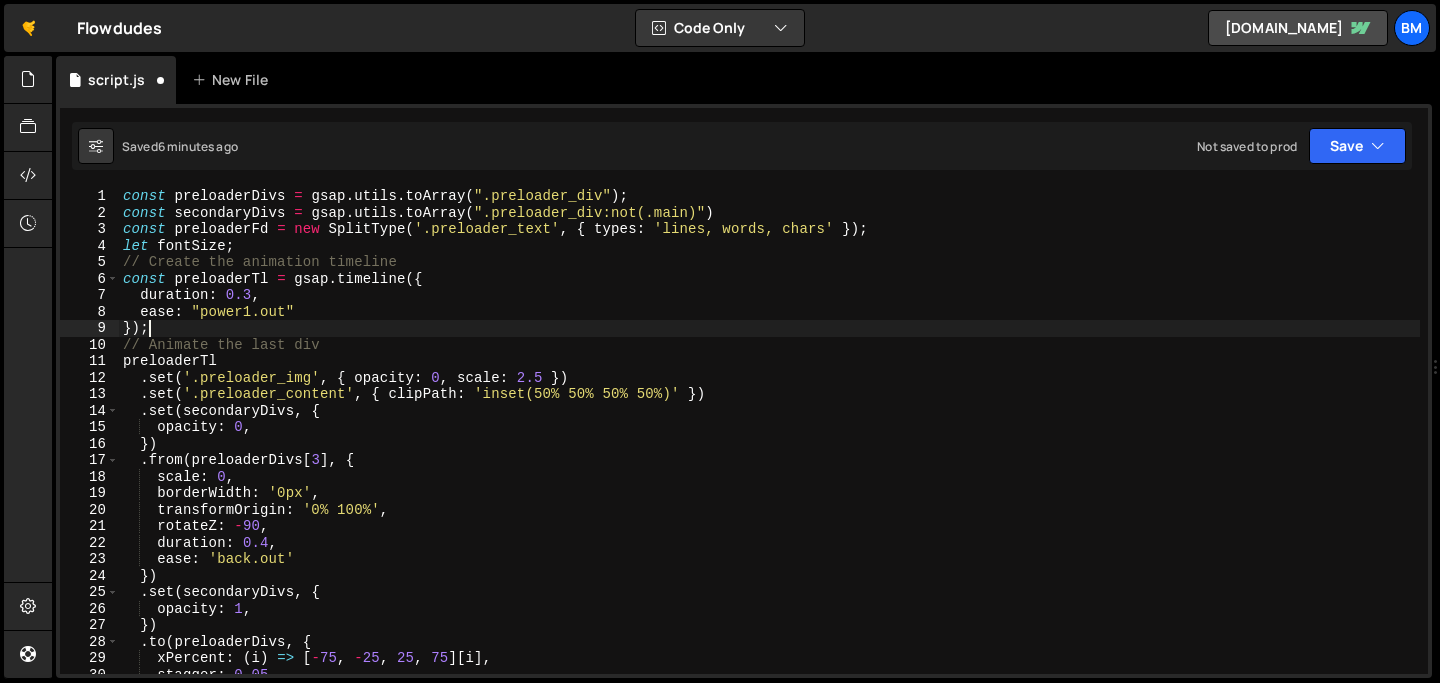 type on "// });" 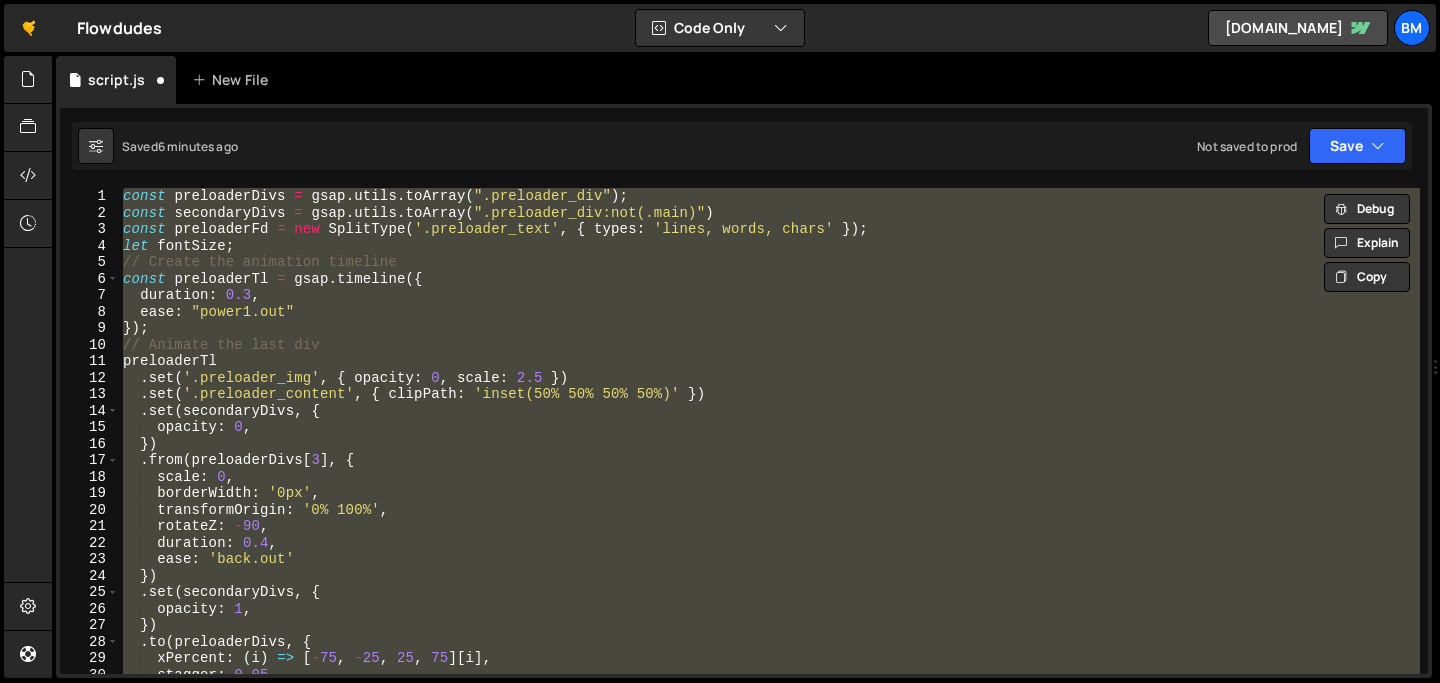 paste 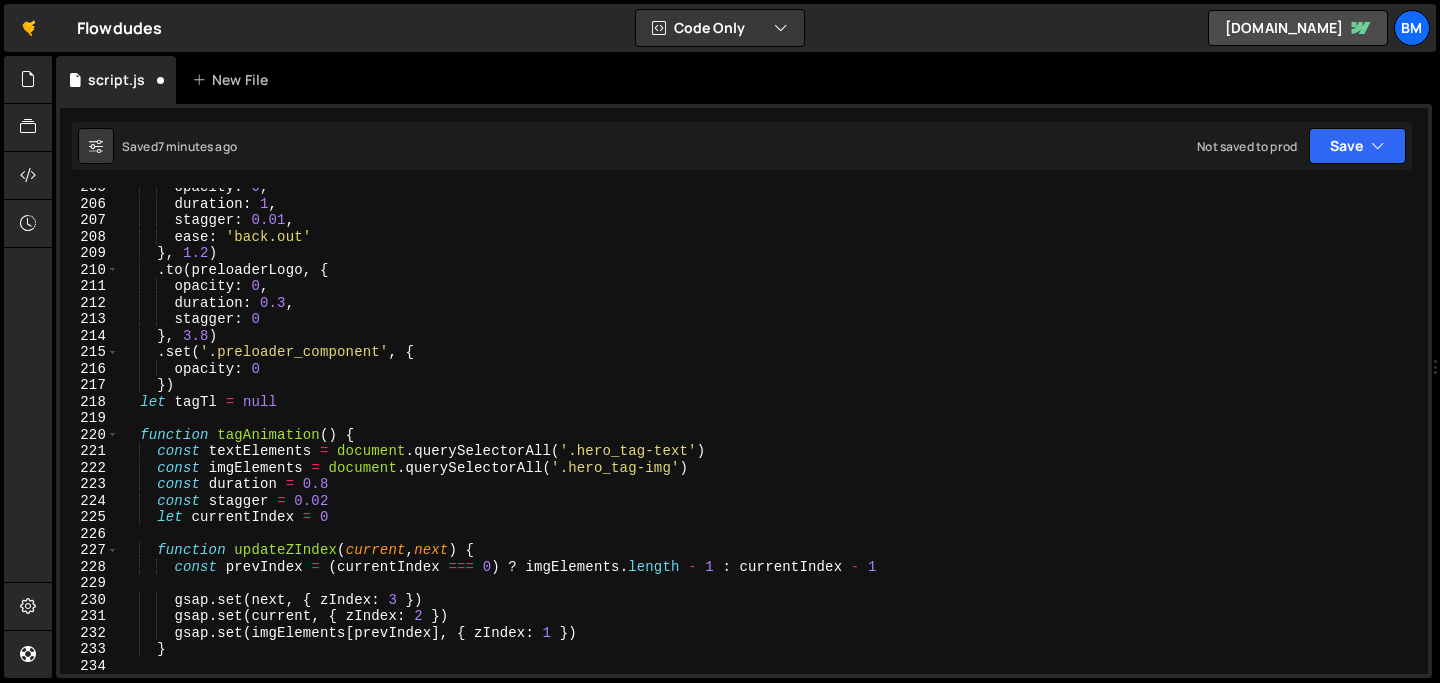 scroll, scrollTop: 3363, scrollLeft: 0, axis: vertical 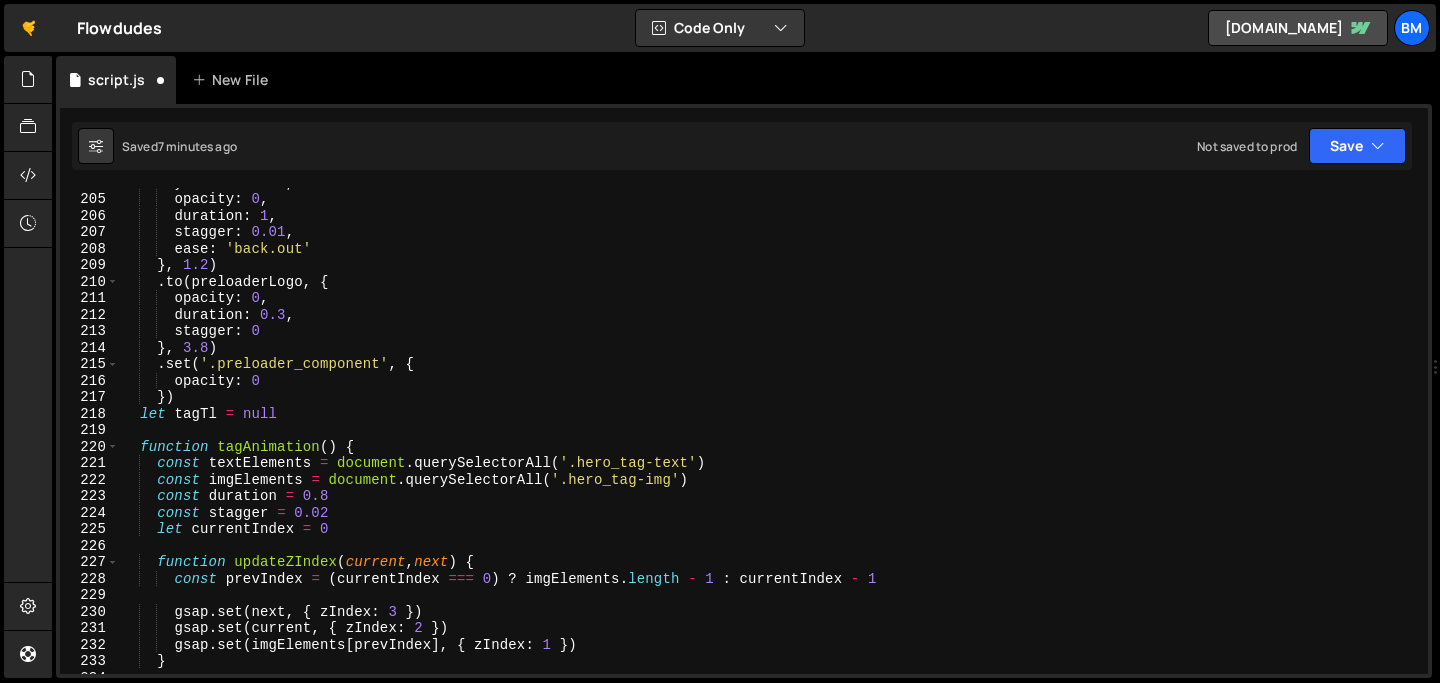 click on "yPercent :   100 ,          opacity :   0 ,          duration :   1 ,          stagger :   0.01 ,          ease :   'back.out'       } ,   1.2 )       . to ( preloaderLogo ,   {          opacity :   0 ,          duration :   0.3 ,          stagger :   0       } ,   3.8 )       . set ( '.preloader_component' ,   {          opacity :   0       })    let   tagTl   =   null    function   tagAnimation ( )   {       const   textElements   =   document . querySelectorAll ( '.hero_tag-text' )       const   imgElements   =   document . querySelectorAll ( '.hero_tag-img' )       const   duration   =   0.8       const   stagger   =   0.02       let   currentIndex   =   0       function   updateZIndex ( current ,  next )   {          const   prevIndex   =   ( currentIndex   ===   0 )   ?   imgElements . length   -   1   :   currentIndex   -   1          gsap . set ( next ,   {   zIndex :   3   })          gsap . set ( current ,   {   zIndex :   2   })          gsap . set ( imgElements [ prevIndex ] ,   {   :   1" at bounding box center (769, 433) 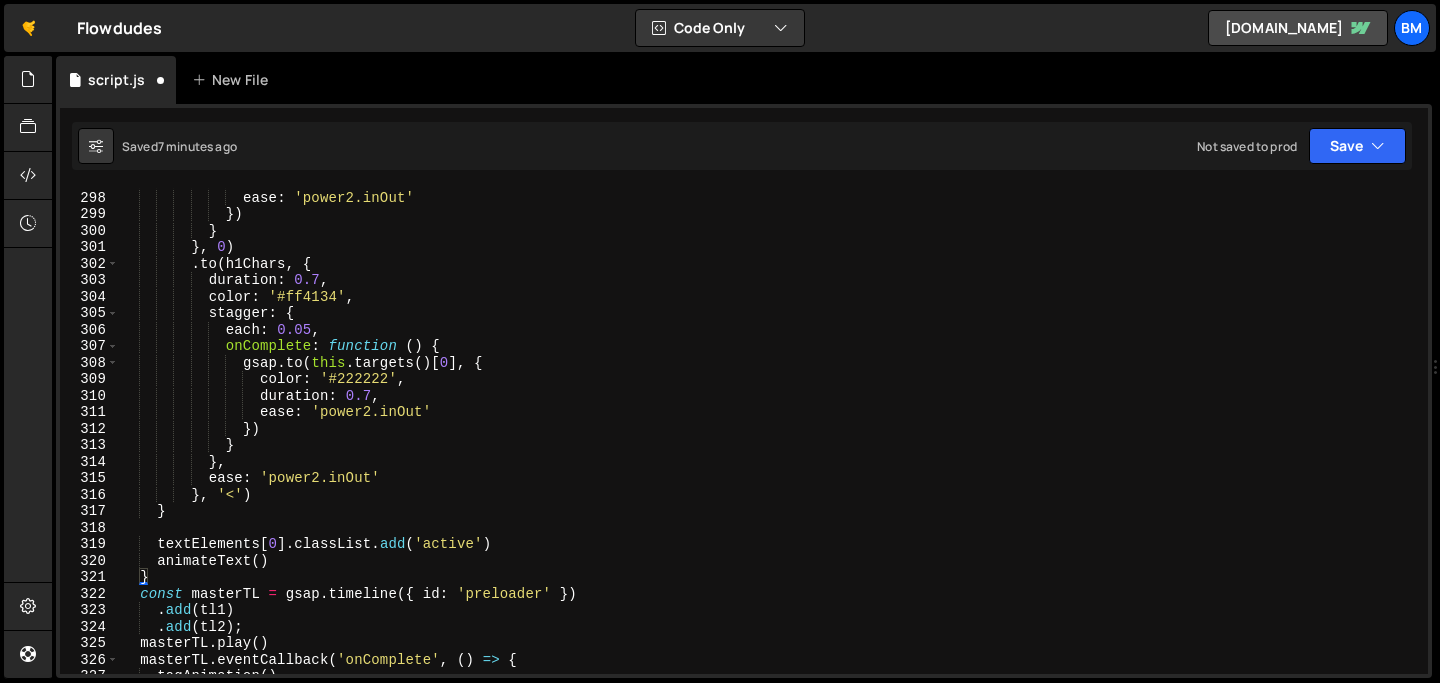 scroll, scrollTop: 4899, scrollLeft: 0, axis: vertical 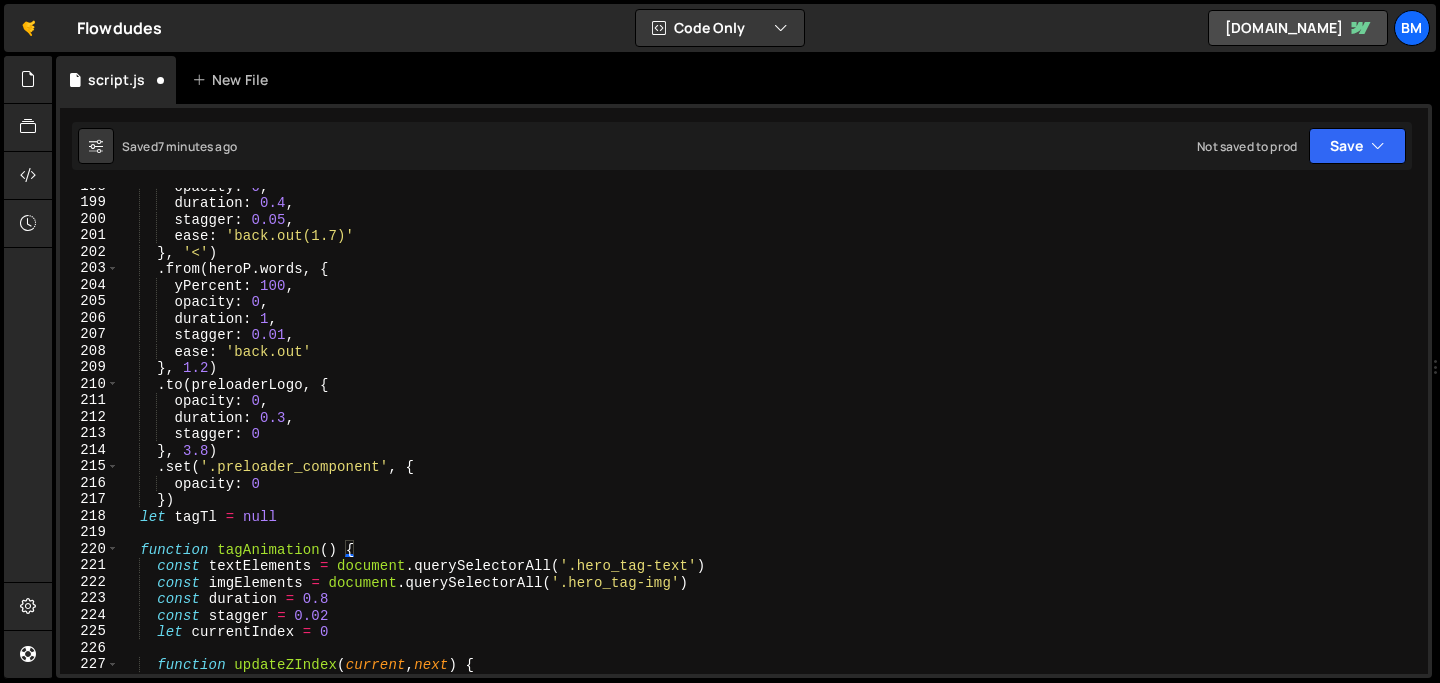 click on "opacity :   0 ,          duration :   0.4 ,          stagger :   0.05 ,          ease :   'back.out(1.7)'       } ,   '<' )       . from ( heroP . words ,   {          yPercent :   100 ,          opacity :   0 ,          duration :   1 ,          stagger :   0.01 ,          ease :   'back.out'       } ,   1.2 )       . to ( preloaderLogo ,   {          opacity :   0 ,          duration :   0.3 ,          stagger :   0       } ,   3.8 )       . set ( '.preloader_component' ,   {          opacity :   0       })    let   tagTl   =   null    function   tagAnimation ( )   {       const   textElements   =   document . querySelectorAll ( '.hero_tag-text' )       const   imgElements   =   document . querySelectorAll ( '.hero_tag-img' )       const   duration   =   0.8       const   stagger   =   0.02       let   currentIndex   =   0       function   updateZIndex ( current ,  next )   {          const   prevIndex   =   ( currentIndex   ===   0 )   ?   imgElements . length   -   1   :   currentIndex   -   1" at bounding box center [769, 437] 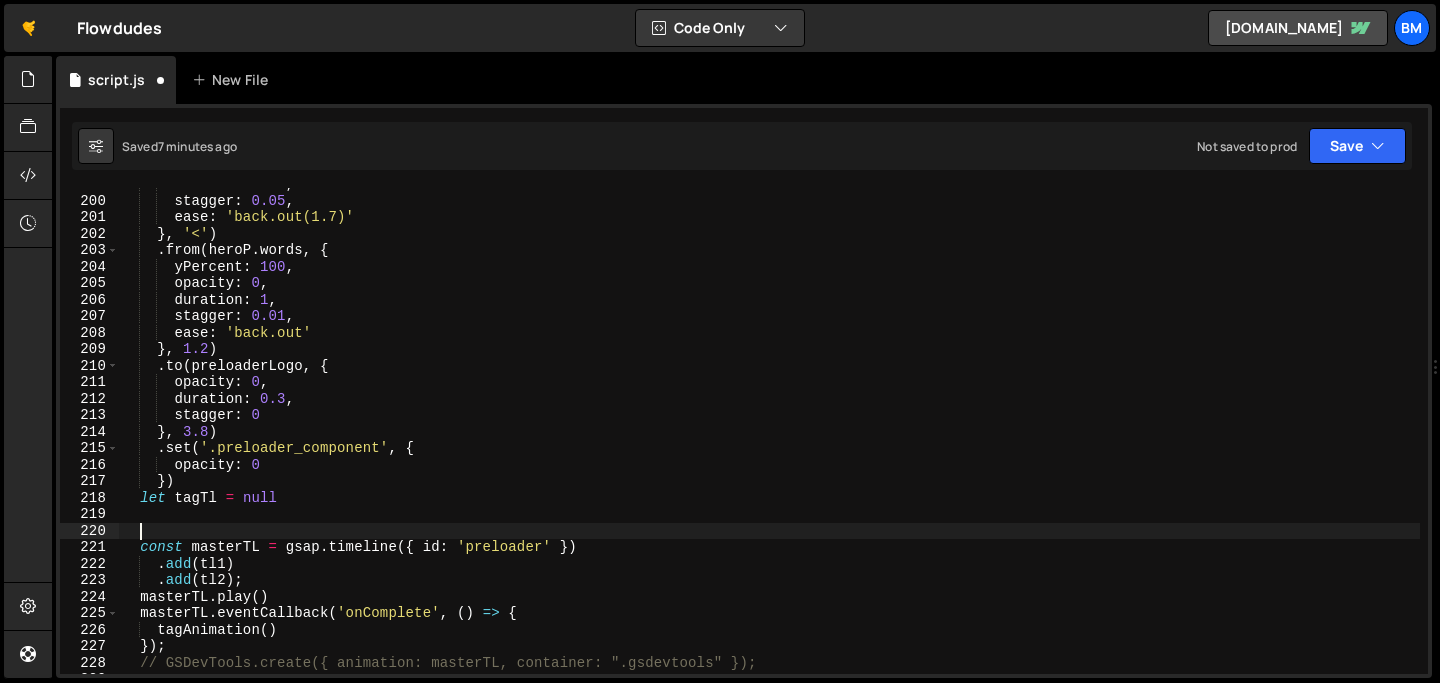 scroll, scrollTop: 3282, scrollLeft: 0, axis: vertical 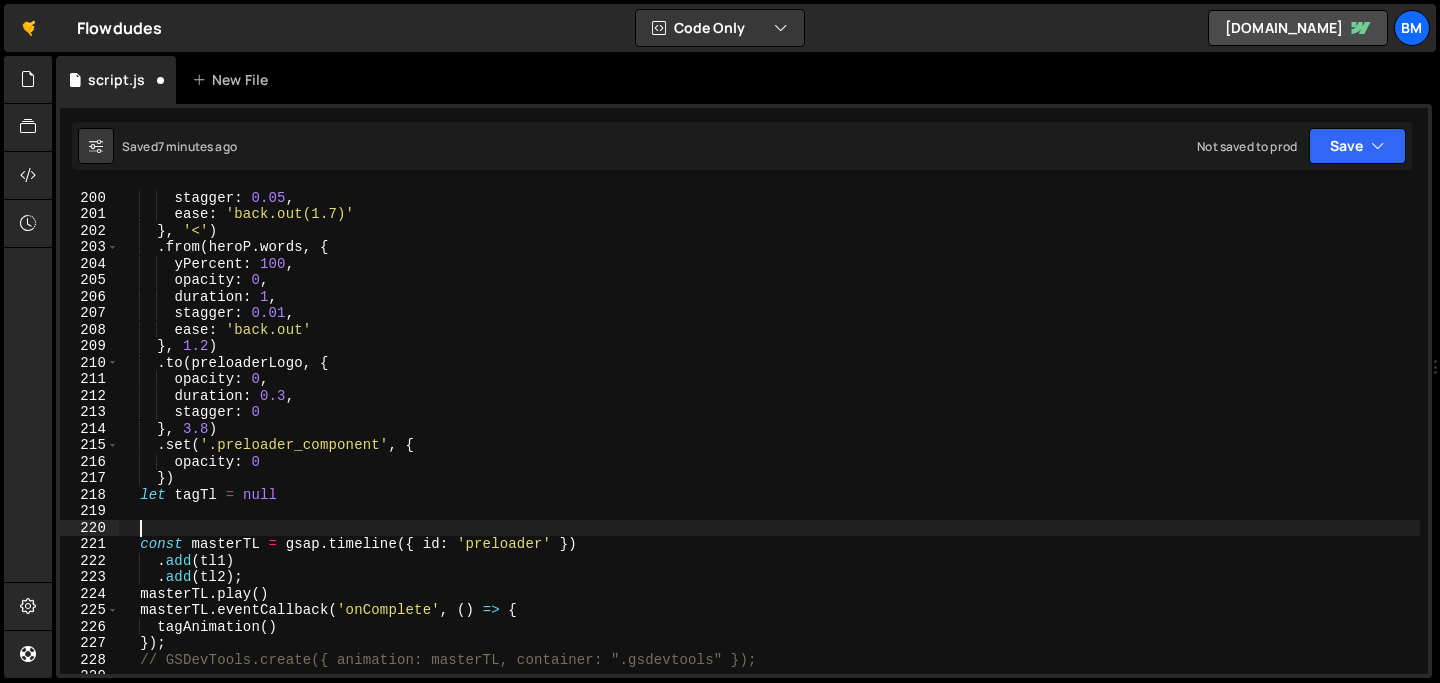 click on "duration :   0.4 ,          stagger :   0.05 ,          ease :   'back.out(1.7)'       } ,   '<' )       . from ( heroP . words ,   {          yPercent :   100 ,          opacity :   0 ,          duration :   1 ,          stagger :   0.01 ,          ease :   'back.out'       } ,   1.2 )       . to ( preloaderLogo ,   {          opacity :   0 ,          duration :   0.3 ,          stagger :   0       } ,   3.8 )       . set ( '.preloader_component' ,   {          opacity :   0       })    let   tagTl   =   null       const   masterTL   =   gsap . timeline ({   id :   'preloader'   })       . add ( tl1 )       . add ( tl2 ) ;    masterTL . play ( )    masterTL . eventCallback ( 'onComplete' ,   ( )   =>   {       tagAnimation ( )    }) ;    // GSDevTools.create({ animation: masterTL, container: ".gsdevtools" });" at bounding box center [769, 432] 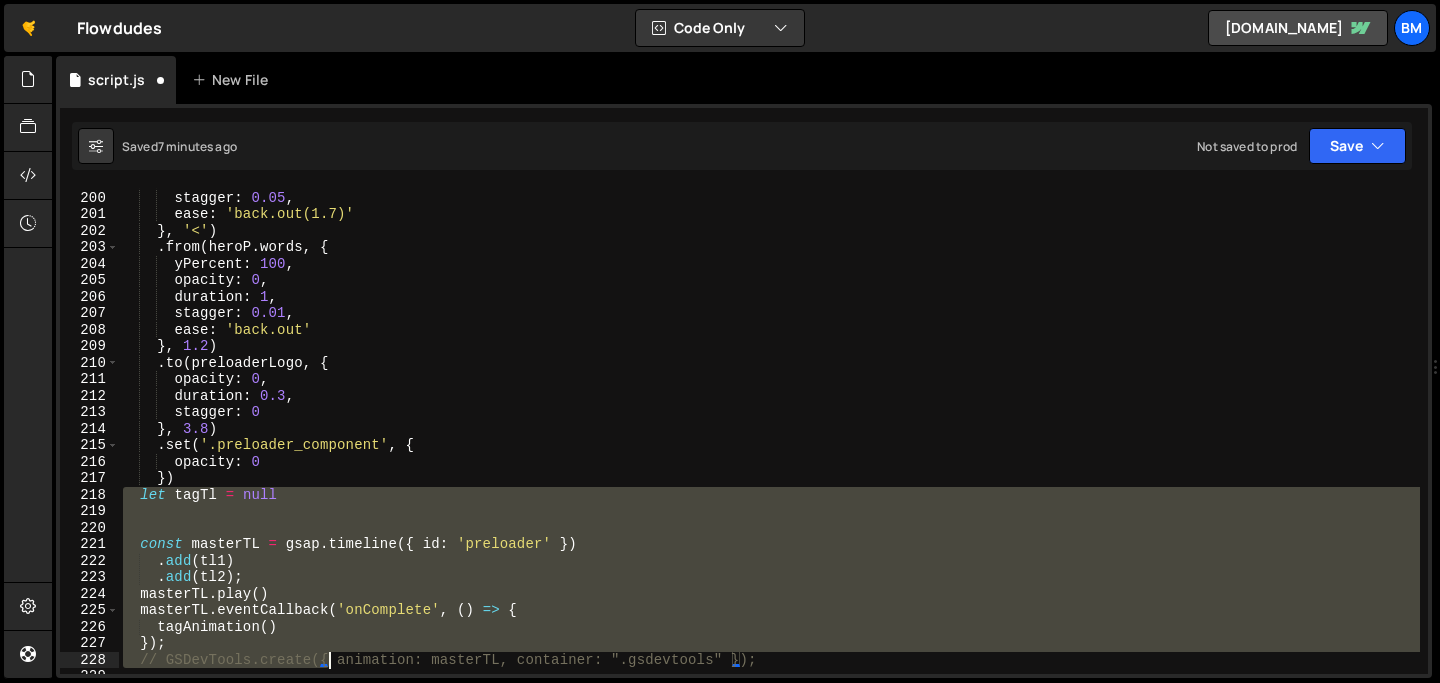 scroll, scrollTop: 3342, scrollLeft: 0, axis: vertical 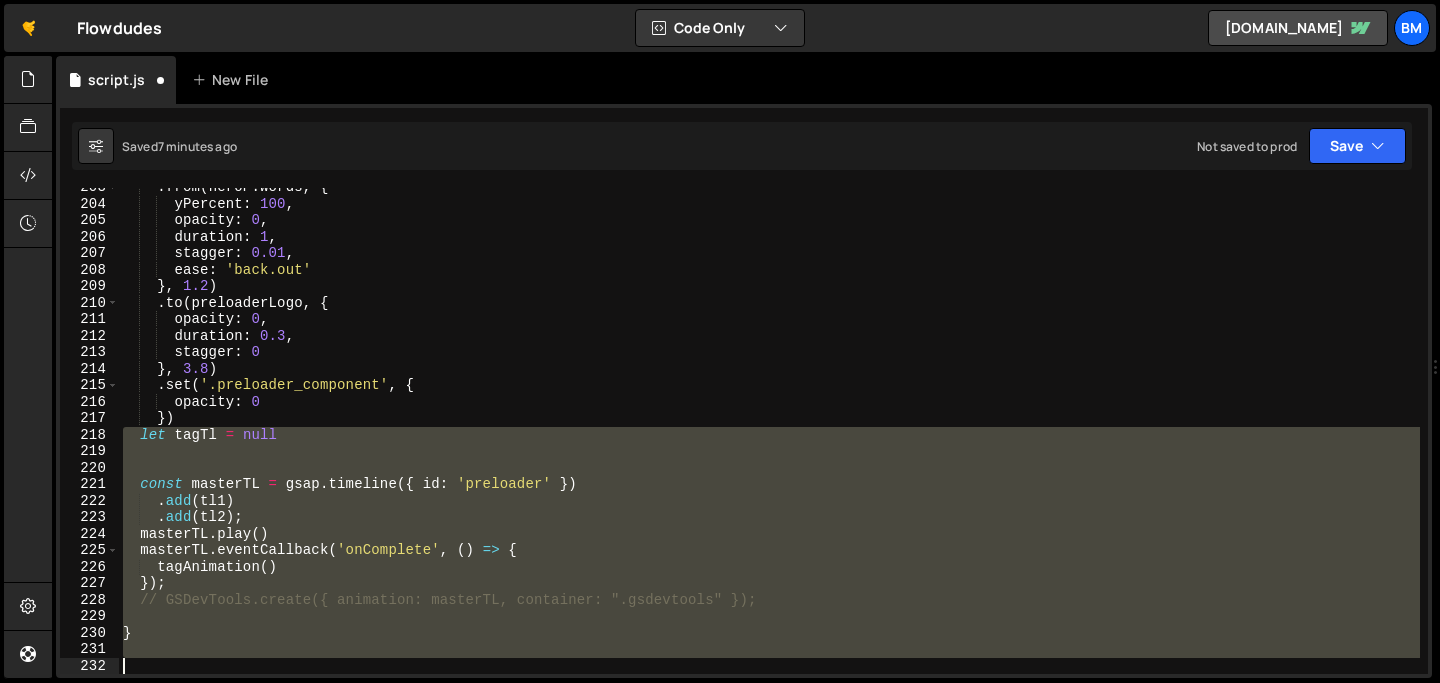 drag, startPoint x: 127, startPoint y: 491, endPoint x: 349, endPoint y: 708, distance: 310.44 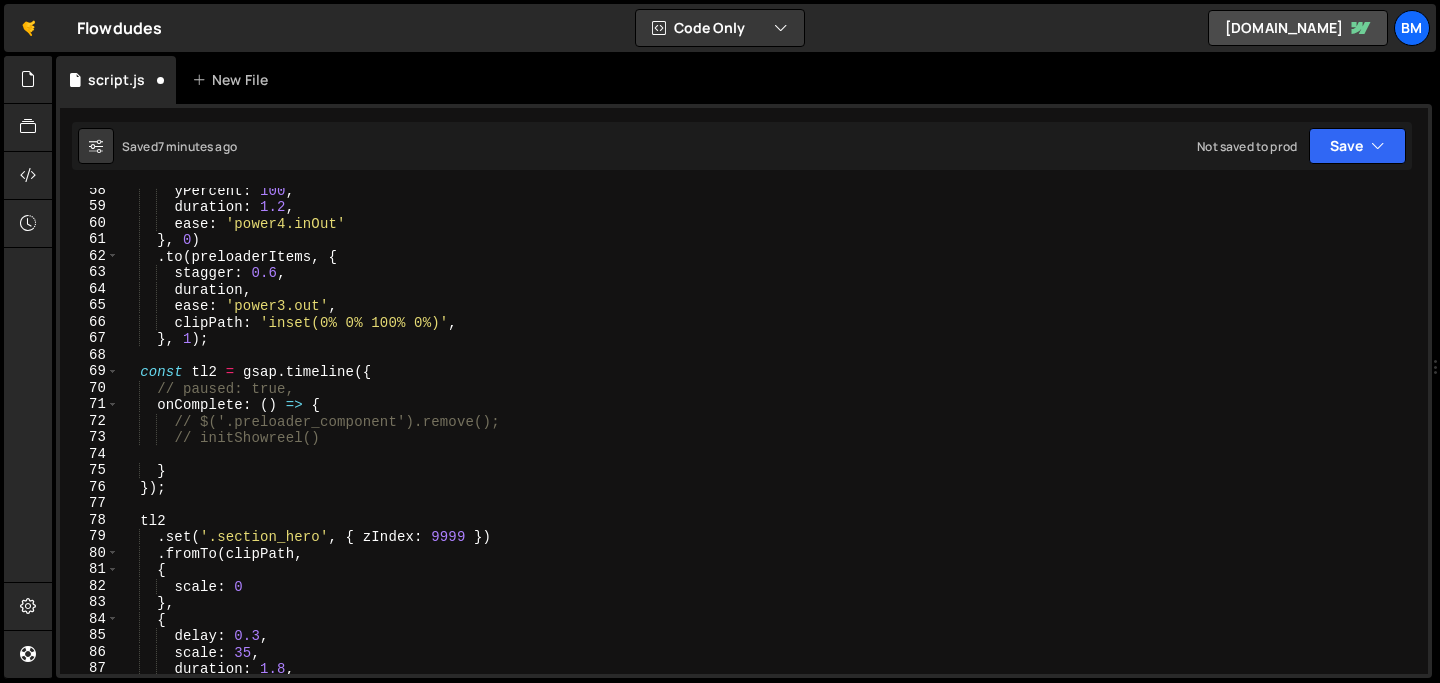 scroll, scrollTop: 946, scrollLeft: 0, axis: vertical 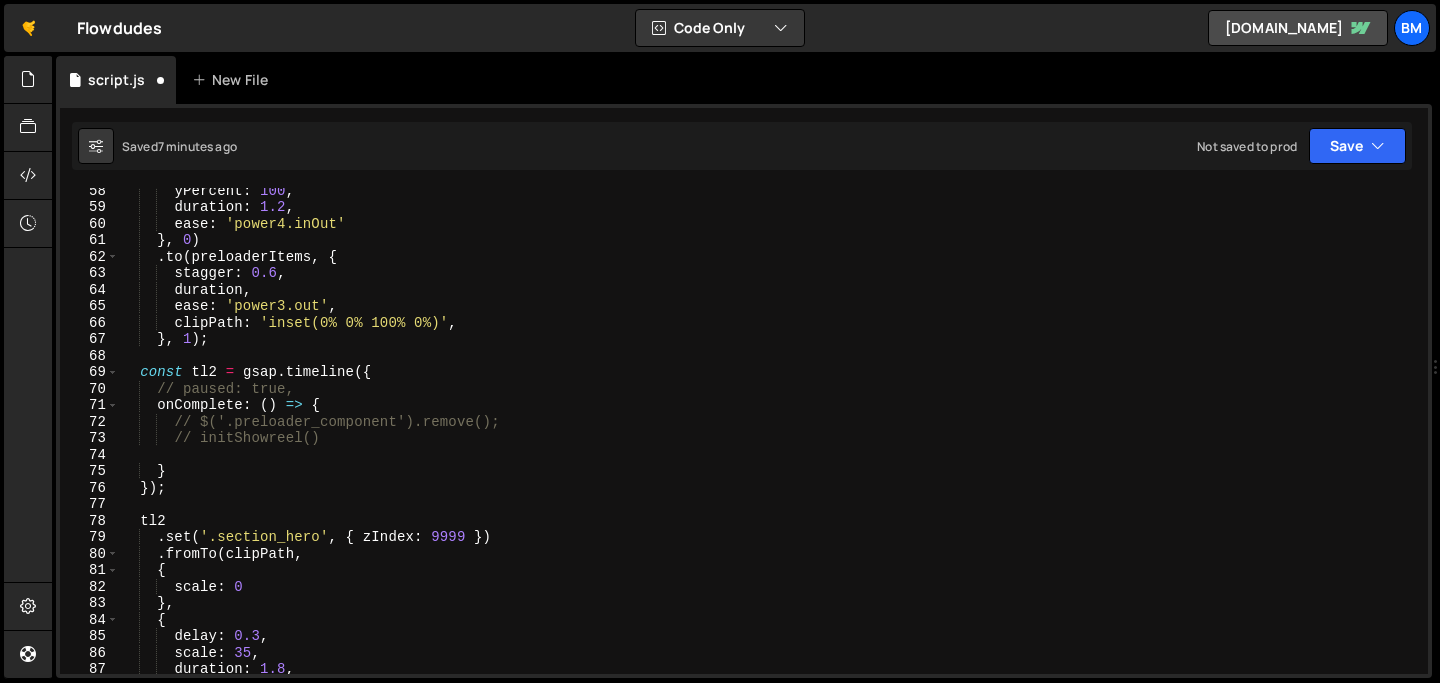 click on "yPercent :   100 ,          duration :   1.2 ,          ease :   'power4.inOut'       } ,   0 )       . to ( preloaderItems ,   {          stagger :   0.6 ,          duration ,          ease :   'power3.out' ,          clipPath :   'inset(0% 0% 100% 0%)' ,       } ,   1 ) ;    const   tl2   =   gsap . timeline ({       // paused: true,       onComplete :   ( )   =>   {          // $('.preloader_component').remove();          // initShowreel()       }    }) ;    tl2       . set ( '.section_hero' ,   {   zIndex :   9999   })       . fromTo ( clipPath ,       {          scale :   0       } ,       {          delay :   0.3 ,          scale :   35 ,          duration :   1.8 ,          ease :   'power3.inOut'" at bounding box center [769, 441] 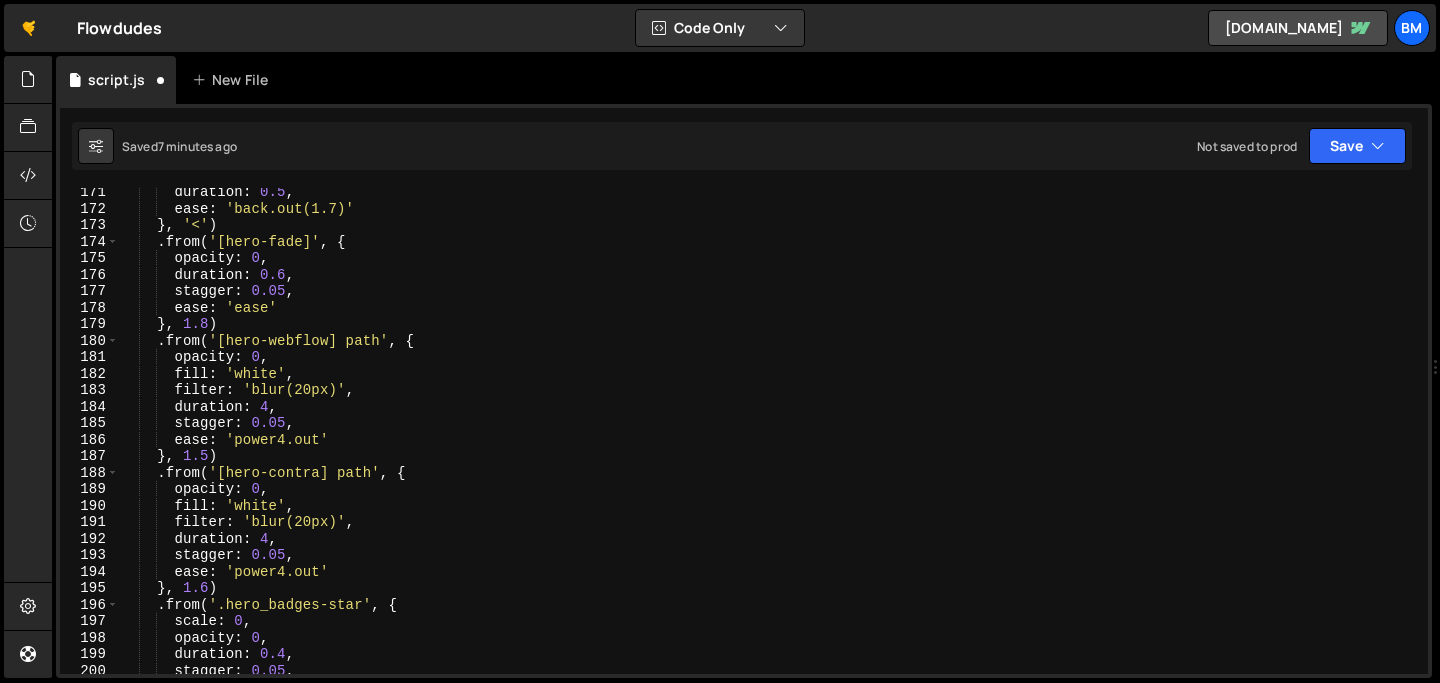 scroll, scrollTop: 3346, scrollLeft: 0, axis: vertical 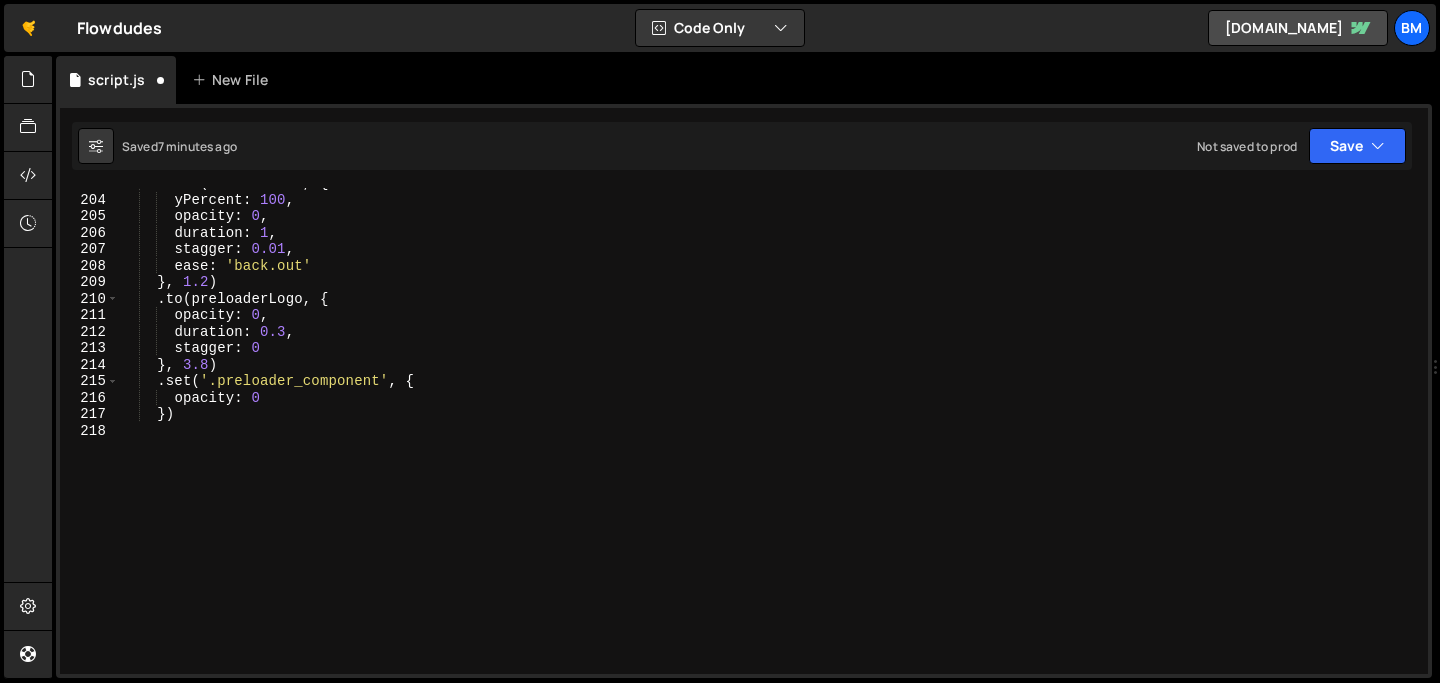 click on ". from ( heroP . words ,   {          yPercent :   100 ,          opacity :   0 ,          duration :   1 ,          stagger :   0.01 ,          ease :   'back.out'       } ,   1.2 )       . to ( preloaderLogo ,   {          opacity :   0 ,          duration :   0.3 ,          stagger :   0       } ,   3.8 )       . set ( '.preloader_component' ,   {          opacity :   0       })" at bounding box center [769, 434] 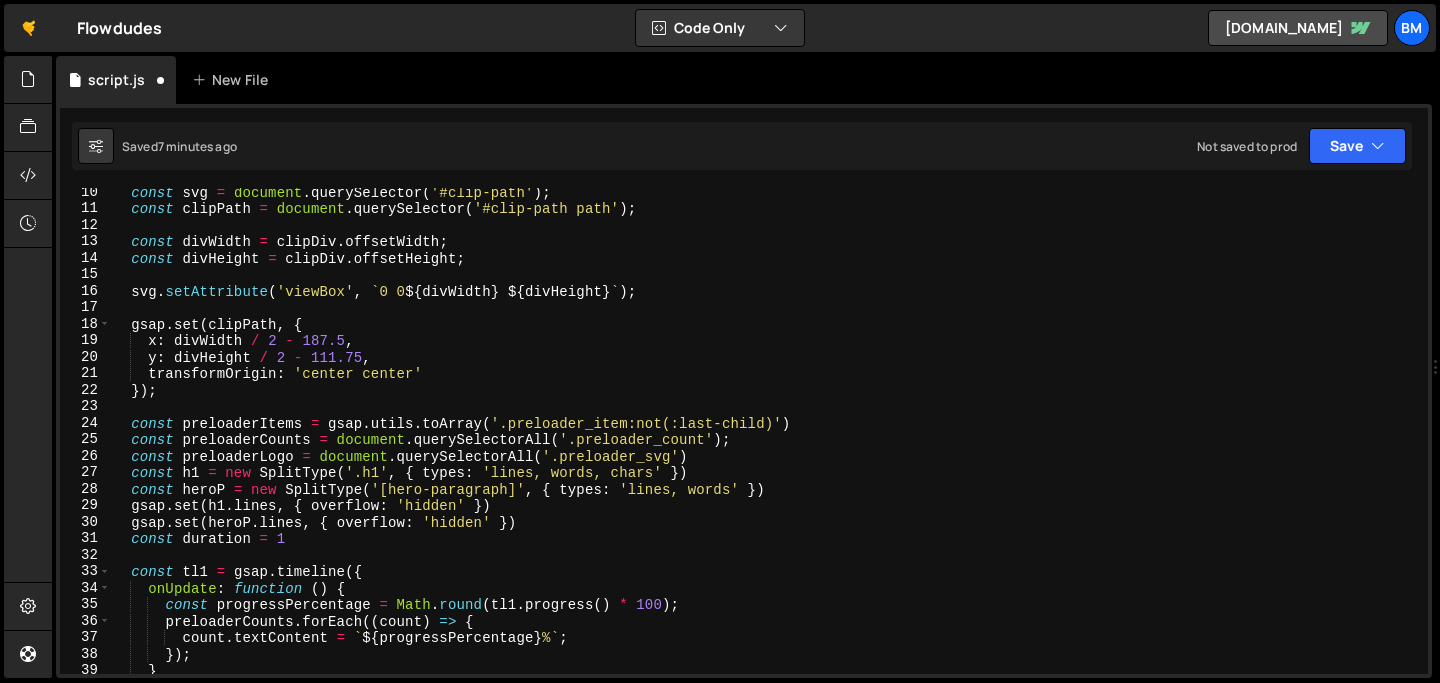 scroll, scrollTop: 0, scrollLeft: 0, axis: both 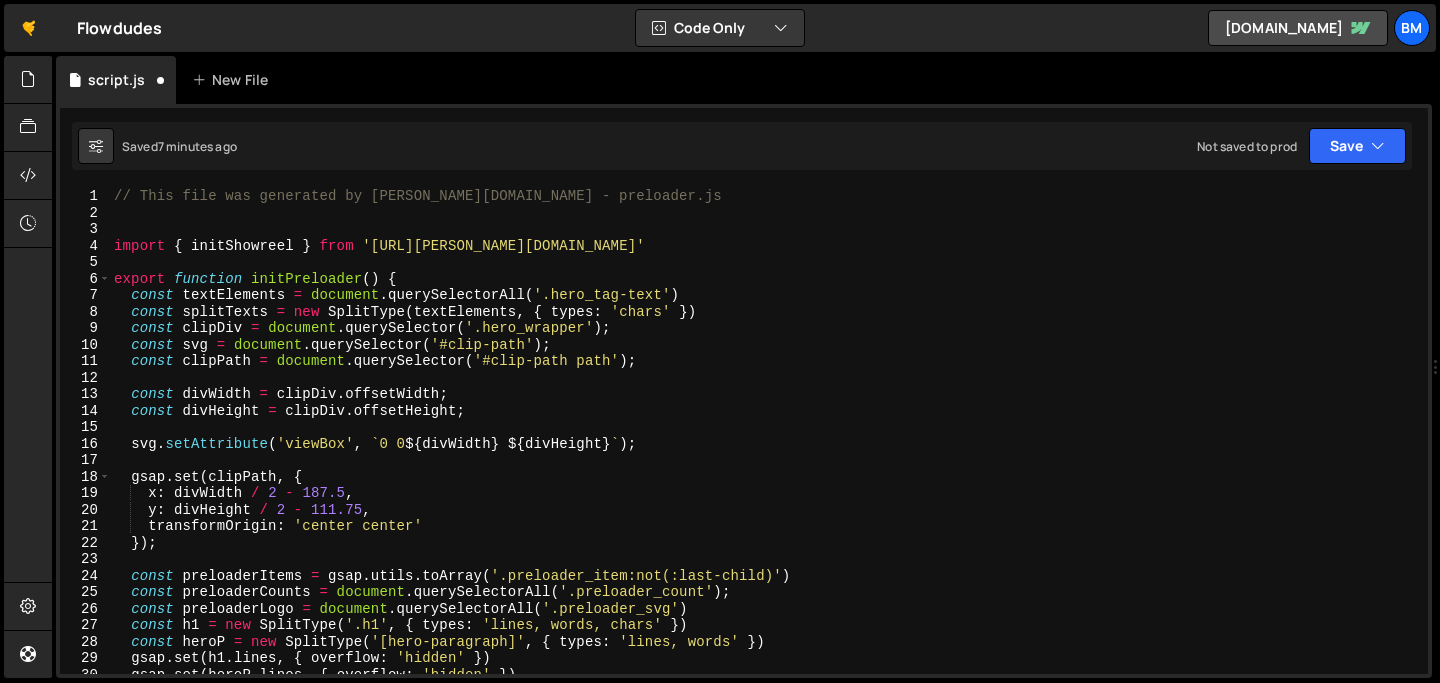 click on "// This file was generated by [PERSON_NAME][DOMAIN_NAME] - preloader.js import   {   initShowreel   }   from   '[URL][PERSON_NAME][DOMAIN_NAME]' export   function   initPreloader ( )   {    const   textElements   =   document . querySelectorAll ( '.hero_tag-text' )    const   splitTexts   =   new   SplitType ( textElements ,   {   types :   'chars'   })    const   clipDiv   =   document . querySelector ( '.hero_wrapper' ) ;    const   svg   =   document . querySelector ( '#clip-path' ) ;    const   clipPath   =   document . querySelector ( '#clip-path path' ) ;    const   divWidth   =   clipDiv . offsetWidth ;    const   divHeight   =   clipDiv . offsetHeight ;    svg . setAttribute ( 'viewBox' ,   ` 0 0  ${ divWidth }   ${ divHeight } ` ) ;    gsap . set ( clipPath ,   {       x :   divWidth   /   2   -   187.5 ,       y :   divHeight   /   2   -   111.75 ,       transformOrigin :   'center center'    }) ;    const   preloaderItems   =   gsap . utils . toArray ( '.preloader_item:not(:last-child)' )    const     =   . ( )" at bounding box center [765, 447] 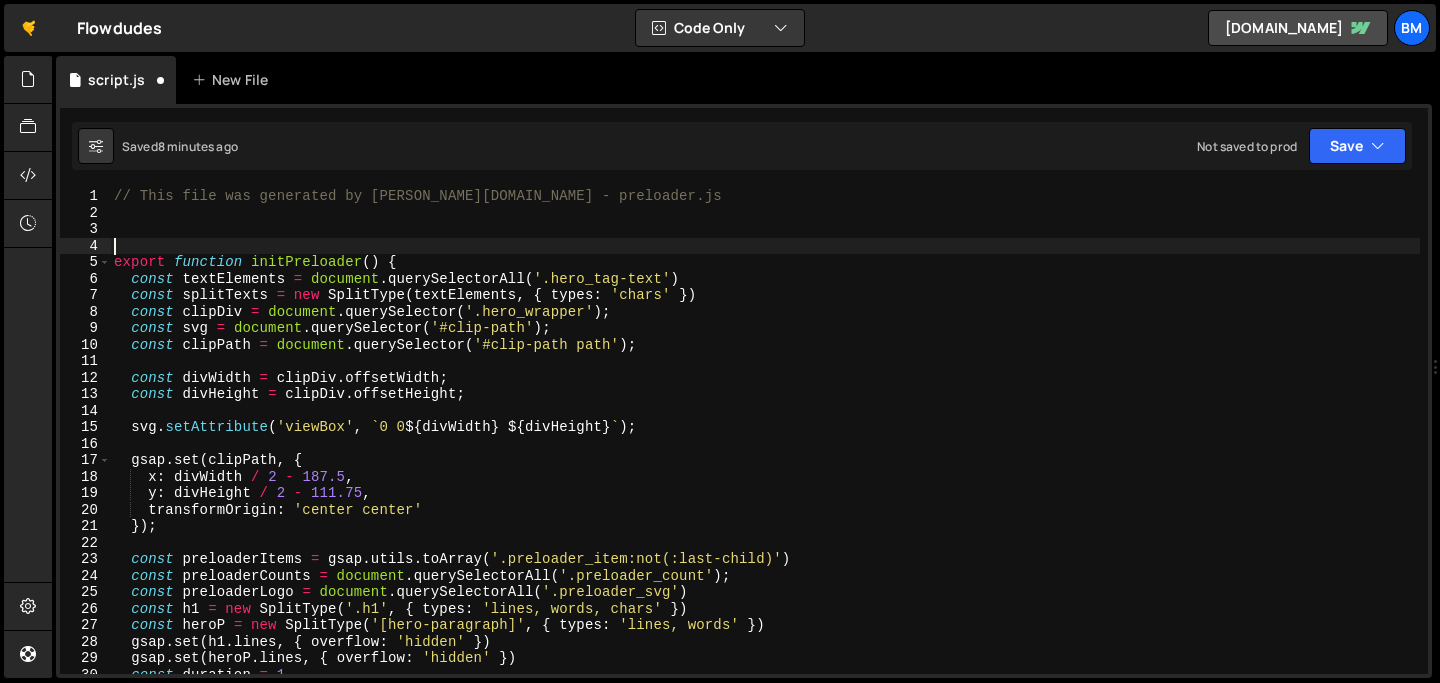 click on "// This file was generated by [PERSON_NAME][DOMAIN_NAME] - preloader.js export   function   initPreloader ( )   {    const   textElements   =   document . querySelectorAll ( '.hero_tag-text' )    const   splitTexts   =   new   SplitType ( textElements ,   {   types :   'chars'   })    const   clipDiv   =   document . querySelector ( '.hero_wrapper' ) ;    const   svg   =   document . querySelector ( '#clip-path' ) ;    const   clipPath   =   document . querySelector ( '#clip-path path' ) ;    const   divWidth   =   clipDiv . offsetWidth ;    const   divHeight   =   clipDiv . offsetHeight ;    svg . setAttribute ( 'viewBox' ,   ` 0 0  ${ divWidth }   ${ divHeight } ` ) ;    gsap . set ( clipPath ,   {       x :   divWidth   /   2   -   187.5 ,       y :   divHeight   /   2   -   111.75 ,       transformOrigin :   'center center'    }) ;    const   preloaderItems   =   gsap . utils . toArray ( '.preloader_item:not(:last-child)' )    const   preloaderCounts   =   document . querySelectorAll ( '.preloader_count' ) ;    const" at bounding box center [765, 447] 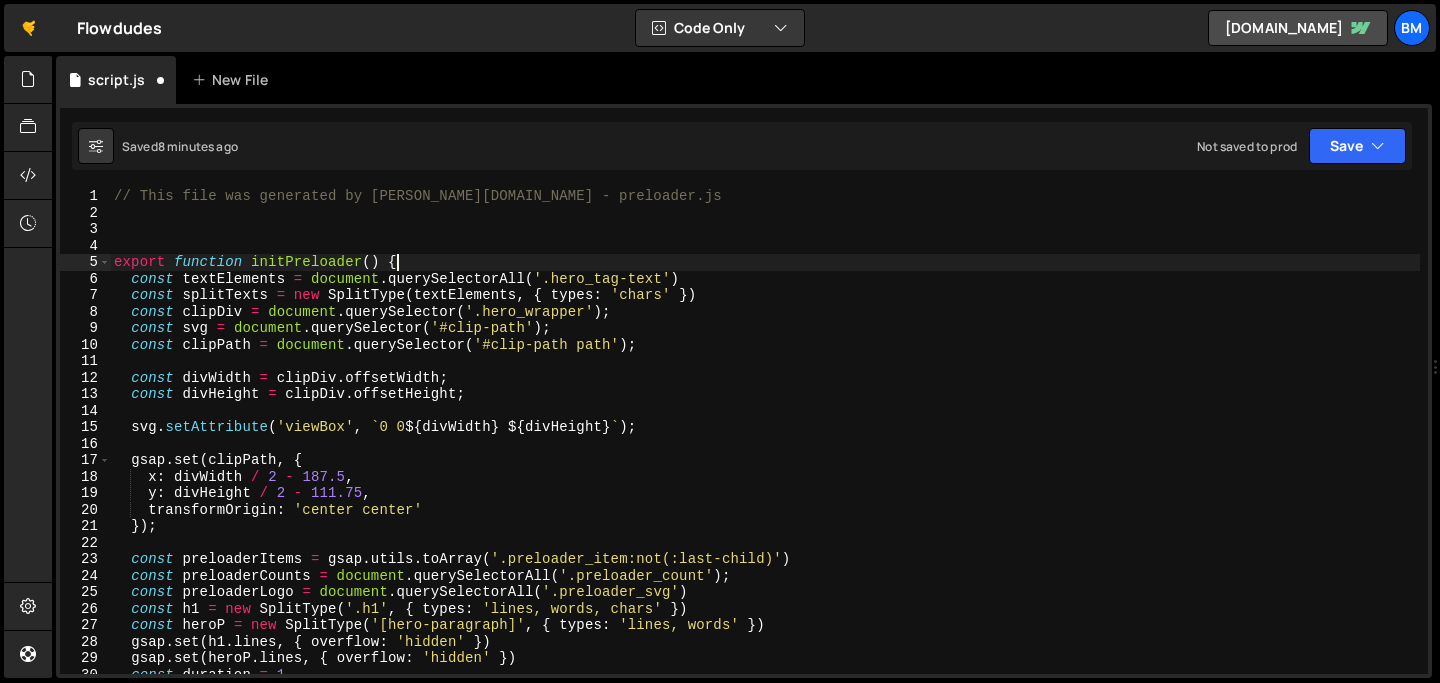 scroll, scrollTop: 0, scrollLeft: 0, axis: both 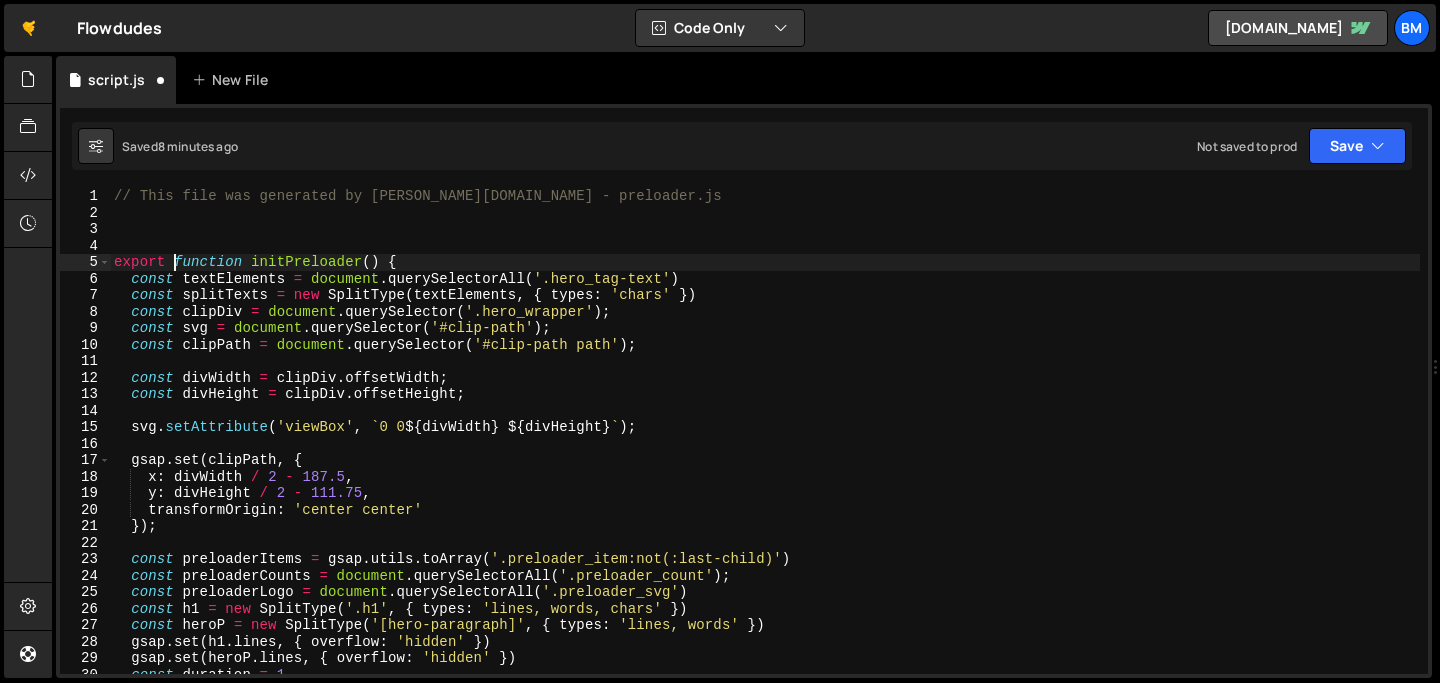 drag, startPoint x: 176, startPoint y: 257, endPoint x: 61, endPoint y: 257, distance: 115 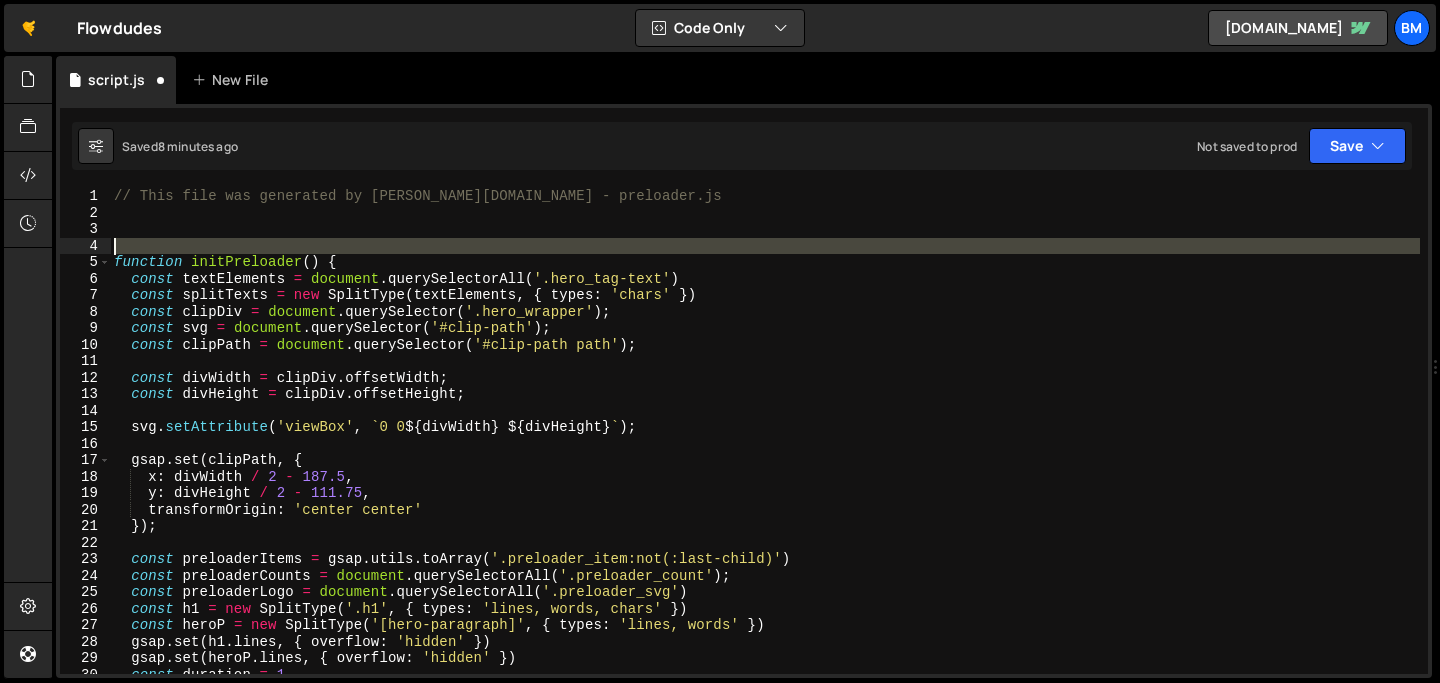 drag, startPoint x: 113, startPoint y: 258, endPoint x: 108, endPoint y: 183, distance: 75.16648 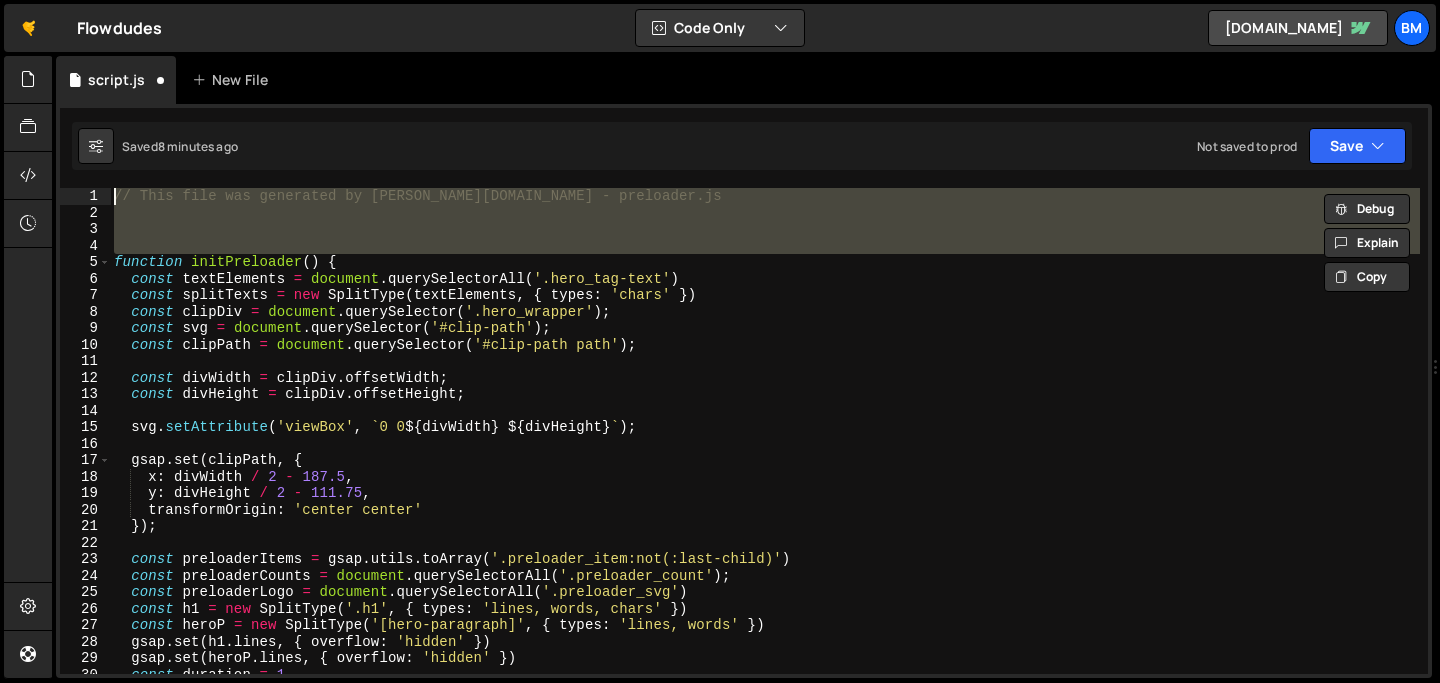 type on "function initPreloader() {" 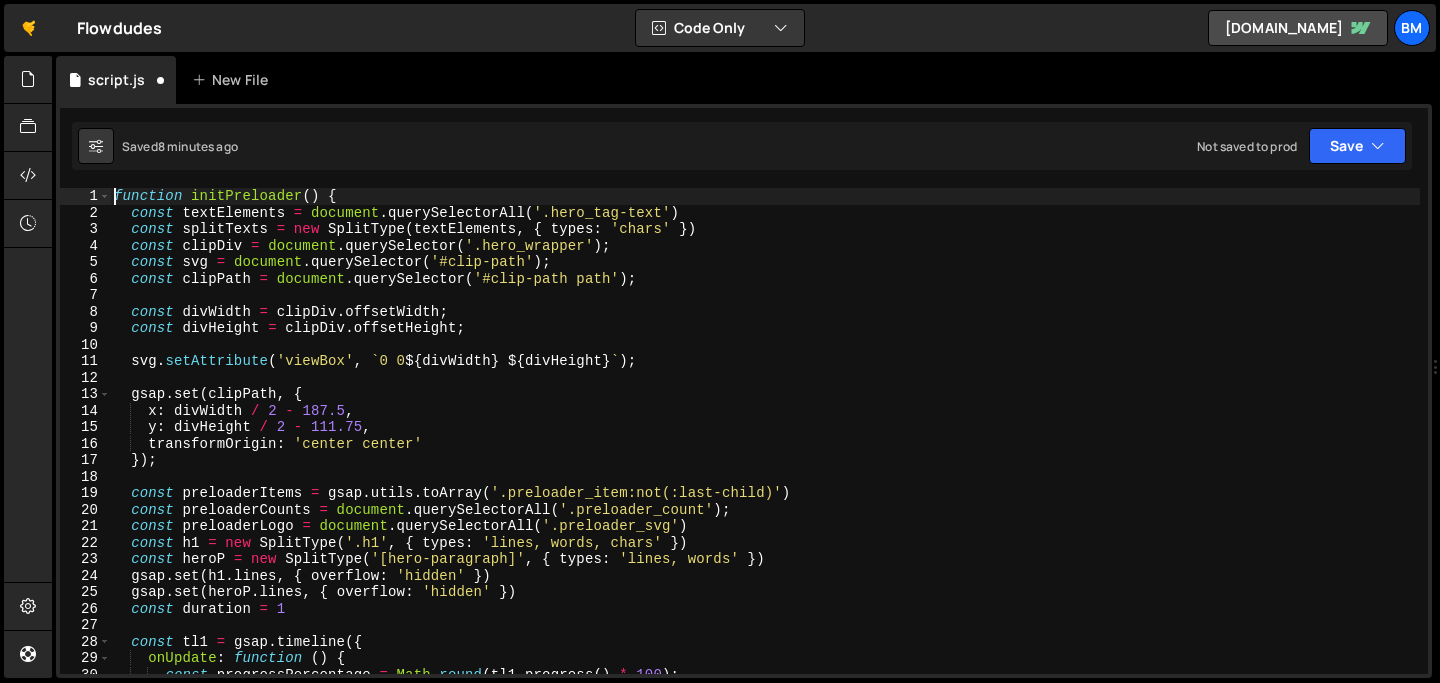 click on "function   initPreloader ( )   {    const   textElements   =   document . querySelectorAll ( '.hero_tag-text' )    const   splitTexts   =   new   SplitType ( textElements ,   {   types :   'chars'   })    const   clipDiv   =   document . querySelector ( '.hero_wrapper' ) ;    const   svg   =   document . querySelector ( '#clip-path' ) ;    const   clipPath   =   document . querySelector ( '#clip-path path' ) ;    const   divWidth   =   clipDiv . offsetWidth ;    const   divHeight   =   clipDiv . offsetHeight ;    svg . setAttribute ( 'viewBox' ,   ` 0 0  ${ divWidth }   ${ divHeight } ` ) ;    gsap . set ( clipPath ,   {       x :   divWidth   /   2   -   187.5 ,       y :   divHeight   /   2   -   111.75 ,       transformOrigin :   'center center'    }) ;    const   preloaderItems   =   gsap . utils . toArray ( '.preloader_item:not(:last-child)' )    const   preloaderCounts   =   document . querySelectorAll ( '.preloader_count' ) ;    const   preloaderLogo   =   document . querySelectorAll ( '.preloader_svg'" at bounding box center (765, 447) 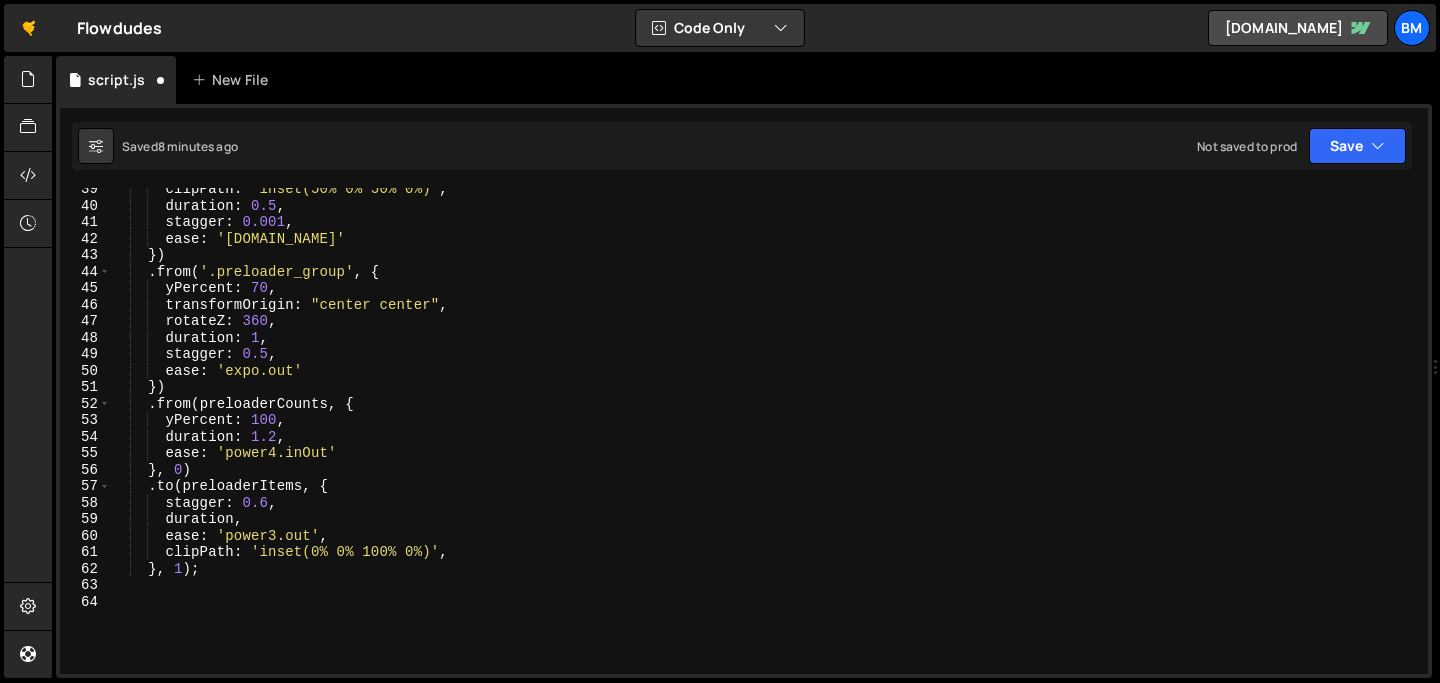 scroll, scrollTop: 805, scrollLeft: 0, axis: vertical 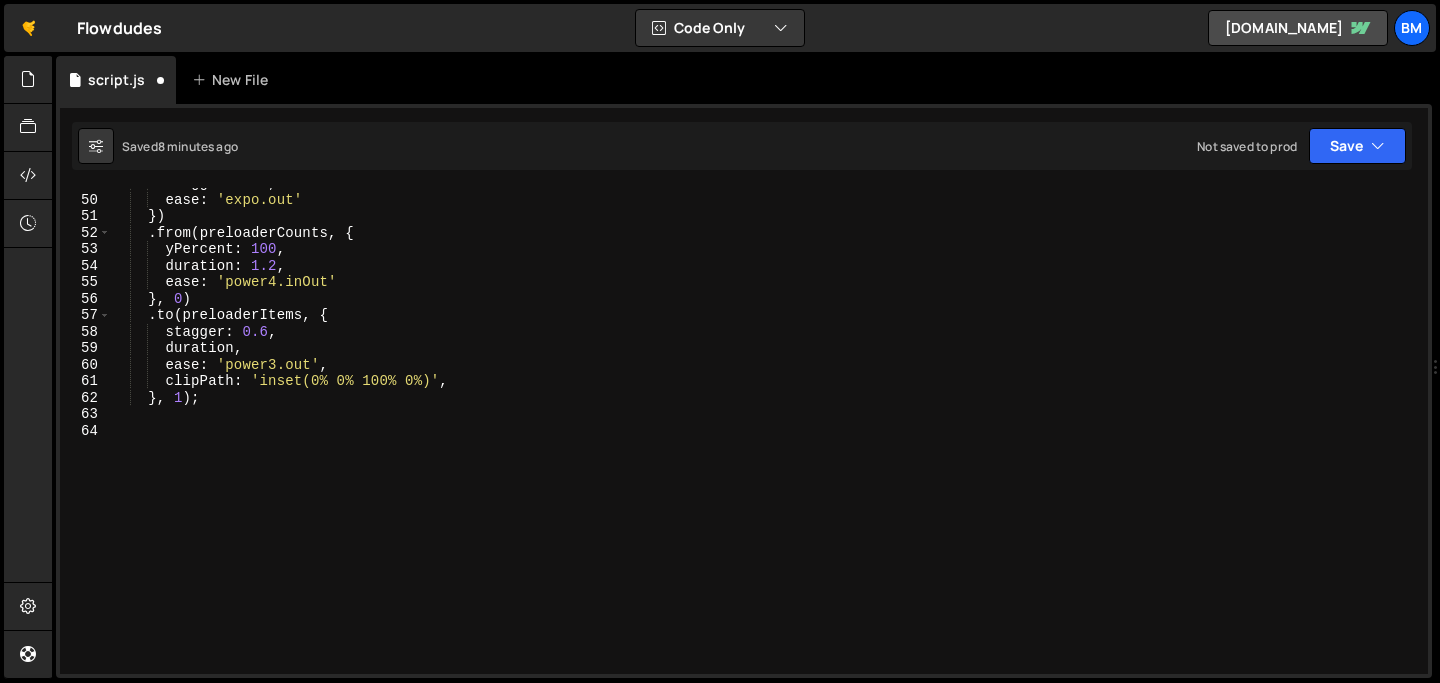 click on "stagger :   0.5 ,          ease :   'expo.out'       })       . from ( preloaderCounts ,   {          yPercent :   100 ,          duration :   1.2 ,          ease :   'power4.inOut'       } ,   0 )       . to ( preloaderItems ,   {          stagger :   0.6 ,          duration ,          ease :   'power3.out' ,          clipPath :   'inset(0% 0% 100% 0%)' ,       } ,   1 ) ;" at bounding box center (765, 434) 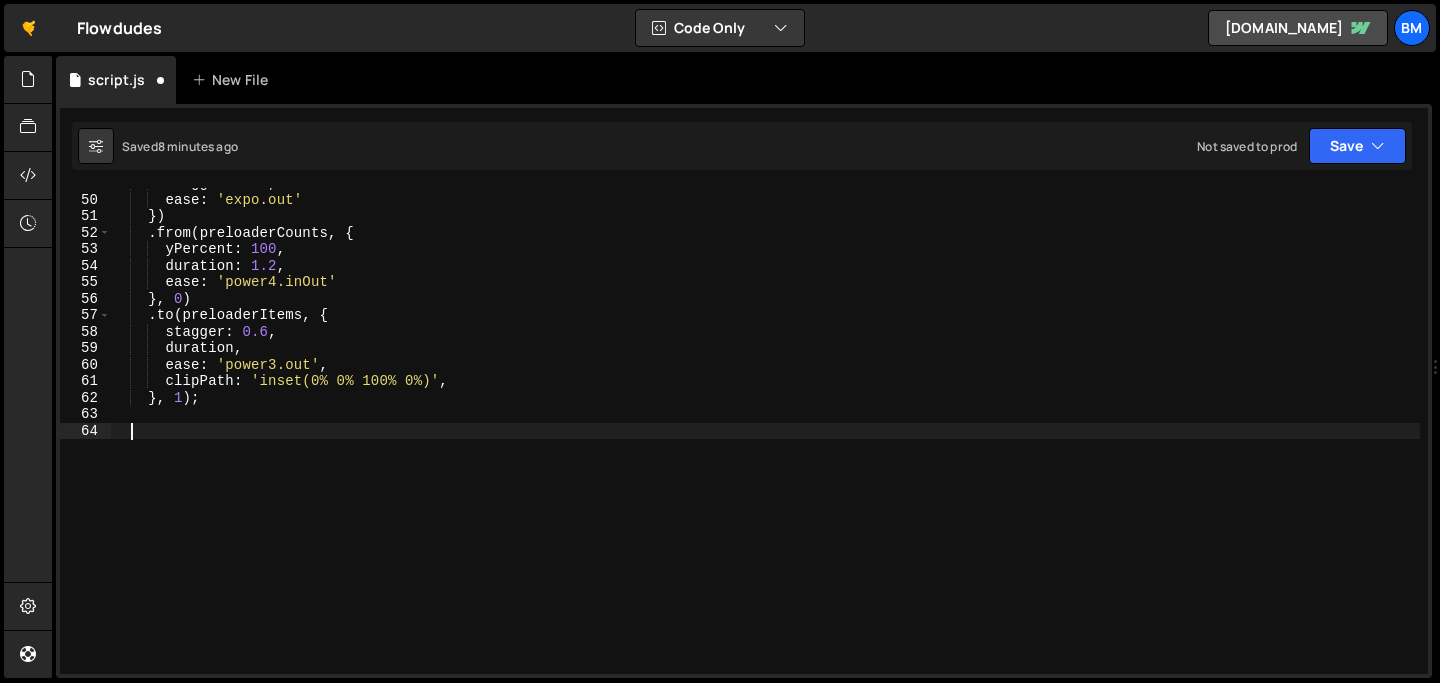 scroll, scrollTop: 0, scrollLeft: 0, axis: both 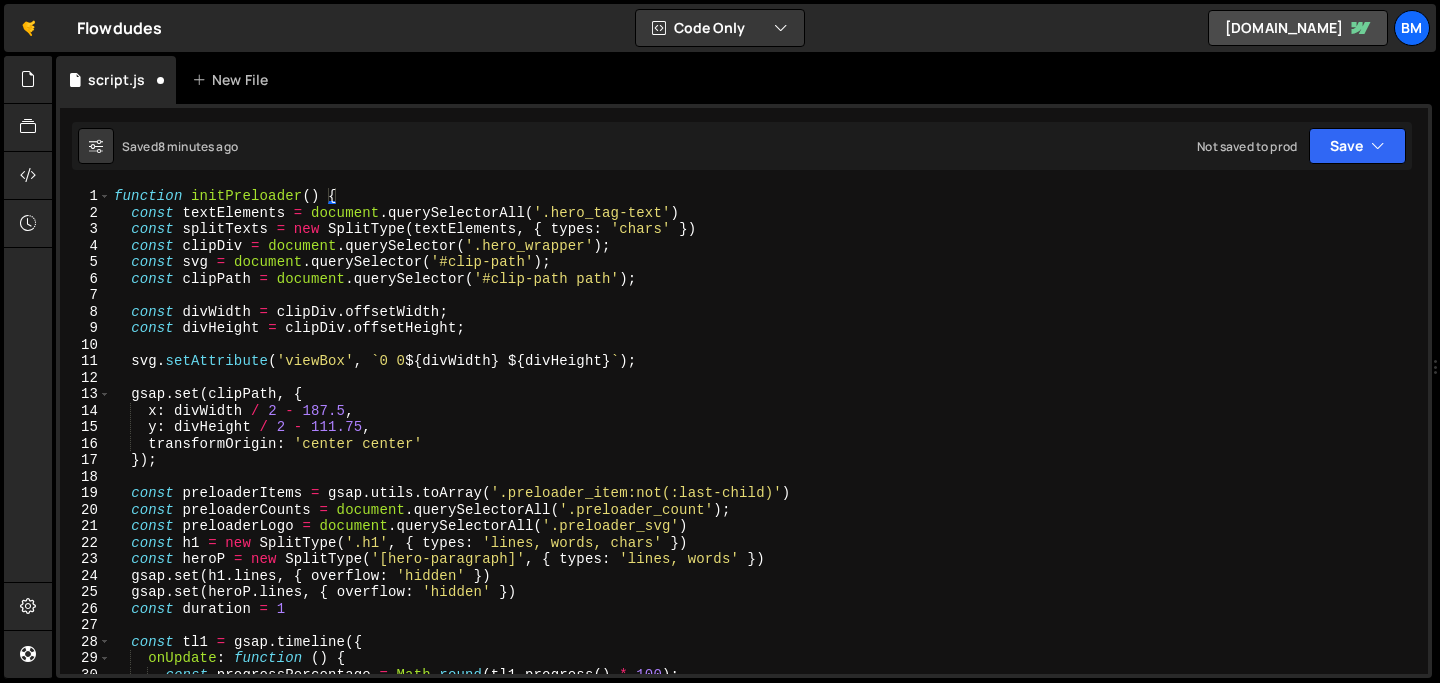 click on "function   initPreloader ( )   {    const   textElements   =   document . querySelectorAll ( '.hero_tag-text' )    const   splitTexts   =   new   SplitType ( textElements ,   {   types :   'chars'   })    const   clipDiv   =   document . querySelector ( '.hero_wrapper' ) ;    const   svg   =   document . querySelector ( '#clip-path' ) ;    const   clipPath   =   document . querySelector ( '#clip-path path' ) ;    const   divWidth   =   clipDiv . offsetWidth ;    const   divHeight   =   clipDiv . offsetHeight ;    svg . setAttribute ( 'viewBox' ,   ` 0 0  ${ divWidth }   ${ divHeight } ` ) ;    gsap . set ( clipPath ,   {       x :   divWidth   /   2   -   187.5 ,       y :   divHeight   /   2   -   111.75 ,       transformOrigin :   'center center'    }) ;    const   preloaderItems   =   gsap . utils . toArray ( '.preloader_item:not(:last-child)' )    const   preloaderCounts   =   document . querySelectorAll ( '.preloader_count' ) ;    const   preloaderLogo   =   document . querySelectorAll ( '.preloader_svg'" at bounding box center [765, 447] 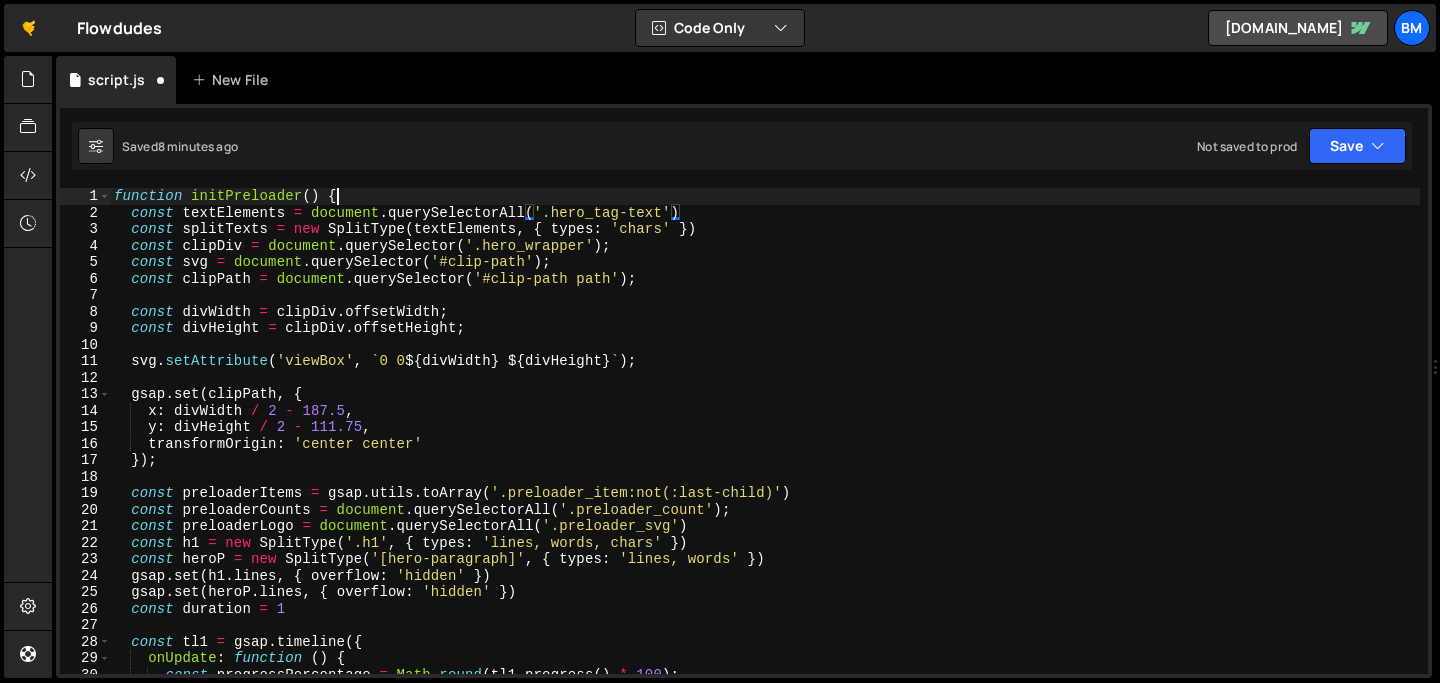 click on "function   initPreloader ( )   {    const   textElements   =   document . querySelectorAll ( '.hero_tag-text' )    const   splitTexts   =   new   SplitType ( textElements ,   {   types :   'chars'   })    const   clipDiv   =   document . querySelector ( '.hero_wrapper' ) ;    const   svg   =   document . querySelector ( '#clip-path' ) ;    const   clipPath   =   document . querySelector ( '#clip-path path' ) ;    const   divWidth   =   clipDiv . offsetWidth ;    const   divHeight   =   clipDiv . offsetHeight ;    svg . setAttribute ( 'viewBox' ,   ` 0 0  ${ divWidth }   ${ divHeight } ` ) ;    gsap . set ( clipPath ,   {       x :   divWidth   /   2   -   187.5 ,       y :   divHeight   /   2   -   111.75 ,       transformOrigin :   'center center'    }) ;    const   preloaderItems   =   gsap . utils . toArray ( '.preloader_item:not(:last-child)' )    const   preloaderCounts   =   document . querySelectorAll ( '.preloader_count' ) ;    const   preloaderLogo   =   document . querySelectorAll ( '.preloader_svg'" at bounding box center (765, 447) 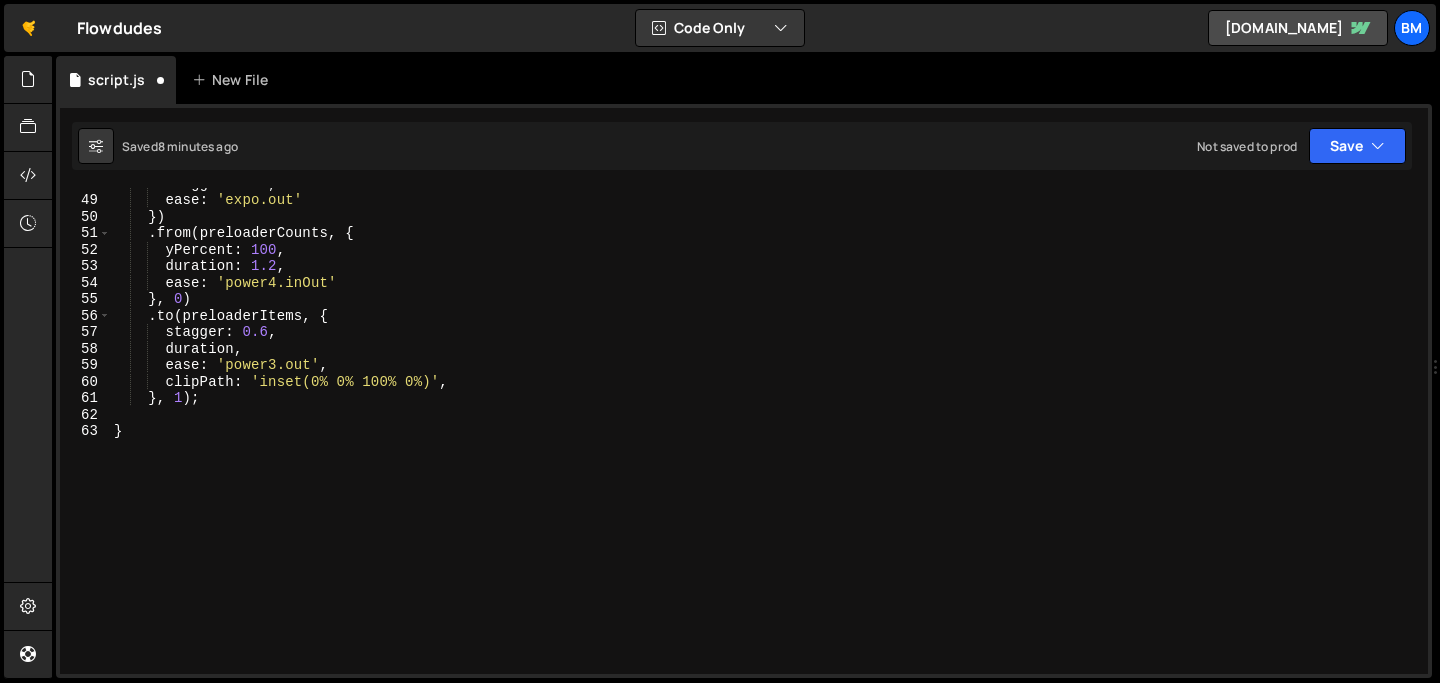 scroll, scrollTop: 788, scrollLeft: 0, axis: vertical 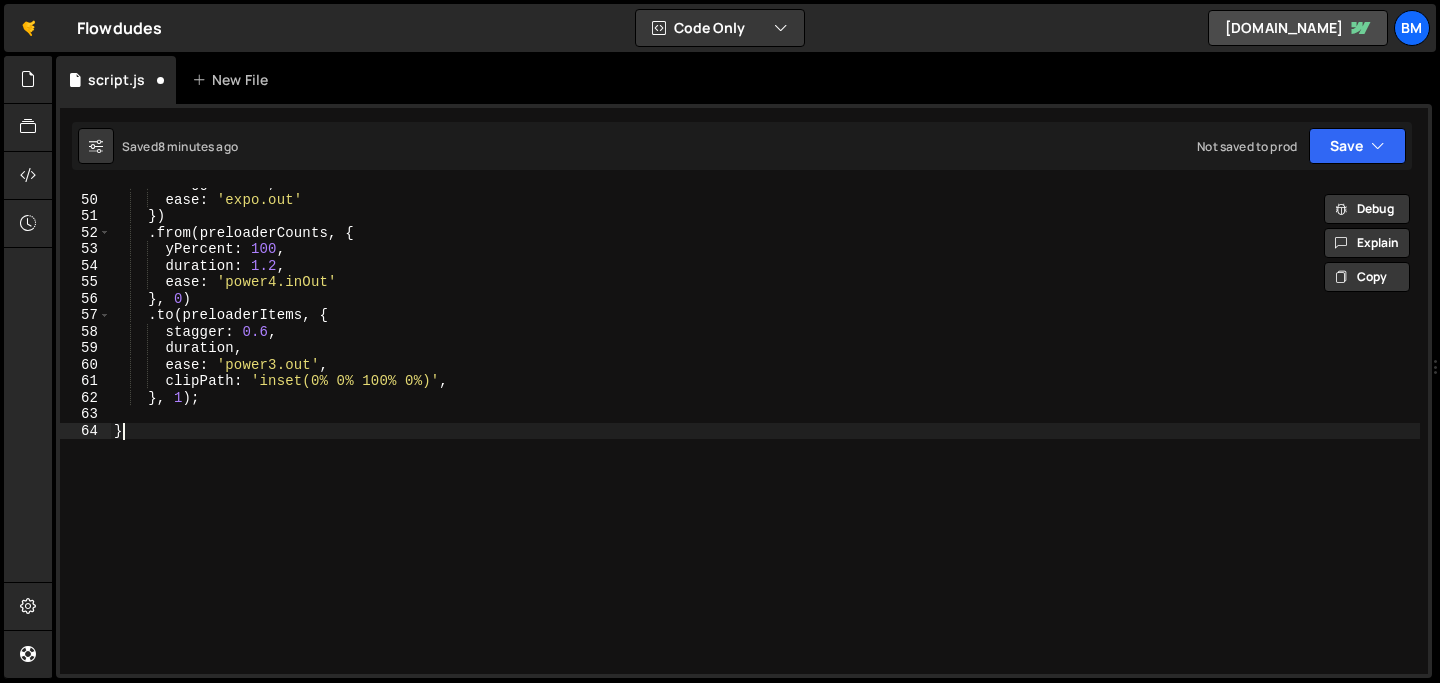 click on "stagger :   0.5 ,          ease :   'expo.out'       })       . from ( preloaderCounts ,   {          yPercent :   100 ,          duration :   1.2 ,          ease :   'power4.inOut'       } ,   0 )       . to ( preloaderItems ,   {          stagger :   0.6 ,          duration ,          ease :   'power3.out' ,          clipPath :   'inset(0% 0% 100% 0%)' ,       } ,   1 ) ; }" at bounding box center (765, 434) 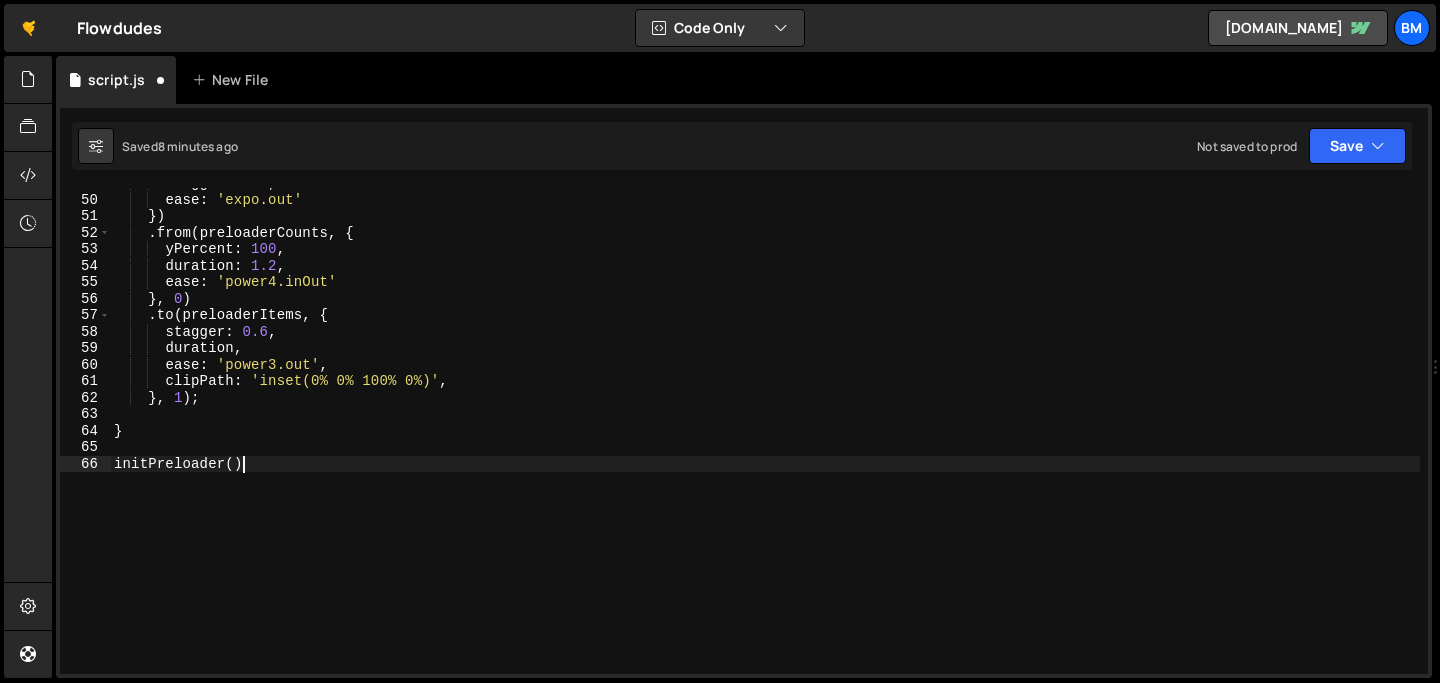 scroll, scrollTop: 0, scrollLeft: 8, axis: horizontal 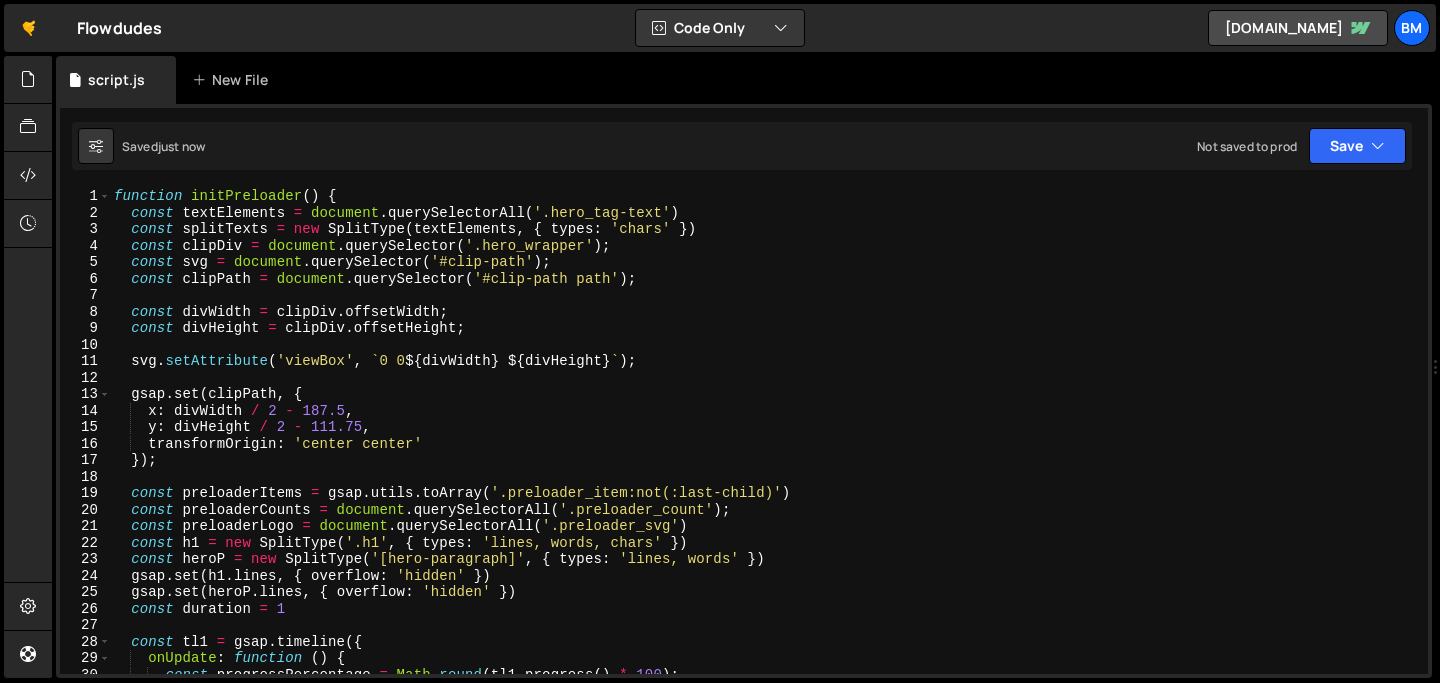 click on "function   initPreloader ( )   {    const   textElements   =   document . querySelectorAll ( '.hero_tag-text' )    const   splitTexts   =   new   SplitType ( textElements ,   {   types :   'chars'   })    const   clipDiv   =   document . querySelector ( '.hero_wrapper' ) ;    const   svg   =   document . querySelector ( '#clip-path' ) ;    const   clipPath   =   document . querySelector ( '#clip-path path' ) ;    const   divWidth   =   clipDiv . offsetWidth ;    const   divHeight   =   clipDiv . offsetHeight ;    svg . setAttribute ( 'viewBox' ,   ` 0 0  ${ divWidth }   ${ divHeight } ` ) ;    gsap . set ( clipPath ,   {       x :   divWidth   /   2   -   187.5 ,       y :   divHeight   /   2   -   111.75 ,       transformOrigin :   'center center'    }) ;    const   preloaderItems   =   gsap . utils . toArray ( '.preloader_item:not(:last-child)' )    const   preloaderCounts   =   document . querySelectorAll ( '.preloader_count' ) ;    const   preloaderLogo   =   document . querySelectorAll ( '.preloader_svg'" at bounding box center (765, 447) 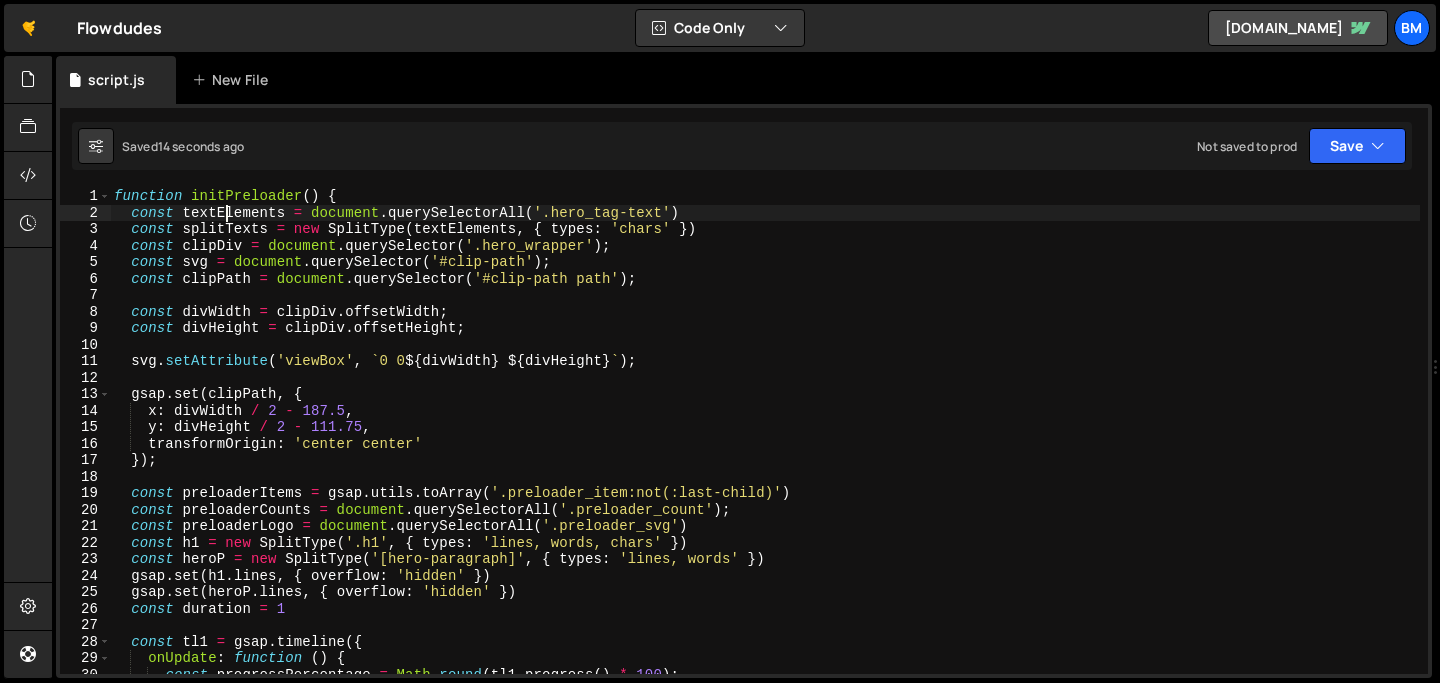 click on "function   initPreloader ( )   {    const   textElements   =   document . querySelectorAll ( '.hero_tag-text' )    const   splitTexts   =   new   SplitType ( textElements ,   {   types :   'chars'   })    const   clipDiv   =   document . querySelector ( '.hero_wrapper' ) ;    const   svg   =   document . querySelector ( '#clip-path' ) ;    const   clipPath   =   document . querySelector ( '#clip-path path' ) ;    const   divWidth   =   clipDiv . offsetWidth ;    const   divHeight   =   clipDiv . offsetHeight ;    svg . setAttribute ( 'viewBox' ,   ` 0 0  ${ divWidth }   ${ divHeight } ` ) ;    gsap . set ( clipPath ,   {       x :   divWidth   /   2   -   187.5 ,       y :   divHeight   /   2   -   111.75 ,       transformOrigin :   'center center'    }) ;    const   preloaderItems   =   gsap . utils . toArray ( '.preloader_item:not(:last-child)' )    const   preloaderCounts   =   document . querySelectorAll ( '.preloader_count' ) ;    const   preloaderLogo   =   document . querySelectorAll ( '.preloader_svg'" at bounding box center (765, 447) 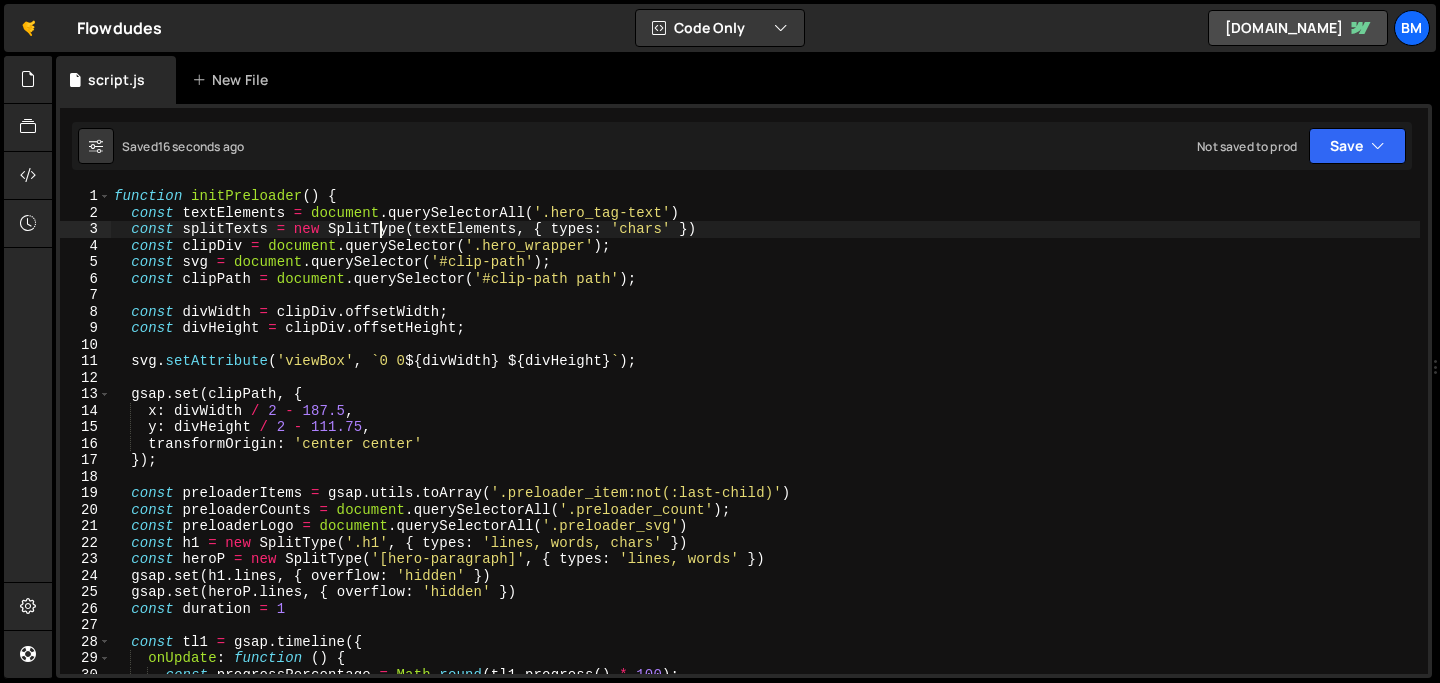 click on "function   initPreloader ( )   {    const   textElements   =   document . querySelectorAll ( '.hero_tag-text' )    const   splitTexts   =   new   SplitType ( textElements ,   {   types :   'chars'   })    const   clipDiv   =   document . querySelector ( '.hero_wrapper' ) ;    const   svg   =   document . querySelector ( '#clip-path' ) ;    const   clipPath   =   document . querySelector ( '#clip-path path' ) ;    const   divWidth   =   clipDiv . offsetWidth ;    const   divHeight   =   clipDiv . offsetHeight ;    svg . setAttribute ( 'viewBox' ,   ` 0 0  ${ divWidth }   ${ divHeight } ` ) ;    gsap . set ( clipPath ,   {       x :   divWidth   /   2   -   187.5 ,       y :   divHeight   /   2   -   111.75 ,       transformOrigin :   'center center'    }) ;    const   preloaderItems   =   gsap . utils . toArray ( '.preloader_item:not(:last-child)' )    const   preloaderCounts   =   document . querySelectorAll ( '.preloader_count' ) ;    const   preloaderLogo   =   document . querySelectorAll ( '.preloader_svg'" at bounding box center [765, 447] 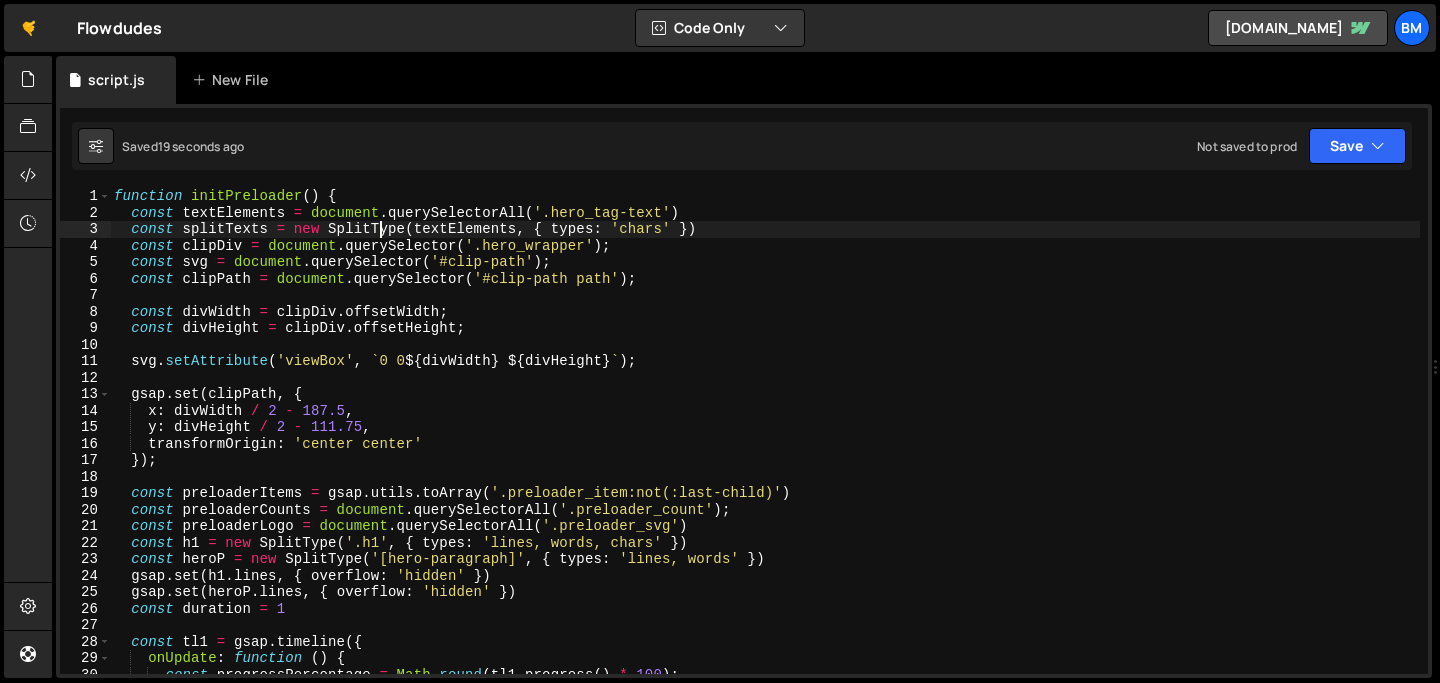 click on "function   initPreloader ( )   {    const   textElements   =   document . querySelectorAll ( '.hero_tag-text' )    const   splitTexts   =   new   SplitType ( textElements ,   {   types :   'chars'   })    const   clipDiv   =   document . querySelector ( '.hero_wrapper' ) ;    const   svg   =   document . querySelector ( '#clip-path' ) ;    const   clipPath   =   document . querySelector ( '#clip-path path' ) ;    const   divWidth   =   clipDiv . offsetWidth ;    const   divHeight   =   clipDiv . offsetHeight ;    svg . setAttribute ( 'viewBox' ,   ` 0 0  ${ divWidth }   ${ divHeight } ` ) ;    gsap . set ( clipPath ,   {       x :   divWidth   /   2   -   187.5 ,       y :   divHeight   /   2   -   111.75 ,       transformOrigin :   'center center'    }) ;    const   preloaderItems   =   gsap . utils . toArray ( '.preloader_item:not(:last-child)' )    const   preloaderCounts   =   document . querySelectorAll ( '.preloader_count' ) ;    const   preloaderLogo   =   document . querySelectorAll ( '.preloader_svg'" at bounding box center [765, 447] 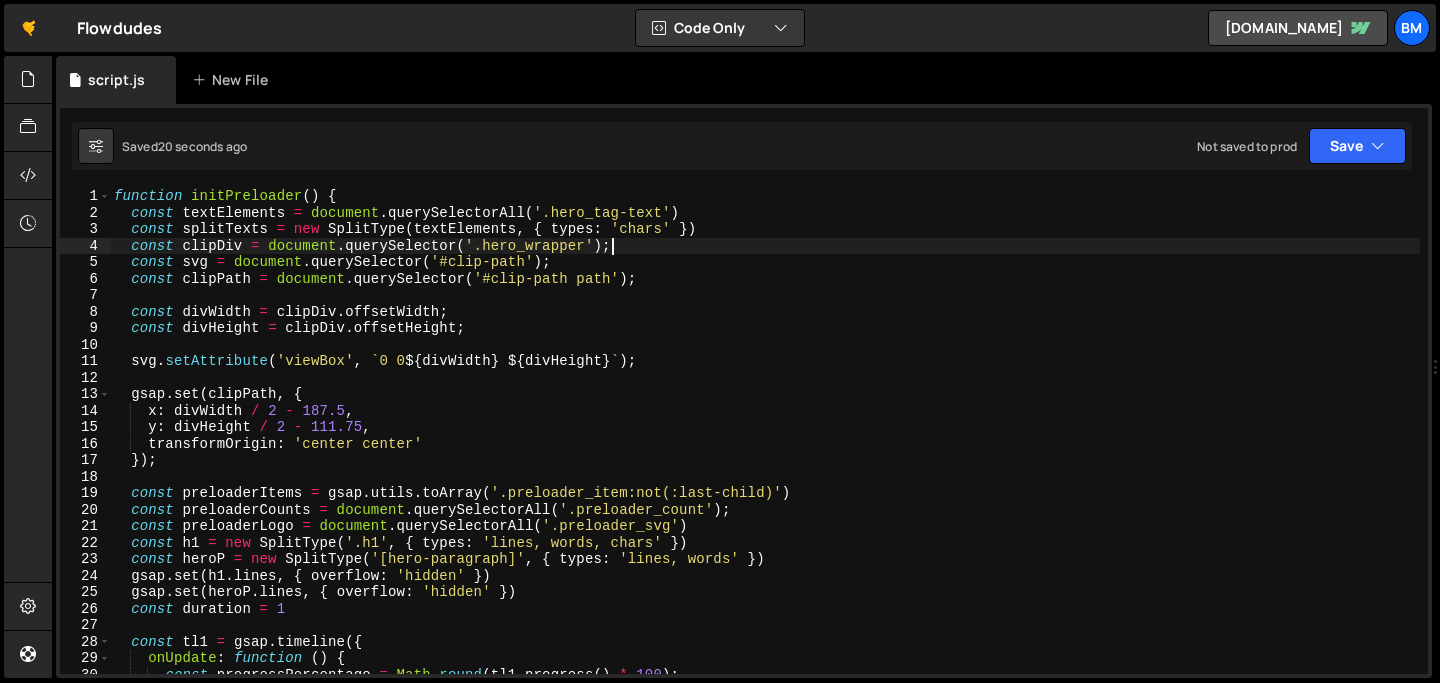 click on "function   initPreloader ( )   {    const   textElements   =   document . querySelectorAll ( '.hero_tag-text' )    const   splitTexts   =   new   SplitType ( textElements ,   {   types :   'chars'   })    const   clipDiv   =   document . querySelector ( '.hero_wrapper' ) ;    const   svg   =   document . querySelector ( '#clip-path' ) ;    const   clipPath   =   document . querySelector ( '#clip-path path' ) ;    const   divWidth   =   clipDiv . offsetWidth ;    const   divHeight   =   clipDiv . offsetHeight ;    svg . setAttribute ( 'viewBox' ,   ` 0 0  ${ divWidth }   ${ divHeight } ` ) ;    gsap . set ( clipPath ,   {       x :   divWidth   /   2   -   187.5 ,       y :   divHeight   /   2   -   111.75 ,       transformOrigin :   'center center'    }) ;    const   preloaderItems   =   gsap . utils . toArray ( '.preloader_item:not(:last-child)' )    const   preloaderCounts   =   document . querySelectorAll ( '.preloader_count' ) ;    const   preloaderLogo   =   document . querySelectorAll ( '.preloader_svg'" at bounding box center [765, 447] 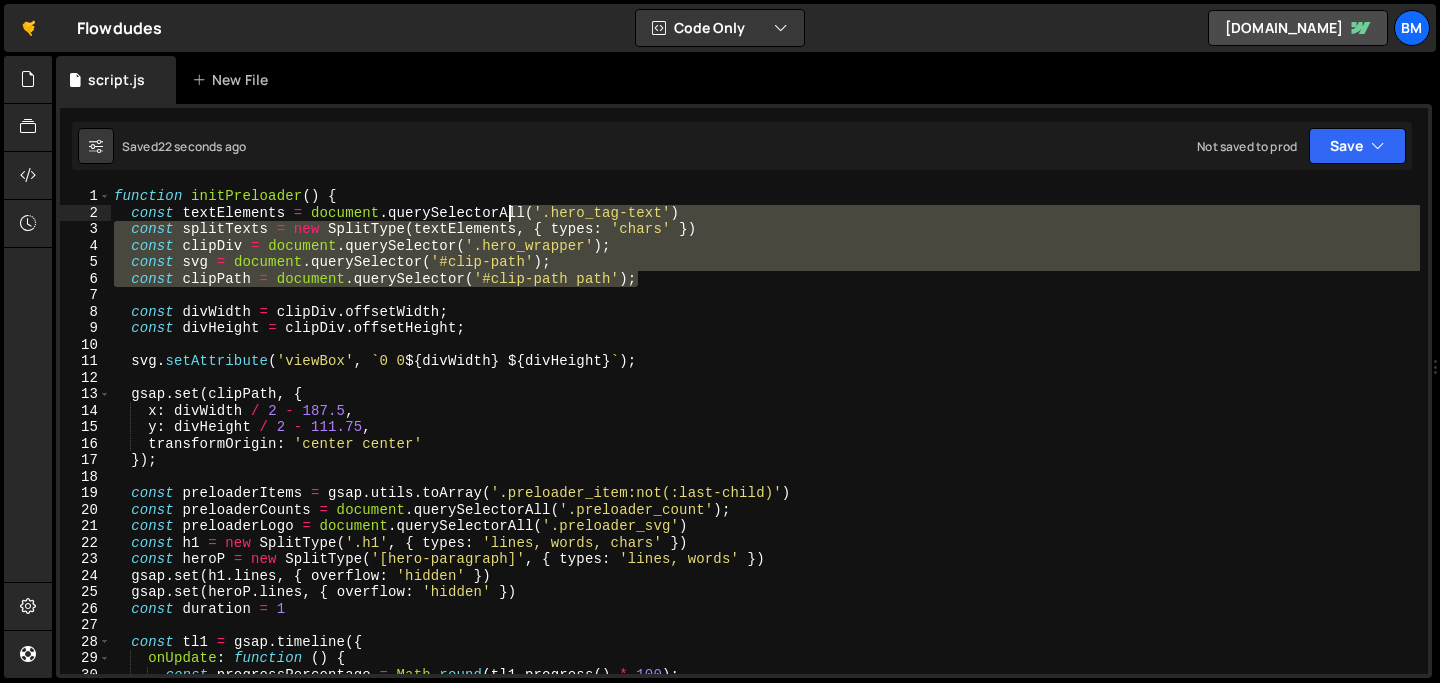 drag, startPoint x: 651, startPoint y: 285, endPoint x: 509, endPoint y: 220, distance: 156.16978 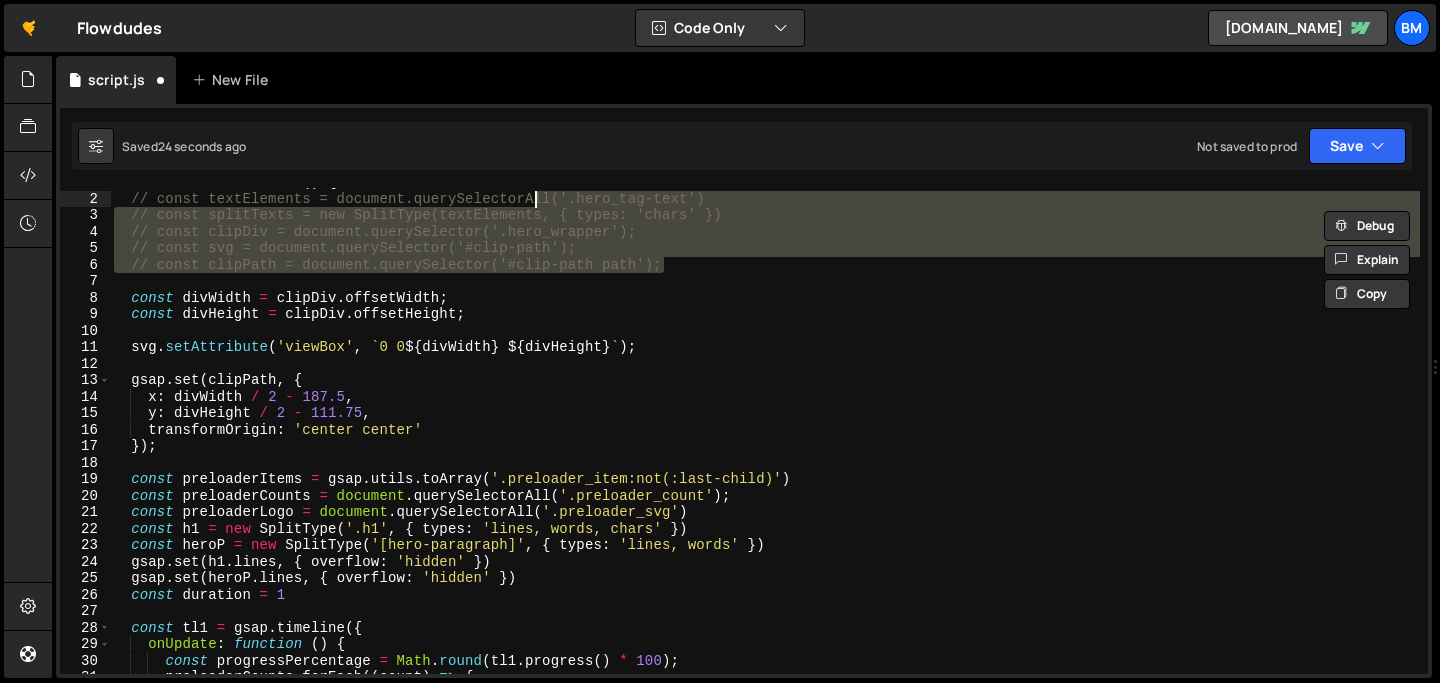 scroll, scrollTop: 30, scrollLeft: 0, axis: vertical 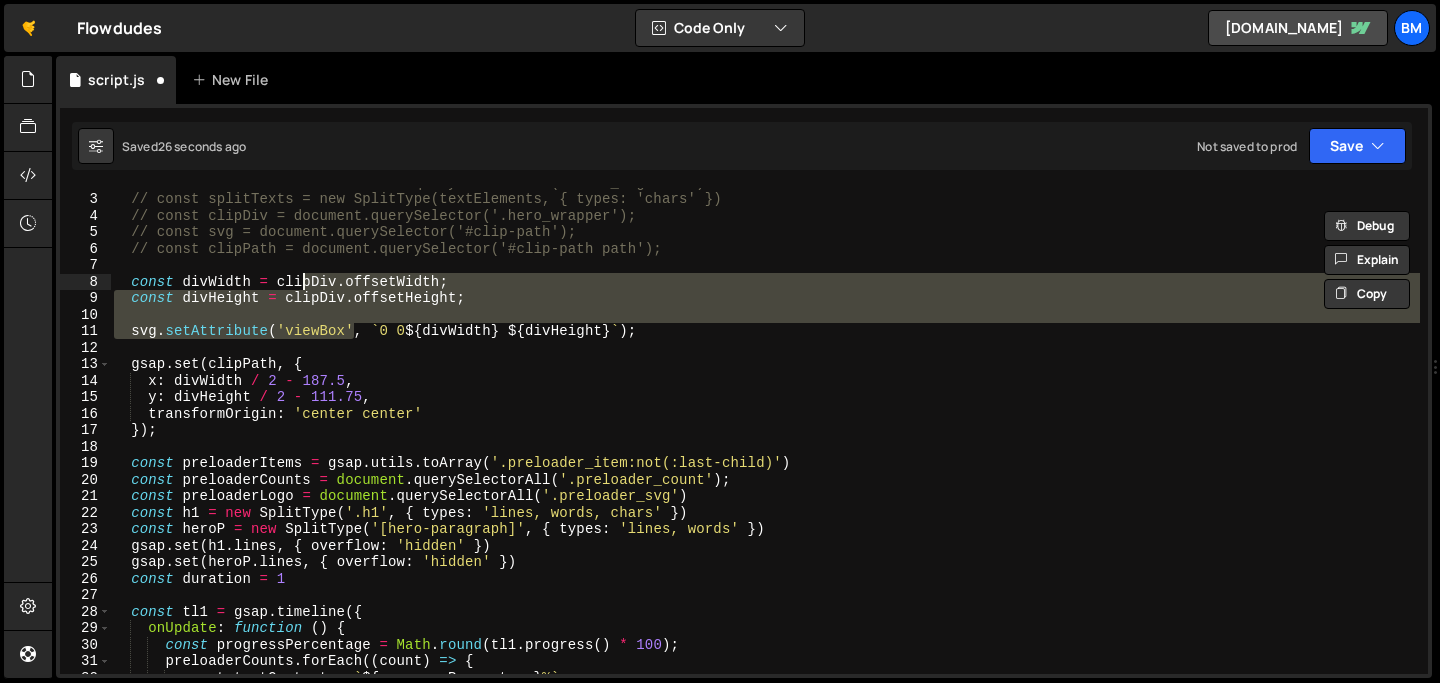 drag, startPoint x: 352, startPoint y: 328, endPoint x: 304, endPoint y: 278, distance: 69.31089 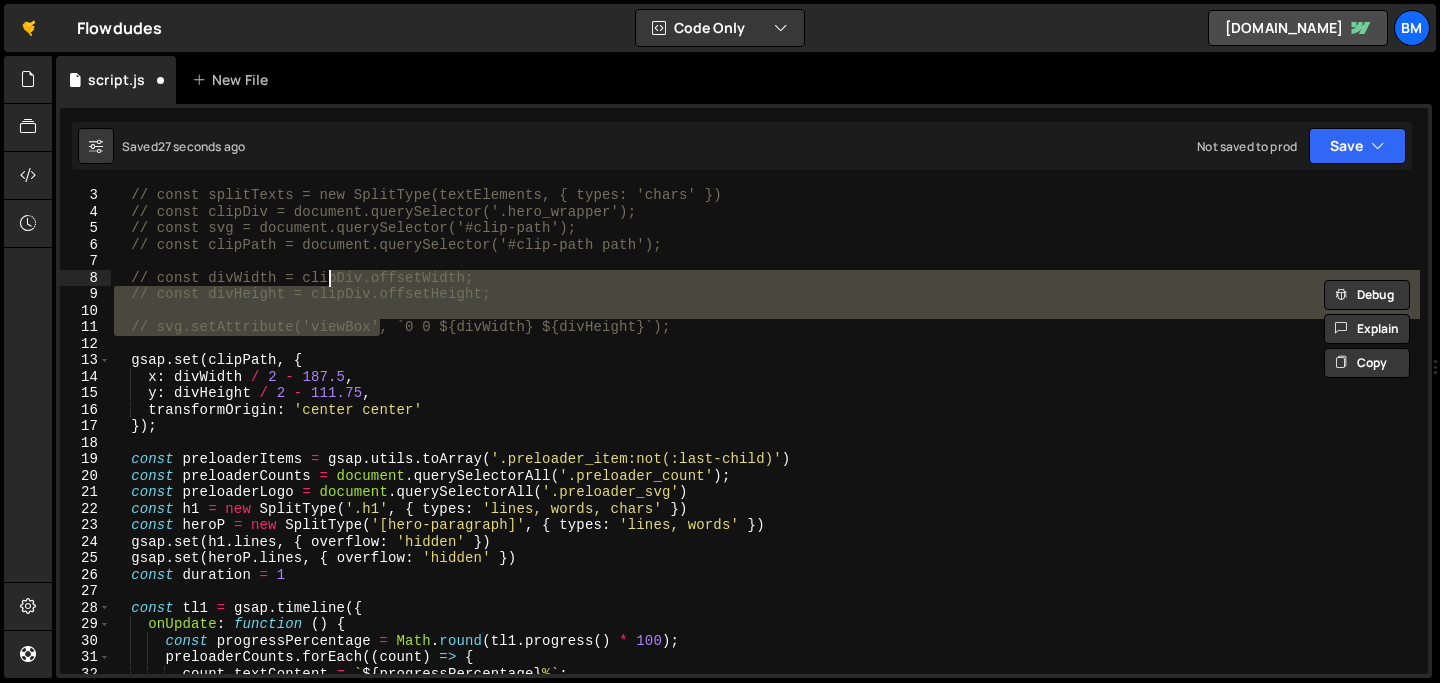 scroll, scrollTop: 78, scrollLeft: 0, axis: vertical 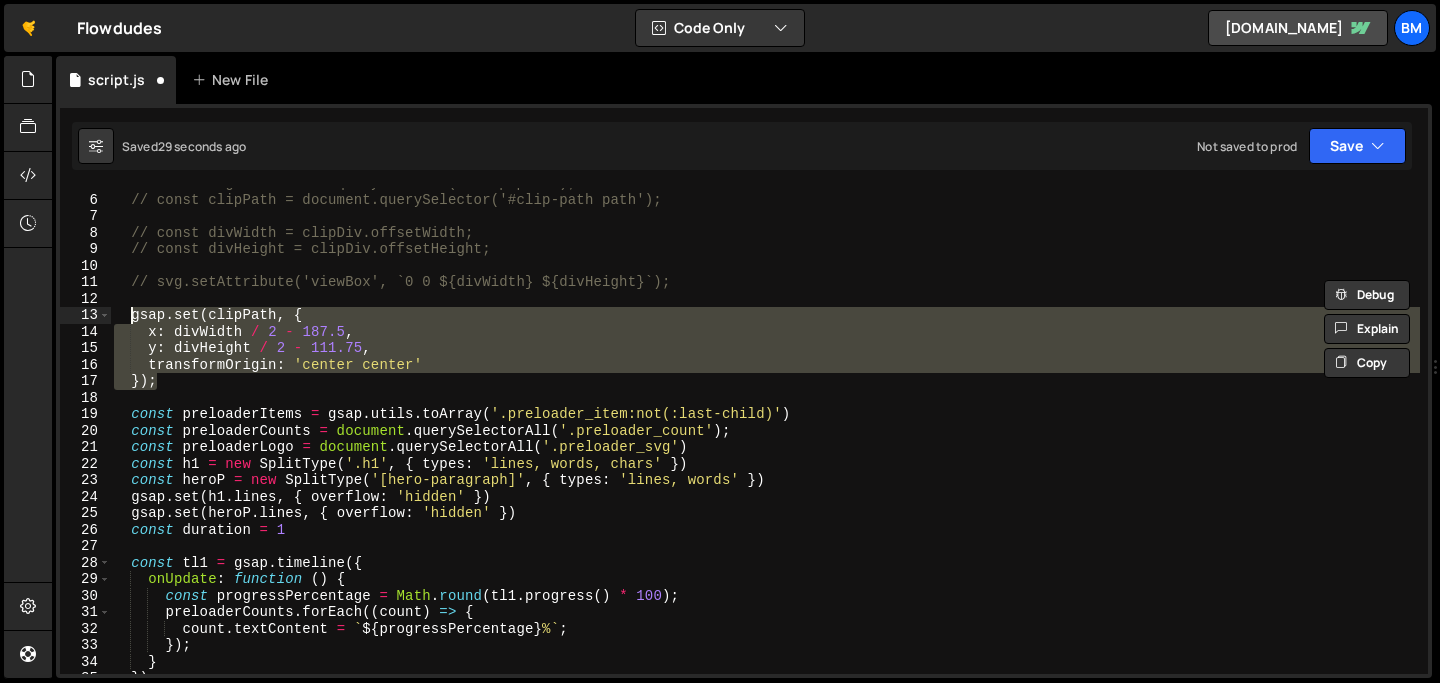 drag, startPoint x: 178, startPoint y: 378, endPoint x: 135, endPoint y: 317, distance: 74.63243 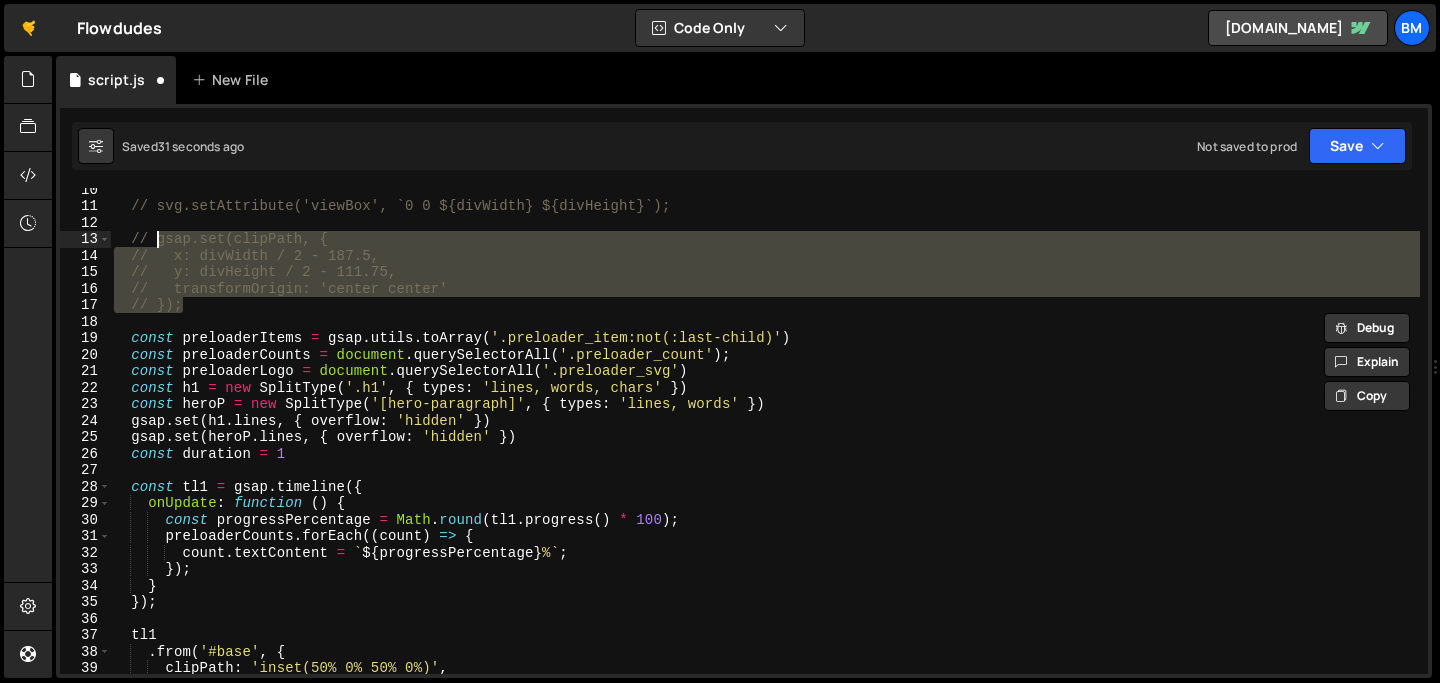 scroll, scrollTop: 155, scrollLeft: 0, axis: vertical 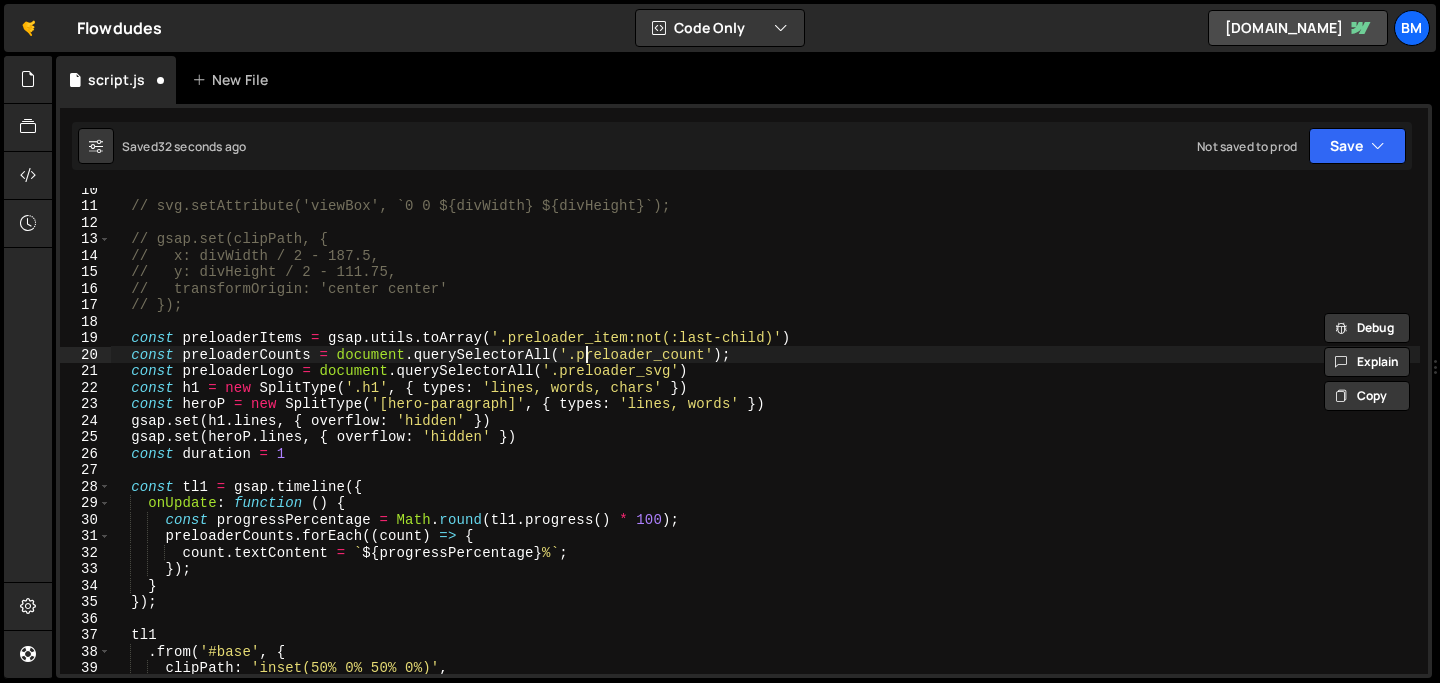 click on "// svg.setAttribute('viewBox', `0 0 ${divWidth} ${divHeight}`);    // gsap.set(clipPath, {    //   x: divWidth / 2 - 187.5,    //   y: divHeight / 2 - 111.75,    //   transformOrigin: 'center center'    // });    const   preloaderItems   =   gsap . utils . toArray ( '.preloader_item:not(:last-child)' )    const   preloaderCounts   =   document . querySelectorAll ( '.preloader_count' ) ;    const   preloaderLogo   =   document . querySelectorAll ( '.preloader_svg' )    const   h1   =   new   SplitType ( '.h1' ,   {   types :   'lines, words, chars'   })    const   heroP   =   new   SplitType ( '[hero-paragraph]' ,   {   types :   'lines, words'   })    gsap . set ( h1 . lines ,   {   overflow :   'hidden'   })    gsap . set ( heroP . lines ,   {   overflow :   'hidden'   })    const   duration   =   1    const   tl1   =   gsap . timeline ({       onUpdate :   function   ( )   {          const   progressPercentage   =   Math . round ( tl1 . progress ( )   *   100 ) ;          preloaderCounts . forEach (( )" at bounding box center [765, 440] 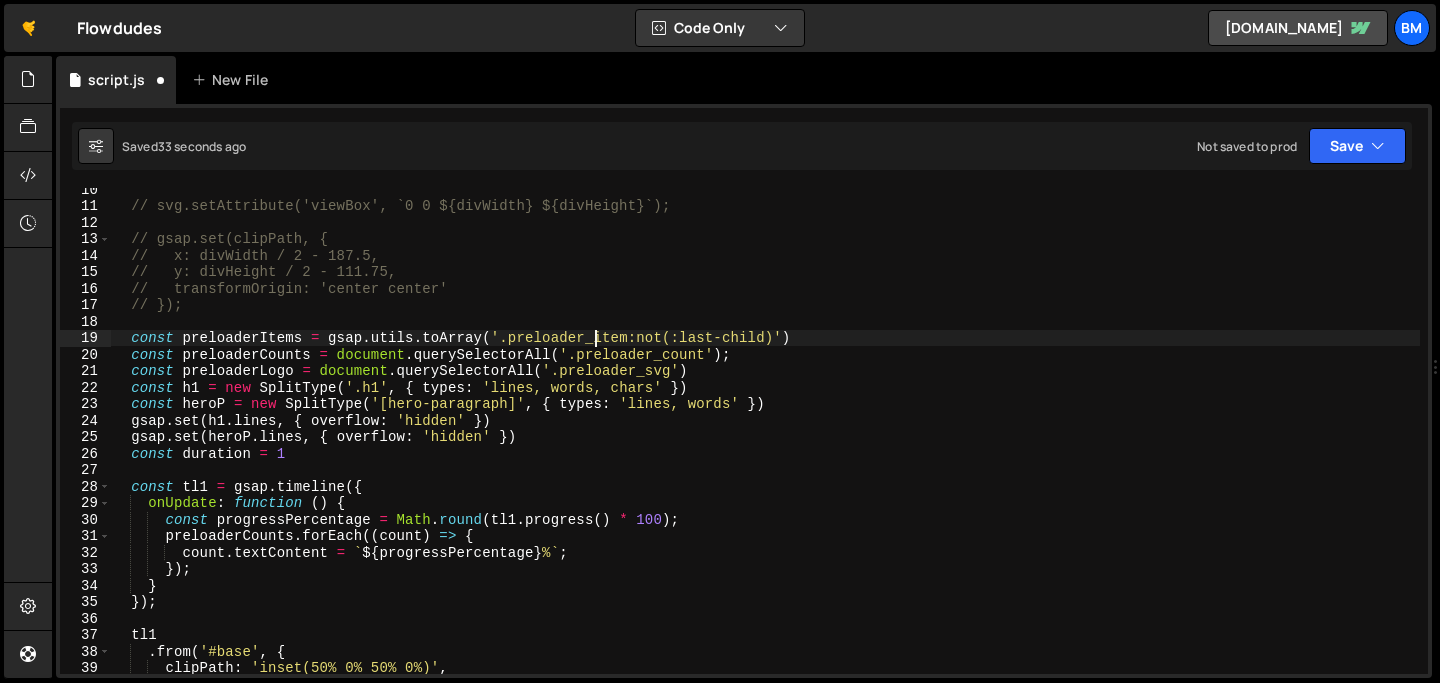 click on "// svg.setAttribute('viewBox', `0 0 ${divWidth} ${divHeight}`);    // gsap.set(clipPath, {    //   x: divWidth / 2 - 187.5,    //   y: divHeight / 2 - 111.75,    //   transformOrigin: 'center center'    // });    const   preloaderItems   =   gsap . utils . toArray ( '.preloader_item:not(:last-child)' )    const   preloaderCounts   =   document . querySelectorAll ( '.preloader_count' ) ;    const   preloaderLogo   =   document . querySelectorAll ( '.preloader_svg' )    const   h1   =   new   SplitType ( '.h1' ,   {   types :   'lines, words, chars'   })    const   heroP   =   new   SplitType ( '[hero-paragraph]' ,   {   types :   'lines, words'   })    gsap . set ( h1 . lines ,   {   overflow :   'hidden'   })    gsap . set ( heroP . lines ,   {   overflow :   'hidden'   })    const   duration   =   1    const   tl1   =   gsap . timeline ({       onUpdate :   function   ( )   {          const   progressPercentage   =   Math . round ( tl1 . progress ( )   *   100 ) ;          preloaderCounts . forEach (( )" at bounding box center [765, 440] 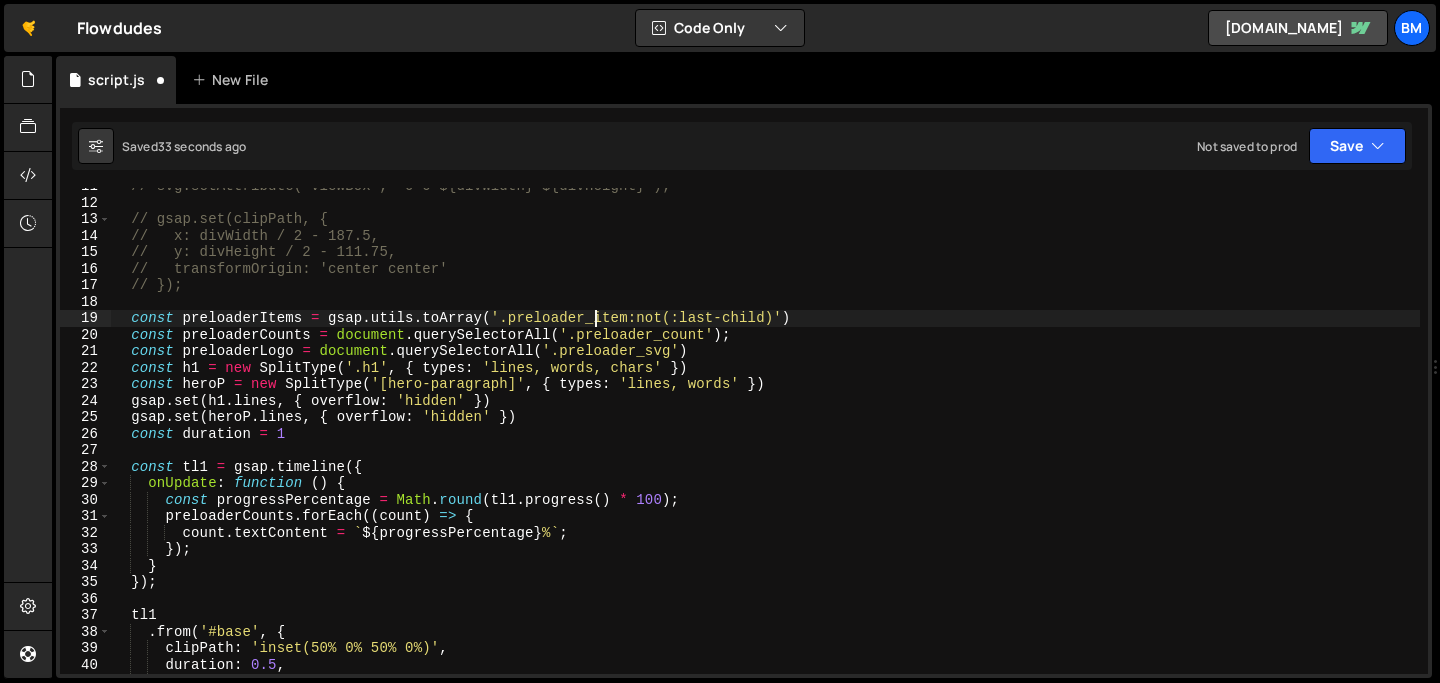 scroll, scrollTop: 174, scrollLeft: 0, axis: vertical 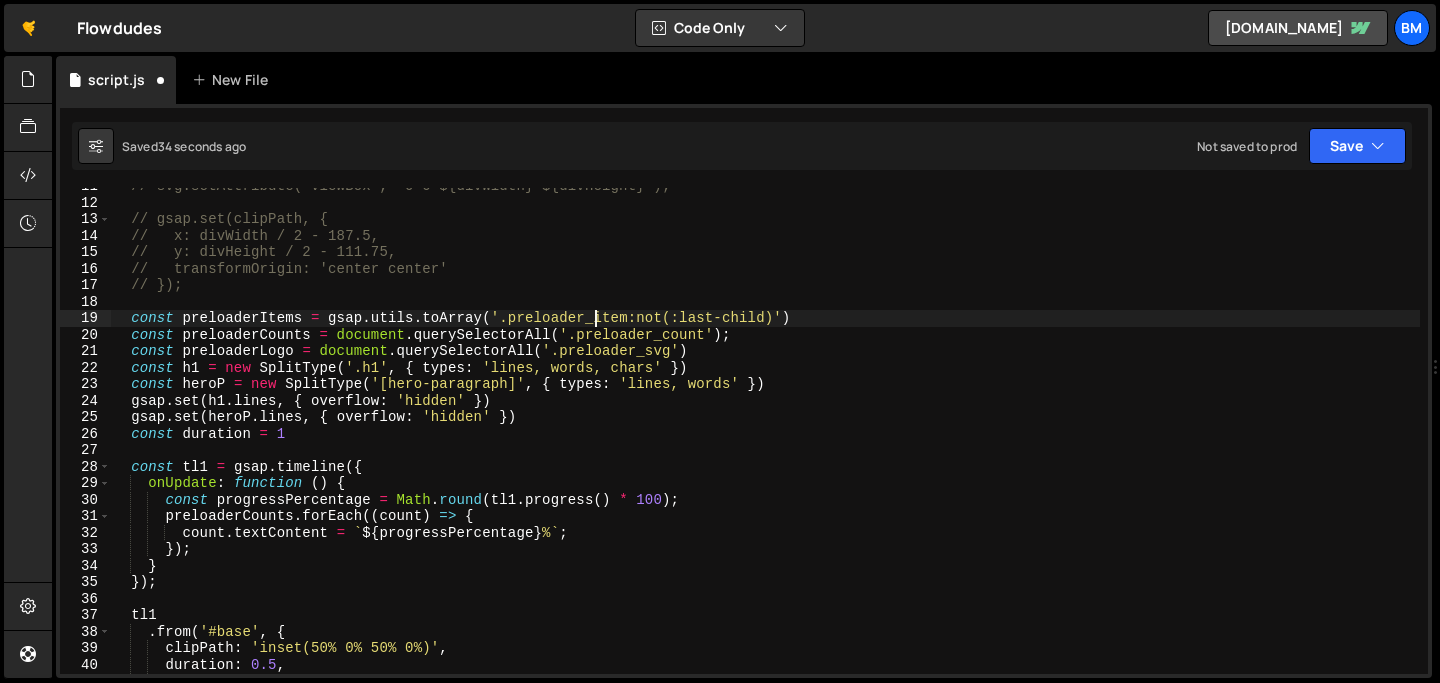 click on "// svg.setAttribute('viewBox', `0 0 ${divWidth} ${divHeight}`);    // gsap.set(clipPath, {    //   x: divWidth / 2 - 187.5,    //   y: divHeight / 2 - 111.75,    //   transformOrigin: 'center center'    // });    const   preloaderItems   =   gsap . utils . toArray ( '.preloader_item:not(:last-child)' )    const   preloaderCounts   =   document . querySelectorAll ( '.preloader_count' ) ;    const   preloaderLogo   =   document . querySelectorAll ( '.preloader_svg' )    const   h1   =   new   SplitType ( '.h1' ,   {   types :   'lines, words, chars'   })    const   heroP   =   new   SplitType ( '[hero-paragraph]' ,   {   types :   'lines, words'   })    gsap . set ( h1 . lines ,   {   overflow :   'hidden'   })    gsap . set ( heroP . lines ,   {   overflow :   'hidden'   })    const   duration   =   1    const   tl1   =   gsap . timeline ({       onUpdate :   function   ( )   {          const   progressPercentage   =   Math . round ( tl1 . progress ( )   *   100 ) ;          preloaderCounts . forEach (( )" at bounding box center [765, 437] 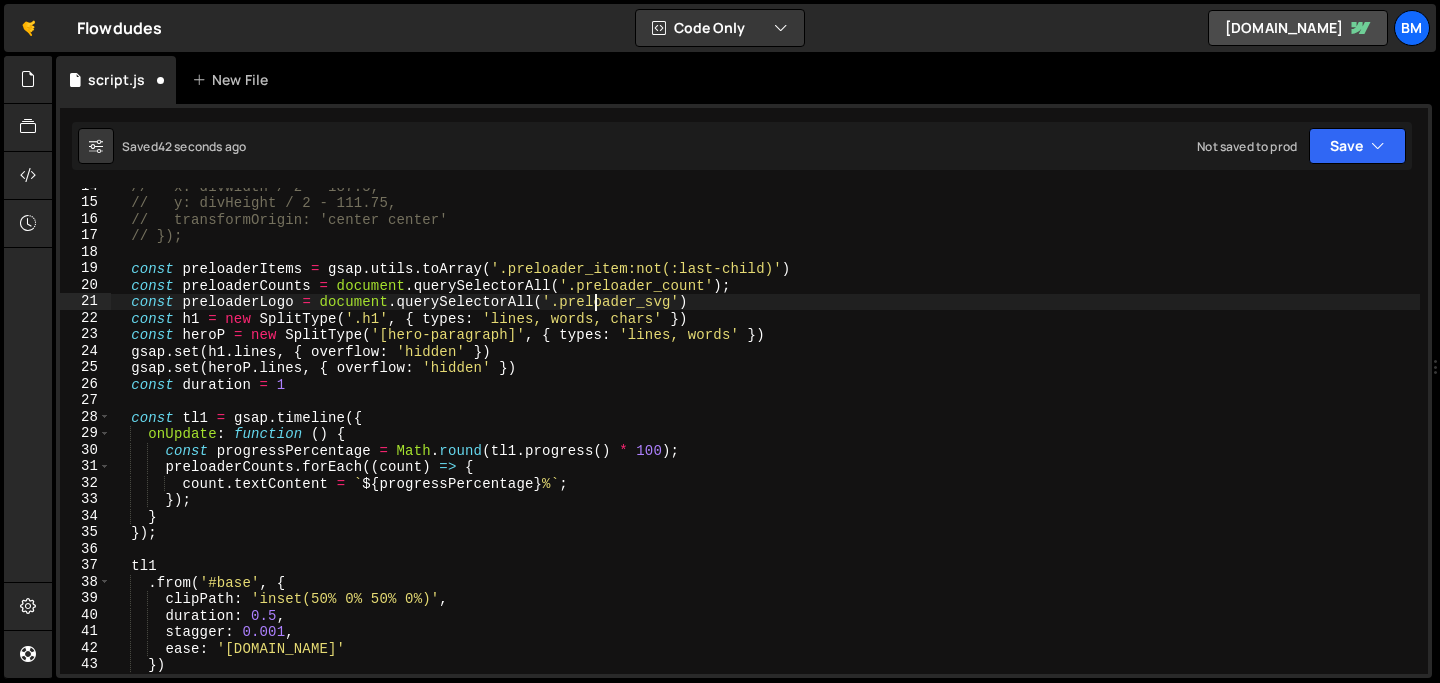 scroll, scrollTop: 225, scrollLeft: 0, axis: vertical 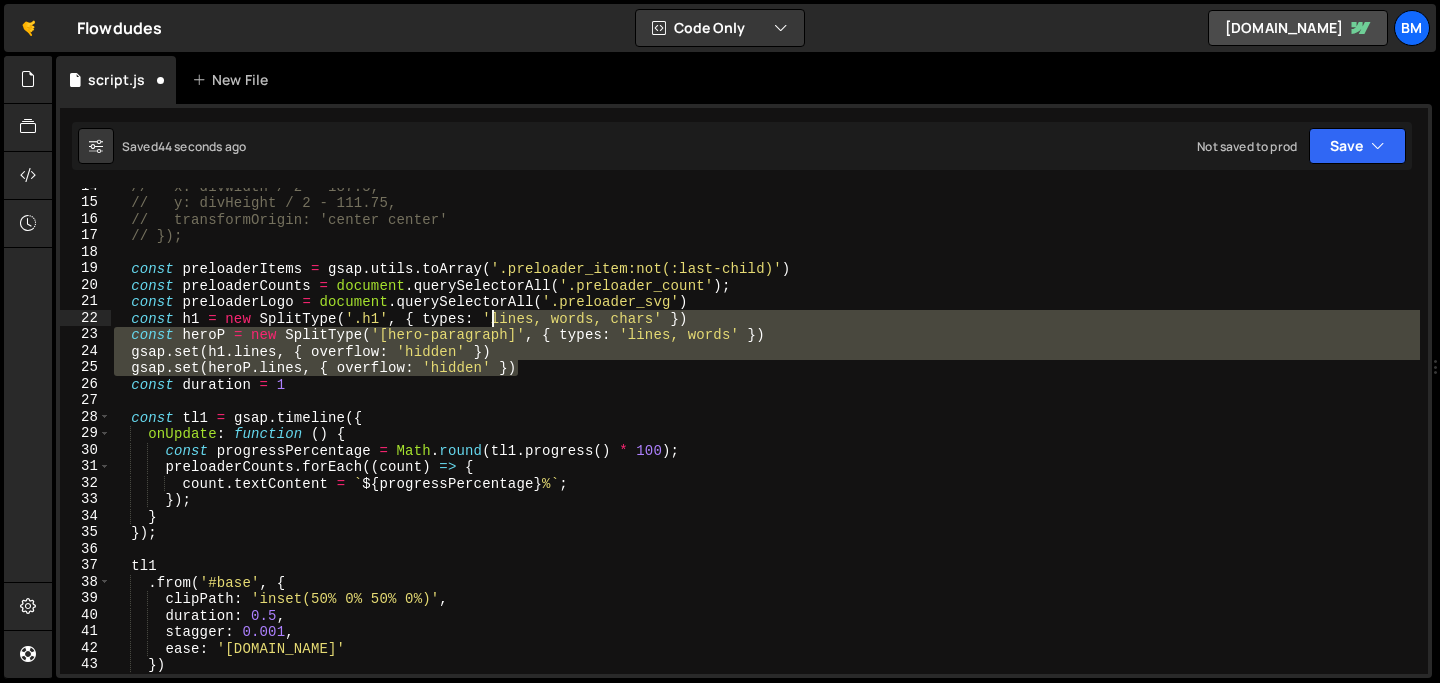 drag, startPoint x: 525, startPoint y: 368, endPoint x: 489, endPoint y: 324, distance: 56.85068 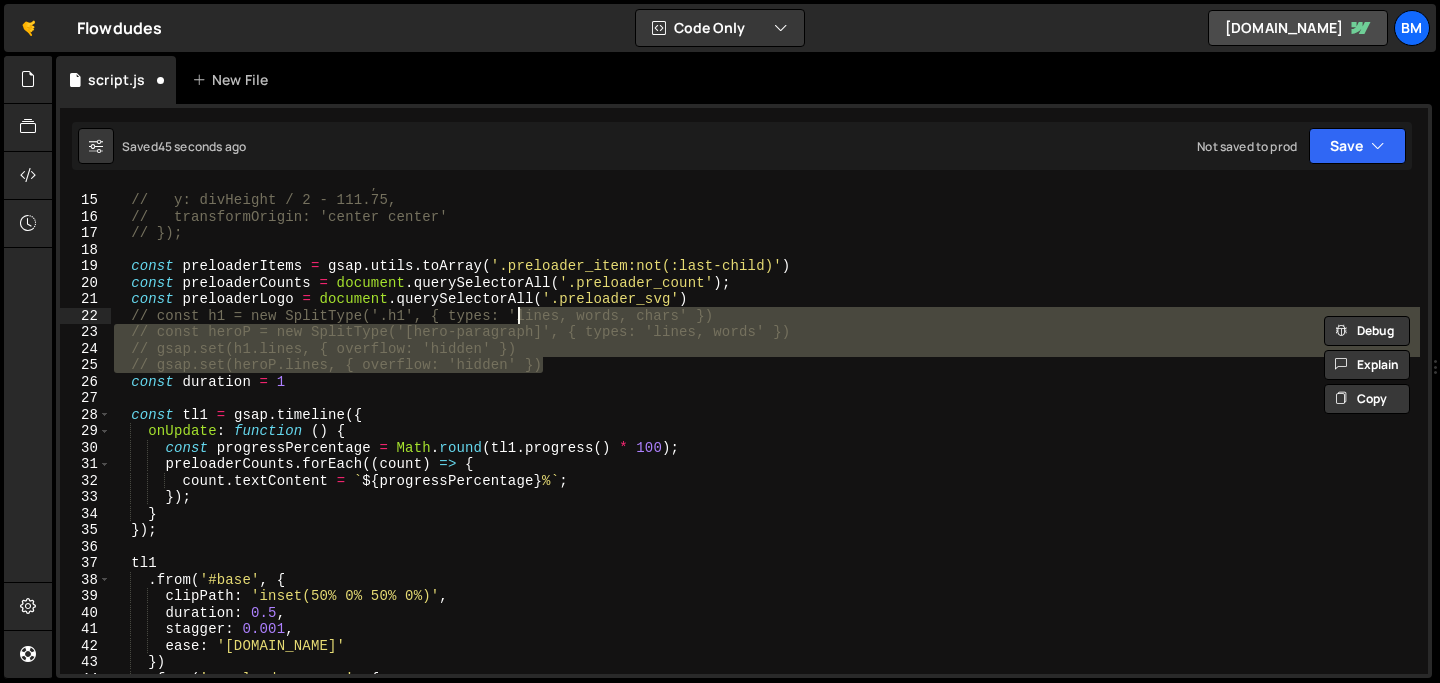 scroll, scrollTop: 253, scrollLeft: 0, axis: vertical 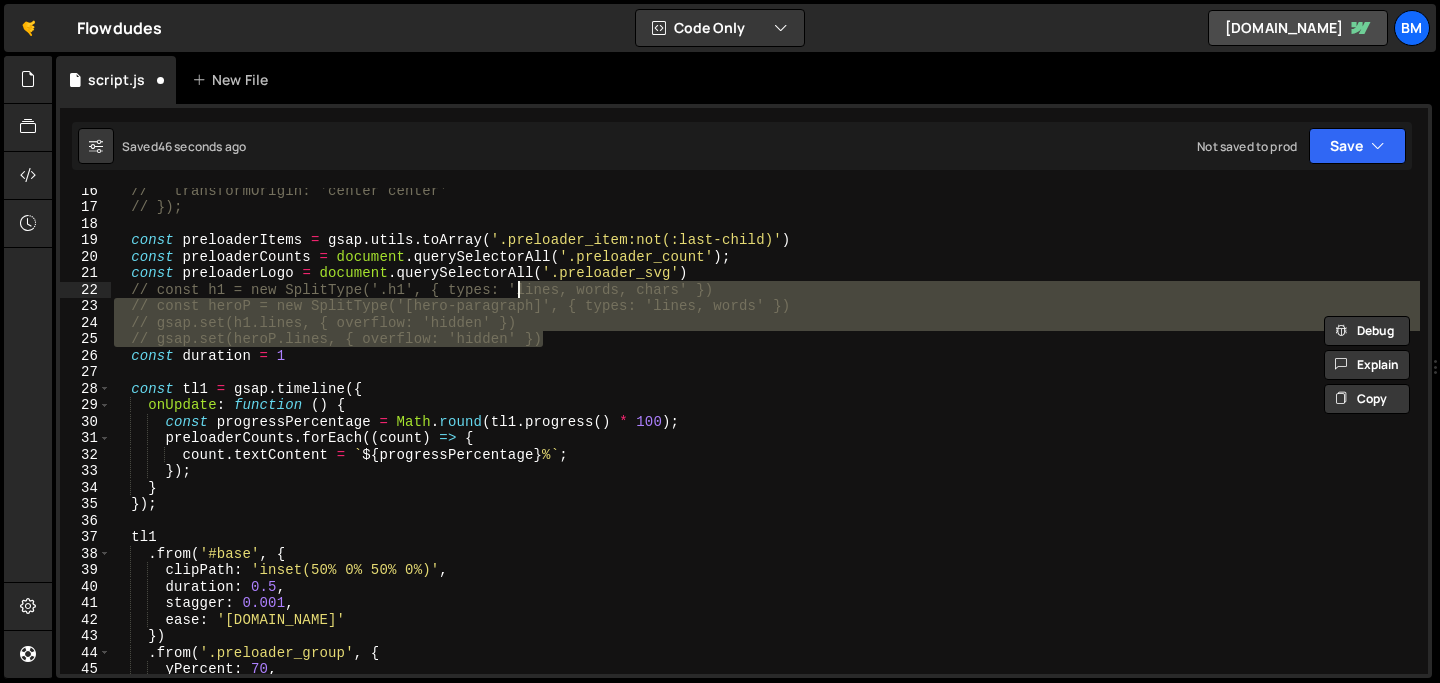 click on "//   transformOrigin: 'center center'    // });    const   preloaderItems   =   gsap . utils . toArray ( '.preloader_item:not(:last-child)' )    const   preloaderCounts   =   document . querySelectorAll ( '.preloader_count' ) ;    const   preloaderLogo   =   document . querySelectorAll ( '.preloader_svg' )    // const h1 = new SplitType('.h1', { types: 'lines, words, chars' })    // const heroP = new SplitType('[hero-paragraph]', { types: 'lines, words' })    // gsap.set(h1.lines, { overflow: 'hidden' })    // gsap.set(heroP.lines, { overflow: 'hidden' })    const   duration   =   1    const   tl1   =   gsap . timeline ({       onUpdate :   function   ( )   {          const   progressPercentage   =   Math . round ( tl1 . progress ( )   *   100 ) ;          preloaderCounts . forEach (( count )   =>   {             count . textContent   =   ` ${ progressPercentage } % ` ;          }) ;       }    }) ;    tl1       . from ( '#base' ,   {          clipPath :   'inset(50% 0% 50% 0%)' ,          duration :   0.5" at bounding box center [765, 441] 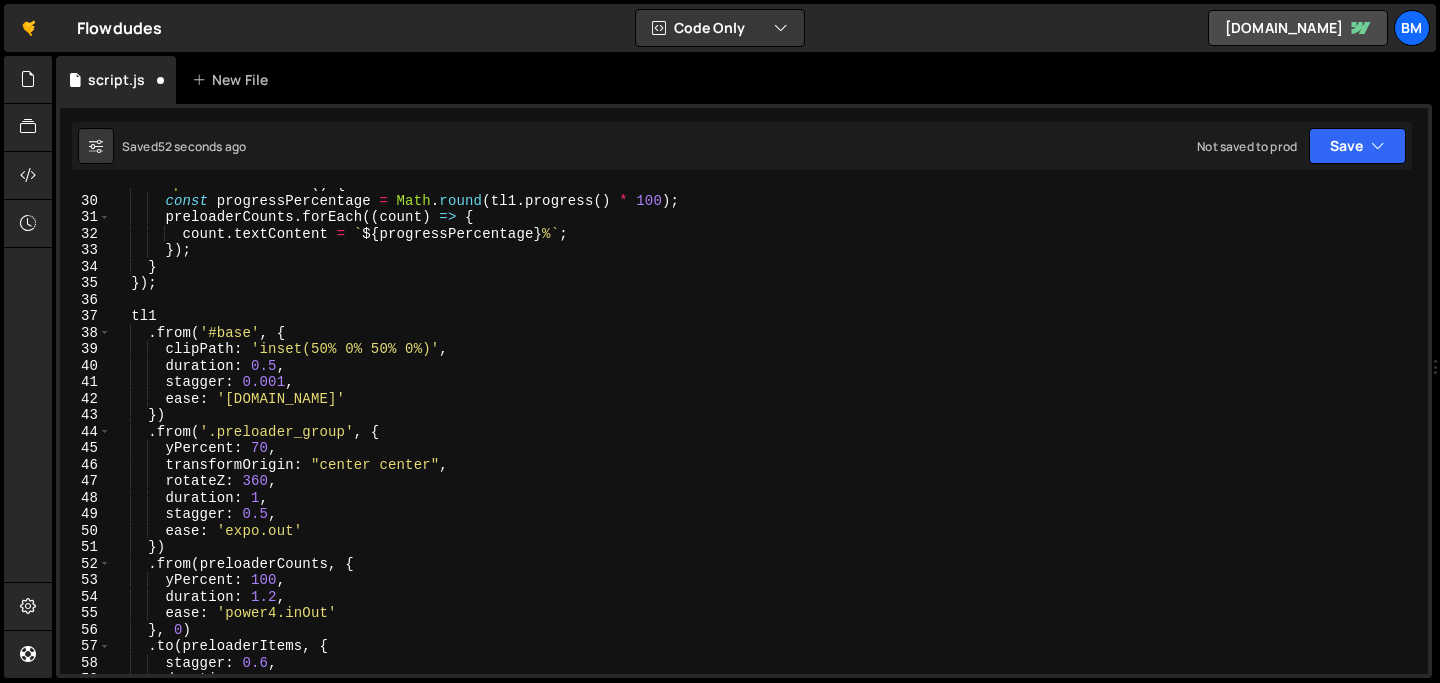 scroll, scrollTop: 486, scrollLeft: 0, axis: vertical 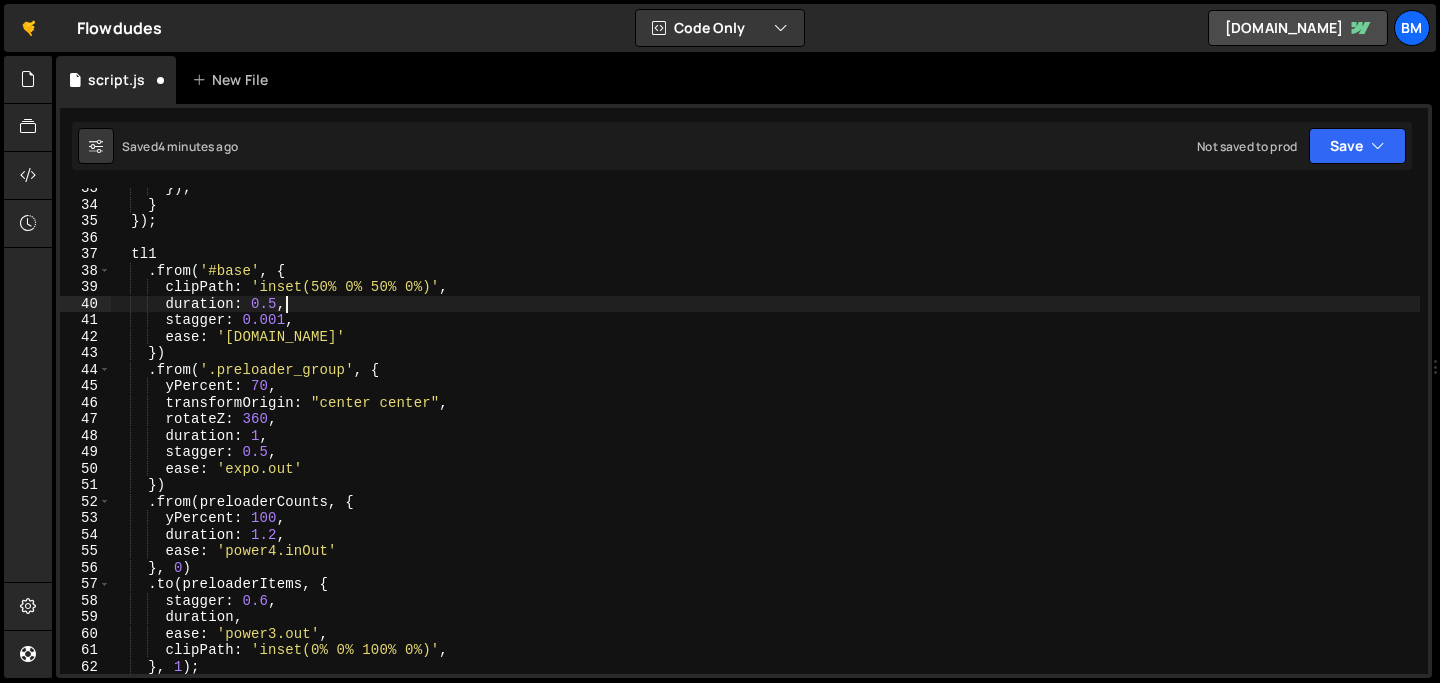 click on "}) ;       }    }) ;    tl1       . from ( '#base' ,   {          clipPath :   'inset(50% 0% 50% 0%)' ,          duration :   0.5 ,          stagger :   0.001 ,          ease :   '[DOMAIN_NAME]'       })       . from ( '.preloader_group' ,   {          yPercent :   70 ,          transformOrigin :   "center center" ,          rotateZ :   360 ,          duration :   1 ,          stagger :   0.5 ,          ease :   'expo.out'       })       . from ( preloaderCounts ,   {          yPercent :   100 ,          duration :   1.2 ,          ease :   'power4.inOut'       } ,   0 )       . to ( preloaderItems ,   {          stagger :   0.6 ,          duration ,          ease :   'power3.out' ,          clipPath :   'inset(0% 0% 100% 0%)' ,       } ,   1 ) ;" at bounding box center [765, 439] 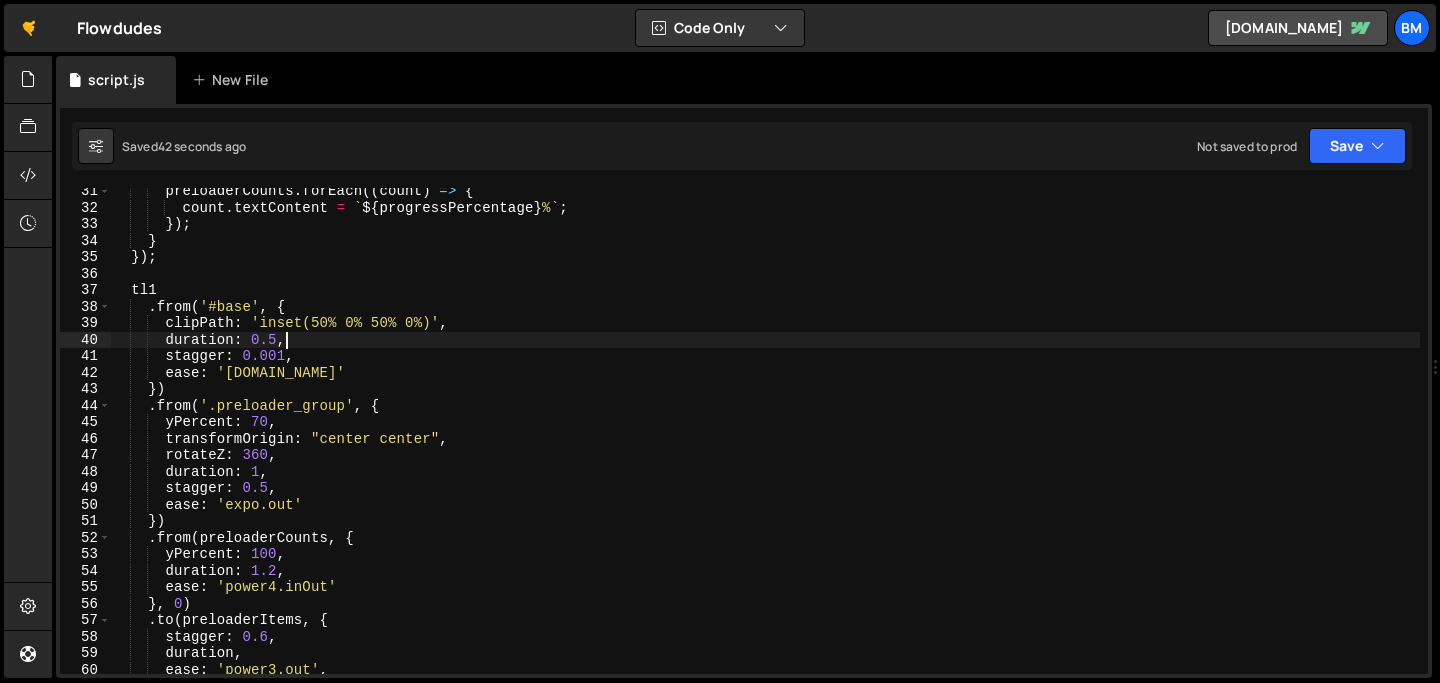 scroll, scrollTop: 473, scrollLeft: 0, axis: vertical 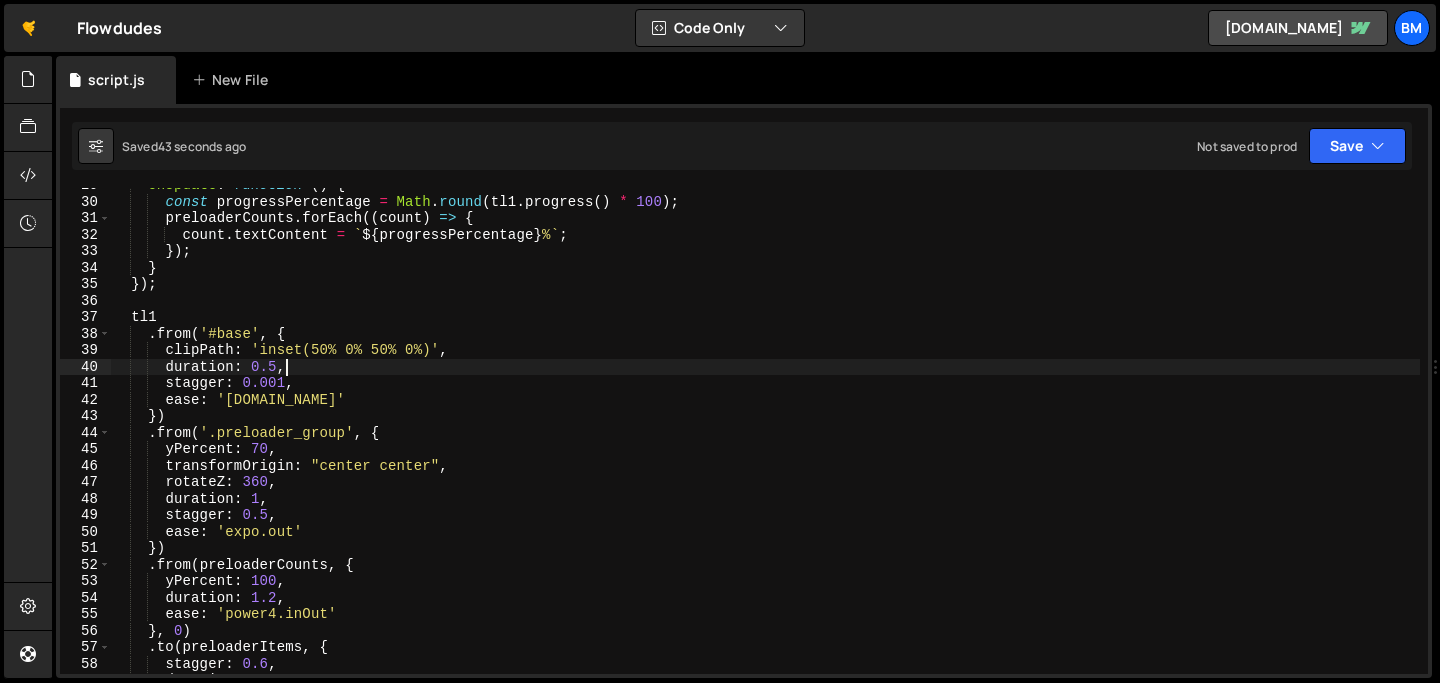 click on "onUpdate :   function   ( )   {          const   progressPercentage   =   Math . round ( tl1 . progress ( )   *   100 ) ;          preloaderCounts . forEach (( count )   =>   {             count . textContent   =   ` ${ progressPercentage } % ` ;          }) ;       }    }) ;    tl1       . from ( '#base' ,   {          clipPath :   'inset(50% 0% 50% 0%)' ,          duration :   0.5 ,          stagger :   0.001 ,          ease :   '[DOMAIN_NAME]'       })       . from ( '.preloader_group' ,   {          yPercent :   70 ,          transformOrigin :   "center center" ,          rotateZ :   360 ,          duration :   1 ,          stagger :   0.5 ,          ease :   'expo.out'       })       . from ( preloaderCounts ,   {          yPercent :   100 ,          duration :   1.2 ,          ease :   'power4.inOut'       } ,   0 )       . to ( preloaderItems ,   {          stagger :   0.6 ,          duration ," at bounding box center [765, 436] 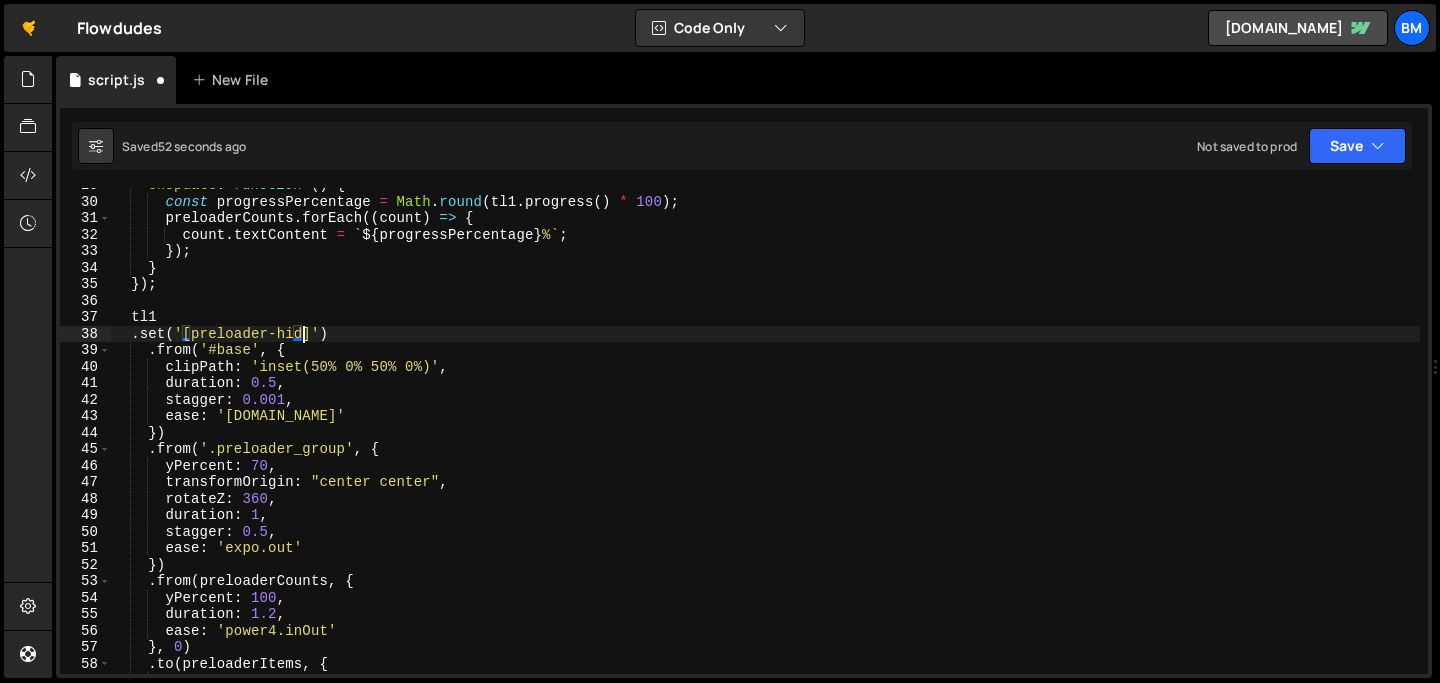 scroll, scrollTop: 0, scrollLeft: 13, axis: horizontal 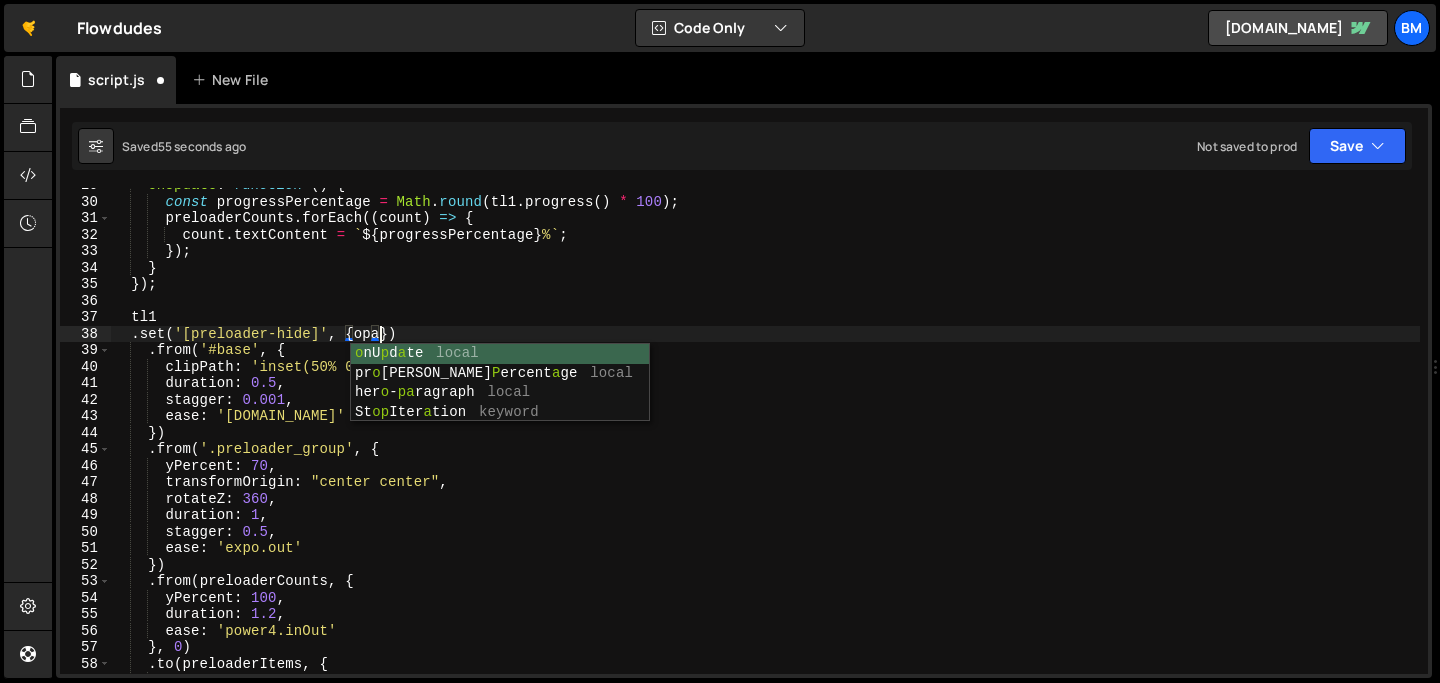 type on ".set('[preloader-hide]', {opac)" 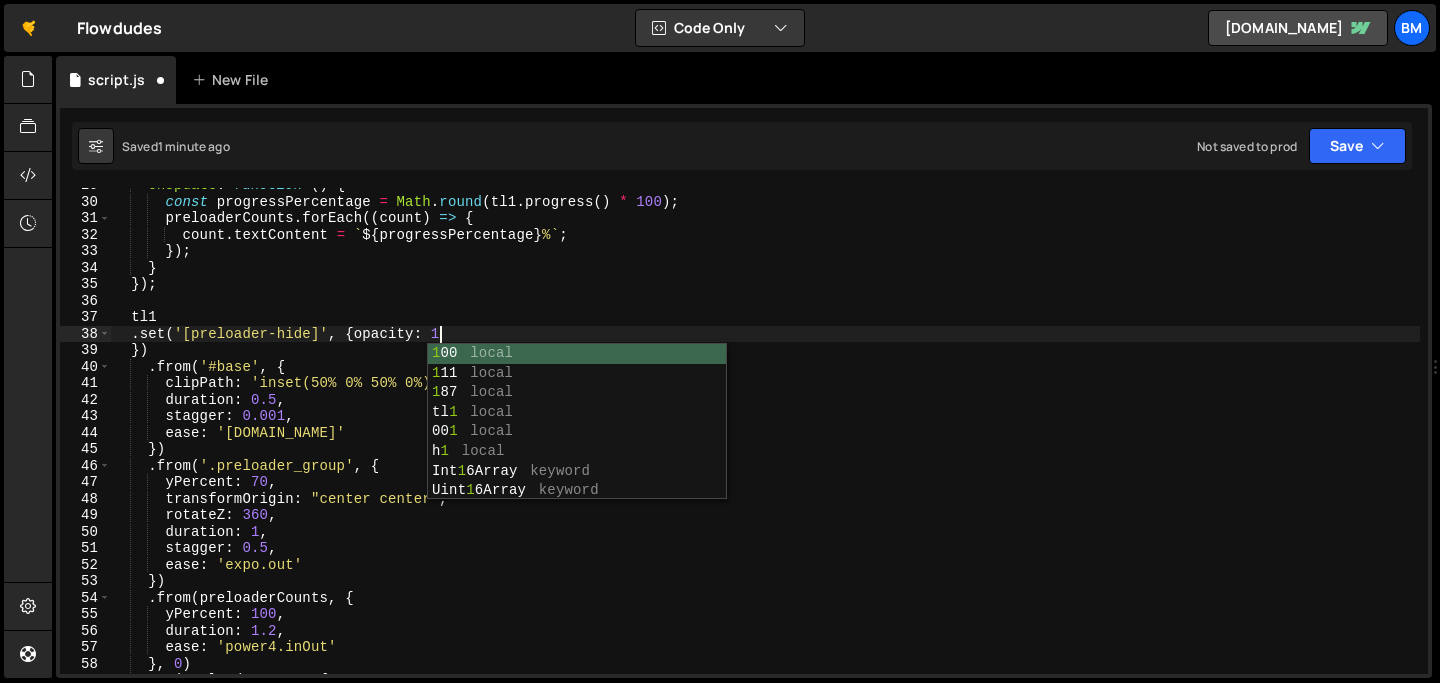 scroll, scrollTop: 0, scrollLeft: 17, axis: horizontal 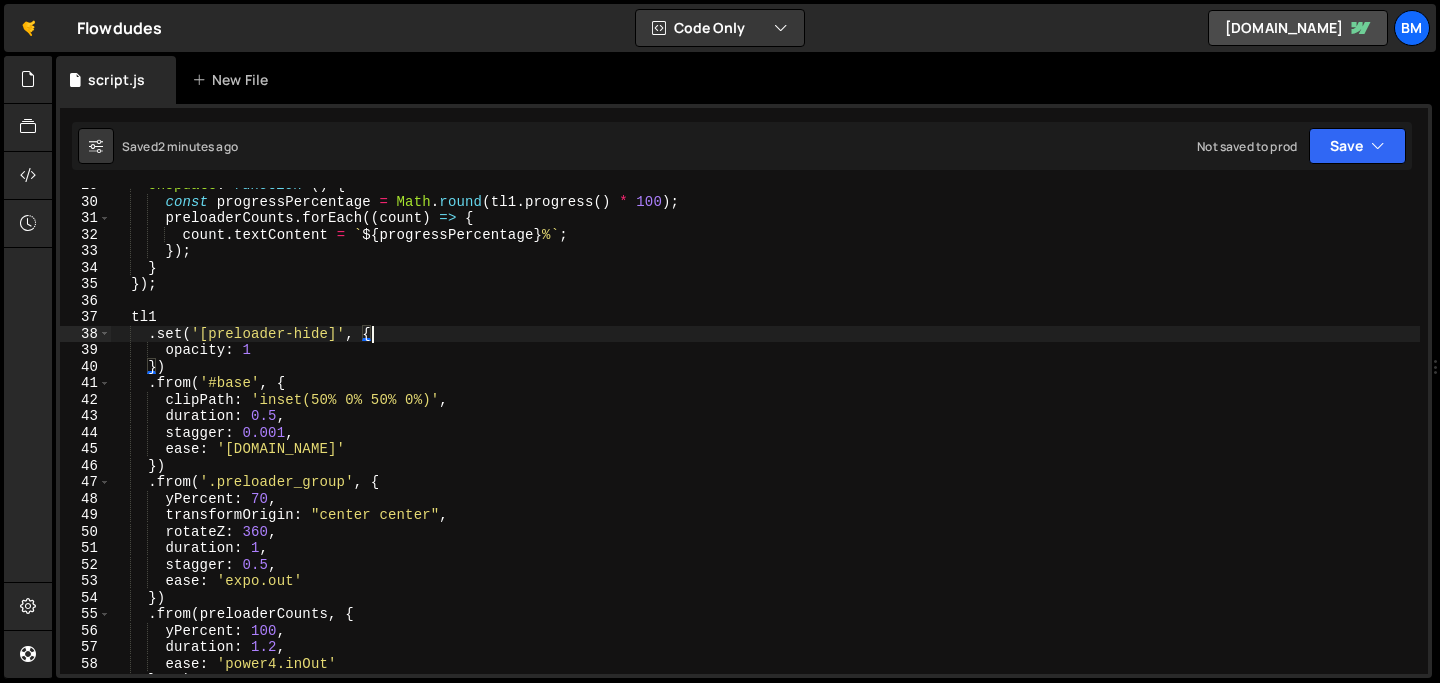 click on "onUpdate :   function   ( )   {          const   progressPercentage   =   Math . round ( tl1 . progress ( )   *   100 ) ;          preloaderCounts . forEach (( count )   =>   {             count . textContent   =   ` ${ progressPercentage } % ` ;          }) ;       }    }) ;    tl1       . set ( '[preloader-hide]' ,   {          opacity :   1       })       . from ( '#base' ,   {          clipPath :   'inset(50% 0% 50% 0%)' ,          duration :   0.5 ,          stagger :   0.001 ,          ease :   '[DOMAIN_NAME]'       })       . from ( '.preloader_group' ,   {          yPercent :   70 ,          transformOrigin :   "center center" ,          rotateZ :   360 ,          duration :   1 ,          stagger :   0.5 ,          ease :   'expo.out'       })       . from ( preloaderCounts ,   {          yPercent :   100 ,          duration :   1.2 ,          ease :   'power4.inOut'       } ,   0 )" at bounding box center [765, 436] 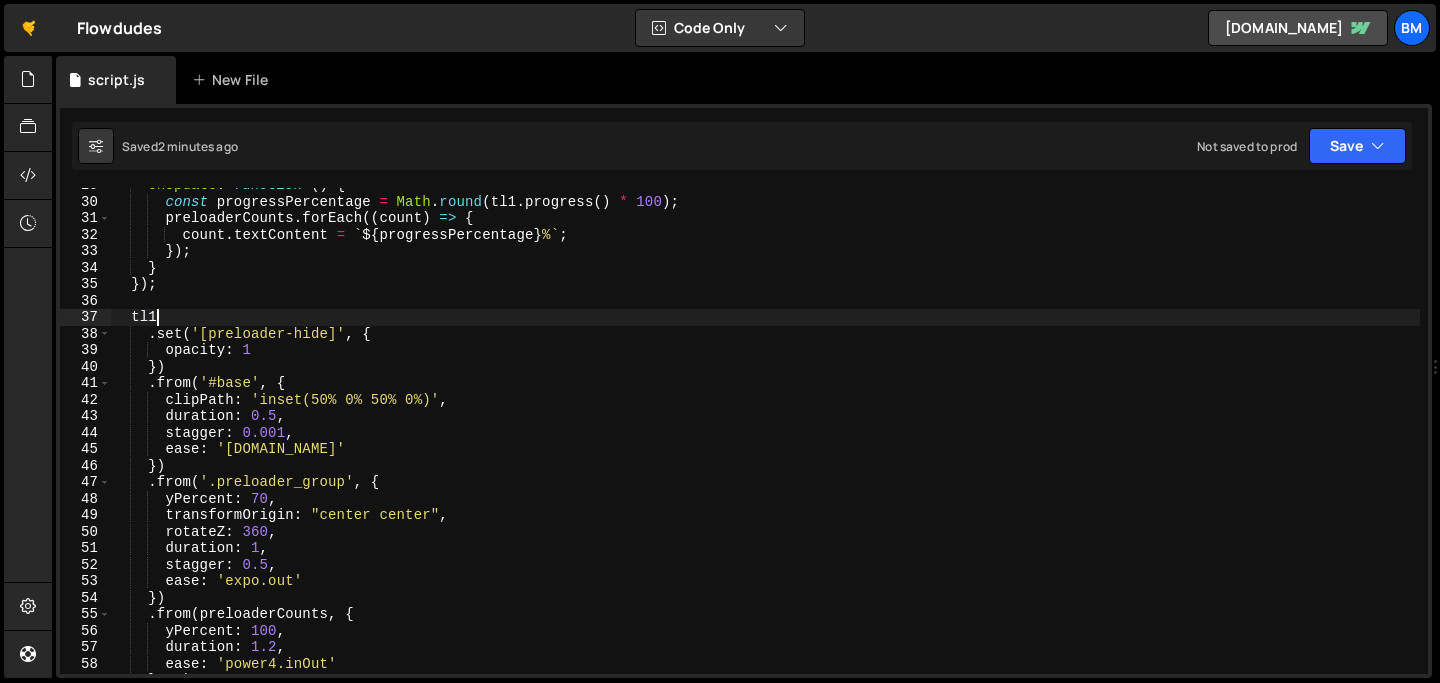scroll, scrollTop: 0, scrollLeft: 1, axis: horizontal 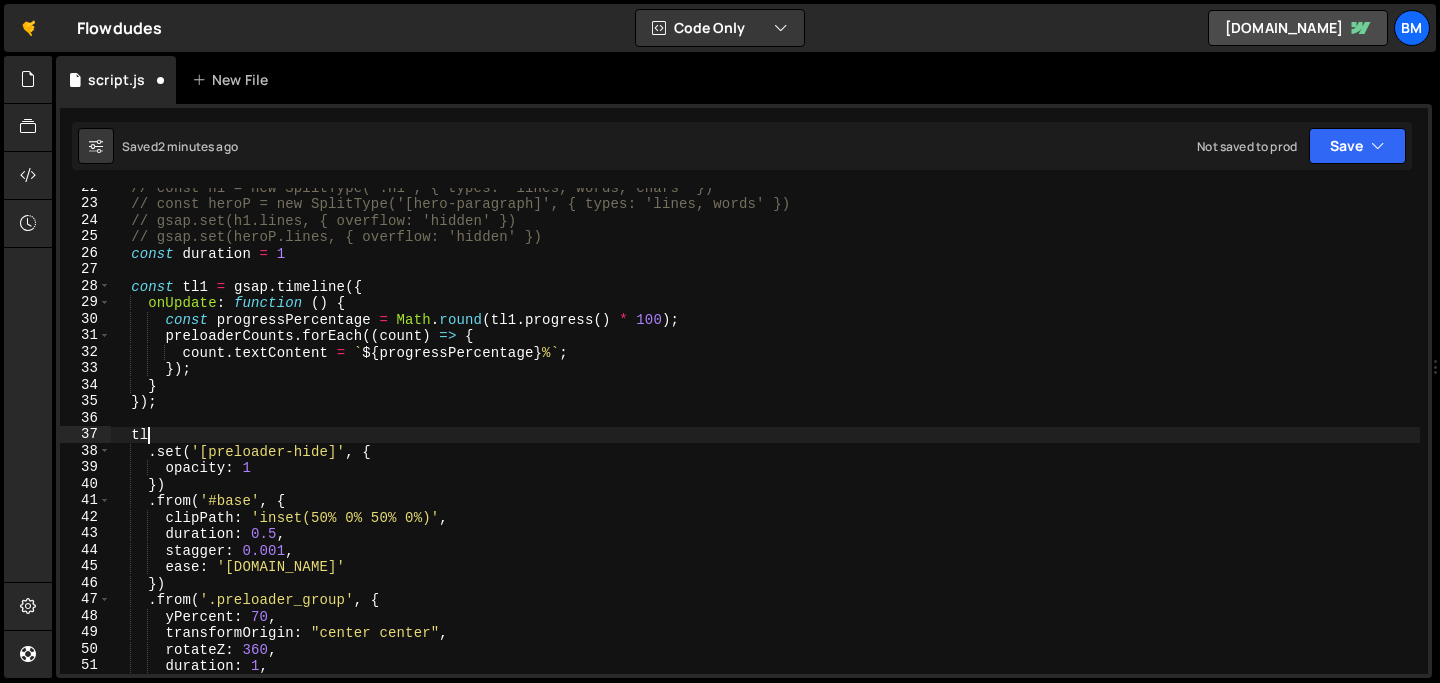click on "// const h1 = new SplitType('.h1', { types: 'lines, words, chars' })    // const heroP = new SplitType('[hero-paragraph]', { types: 'lines, words' })    // gsap.set(h1.lines, { overflow: 'hidden' })    // gsap.set(heroP.lines, { overflow: 'hidden' })    const   duration   =   1    const   tl1   =   gsap . timeline ({       onUpdate :   function   ( )   {          const   progressPercentage   =   Math . round ( tl1 . progress ( )   *   100 ) ;          preloaderCounts . forEach (( count )   =>   {             count . textContent   =   ` ${ progressPercentage } % ` ;          }) ;       }    }) ;    tl       . set ( '[preloader-hide]' ,   {          opacity :   1       })       . from ( '#base' ,   {          clipPath :   'inset(50% 0% 50% 0%)' ,          duration :   0.5 ,          stagger :   0.001 ,          ease :   '[DOMAIN_NAME]'       })       . from ( '.preloader_group' ,   {          yPercent :   70 ,          transformOrigin :   "center center" ,          rotateZ :   360 ,          duration :   1 ," at bounding box center (765, 438) 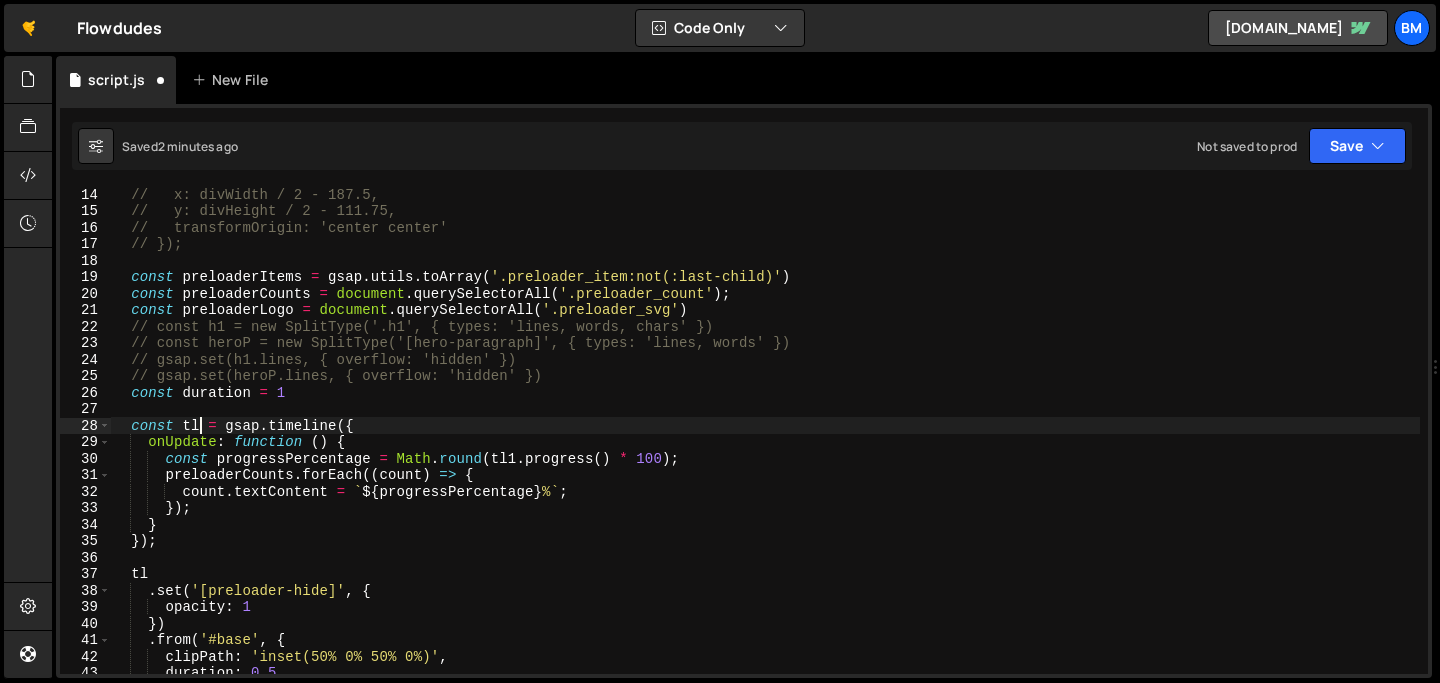 scroll, scrollTop: 216, scrollLeft: 0, axis: vertical 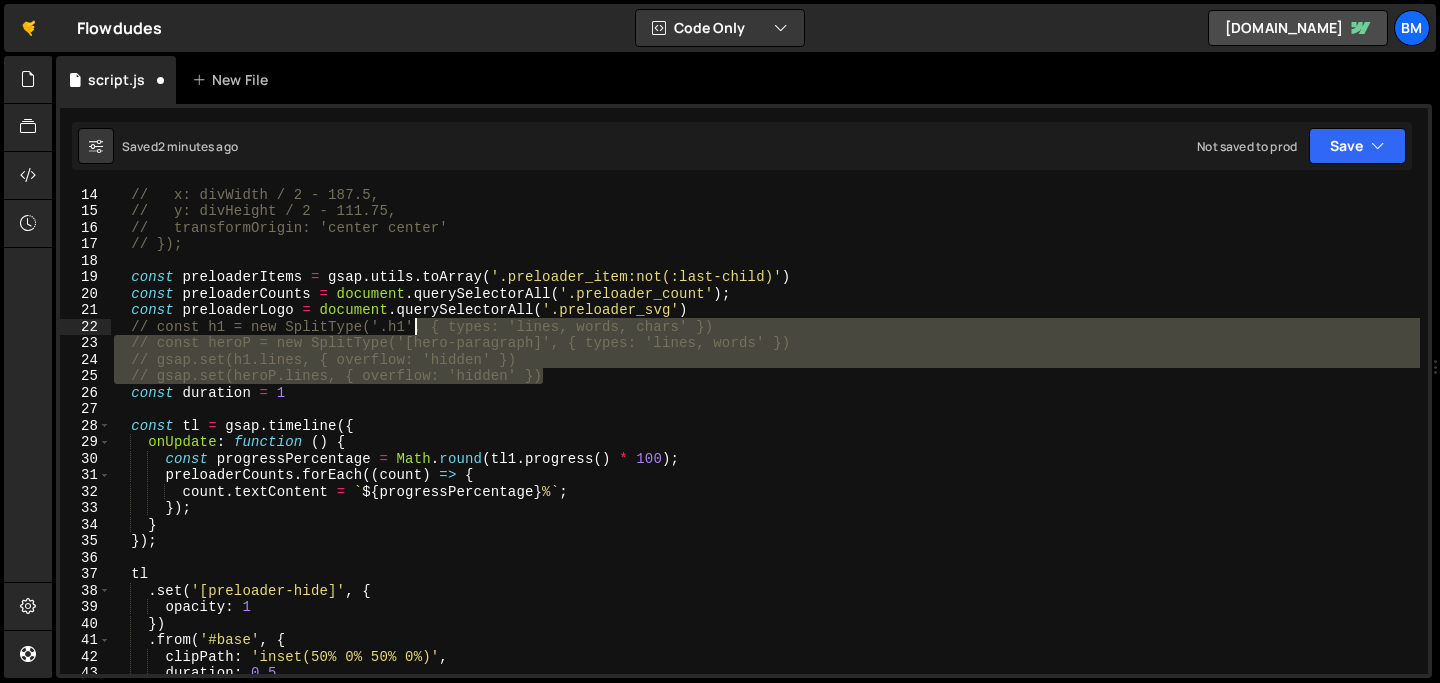 drag, startPoint x: 544, startPoint y: 377, endPoint x: 416, endPoint y: 326, distance: 137.78607 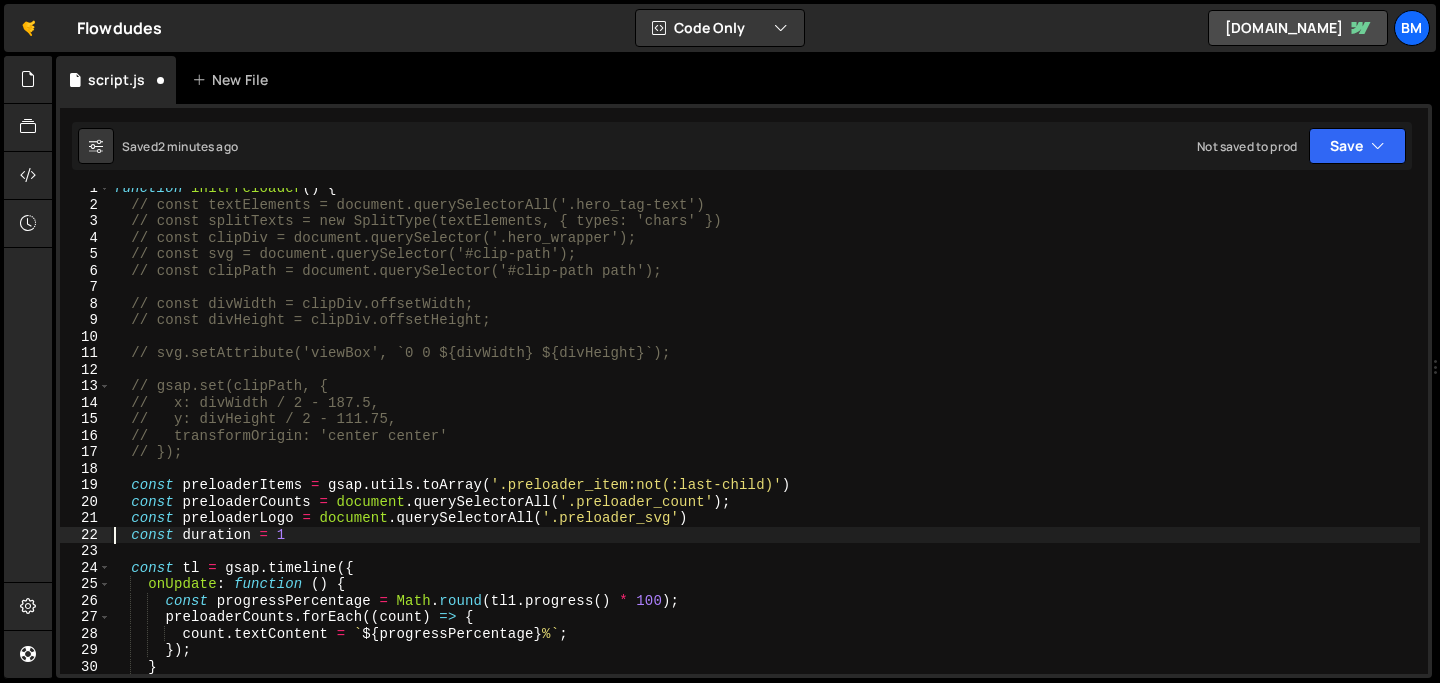 scroll, scrollTop: 8, scrollLeft: 0, axis: vertical 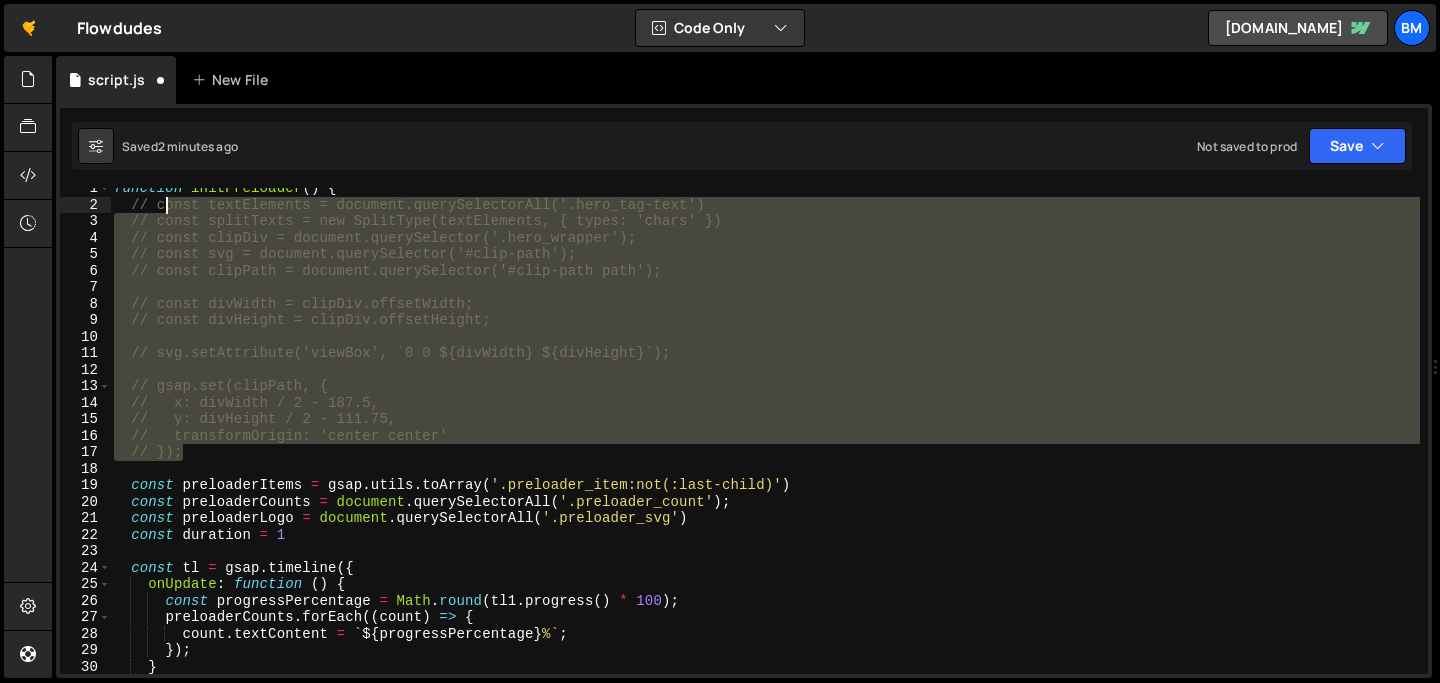 drag, startPoint x: 201, startPoint y: 446, endPoint x: 165, endPoint y: 212, distance: 236.75304 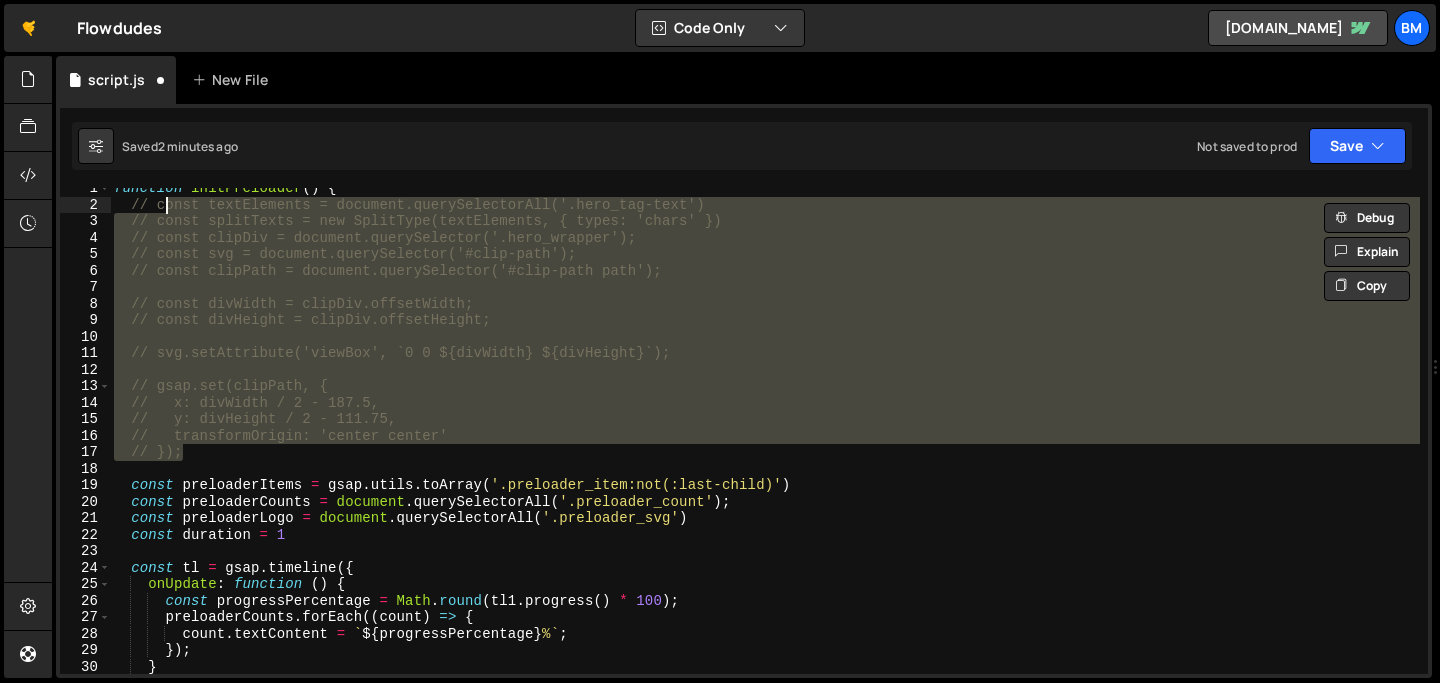 scroll, scrollTop: 0, scrollLeft: 0, axis: both 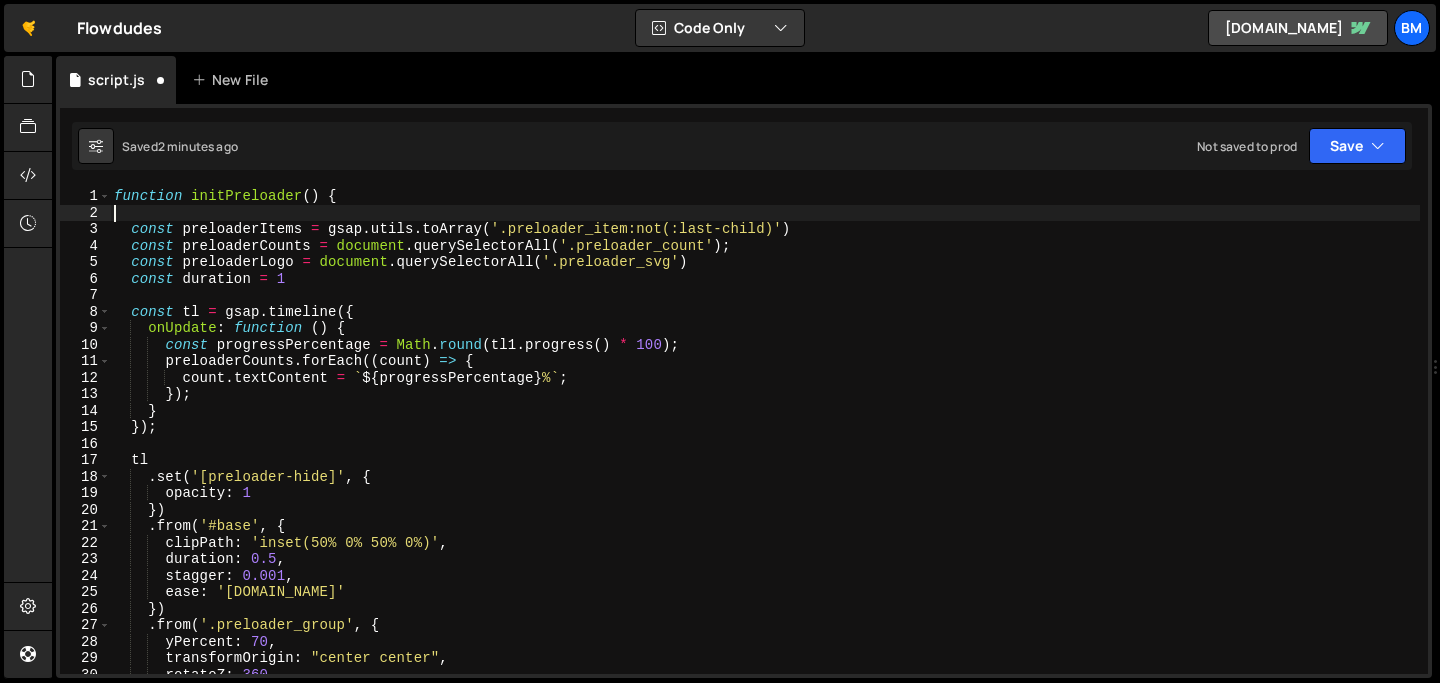 click on "function   initPreloader ( )   {    const   preloaderItems   =   gsap . utils . toArray ( '.preloader_item:not(:last-child)' )    const   preloaderCounts   =   document . querySelectorAll ( '.preloader_count' ) ;    const   preloaderLogo   =   document . querySelectorAll ( '.preloader_svg' )    const   duration   =   1    const   tl   =   gsap . timeline ({       onUpdate :   function   ( )   {          const   progressPercentage   =   Math . round ( tl1 . progress ( )   *   100 ) ;          preloaderCounts . forEach (( count )   =>   {             count . textContent   =   ` ${ progressPercentage } % ` ;          }) ;       }    }) ;    tl       . set ( '[preloader-hide]' ,   {          opacity :   1       })       . from ( '#base' ,   {          clipPath :   'inset(50% 0% 50% 0%)' ,          duration :   0.5 ,          stagger :   0.001 ,          ease :   '[DOMAIN_NAME]'       })       . from ( '.preloader_group' ,   {          yPercent :   70 ,          transformOrigin :   "center center" ,          rotateZ :" at bounding box center [765, 447] 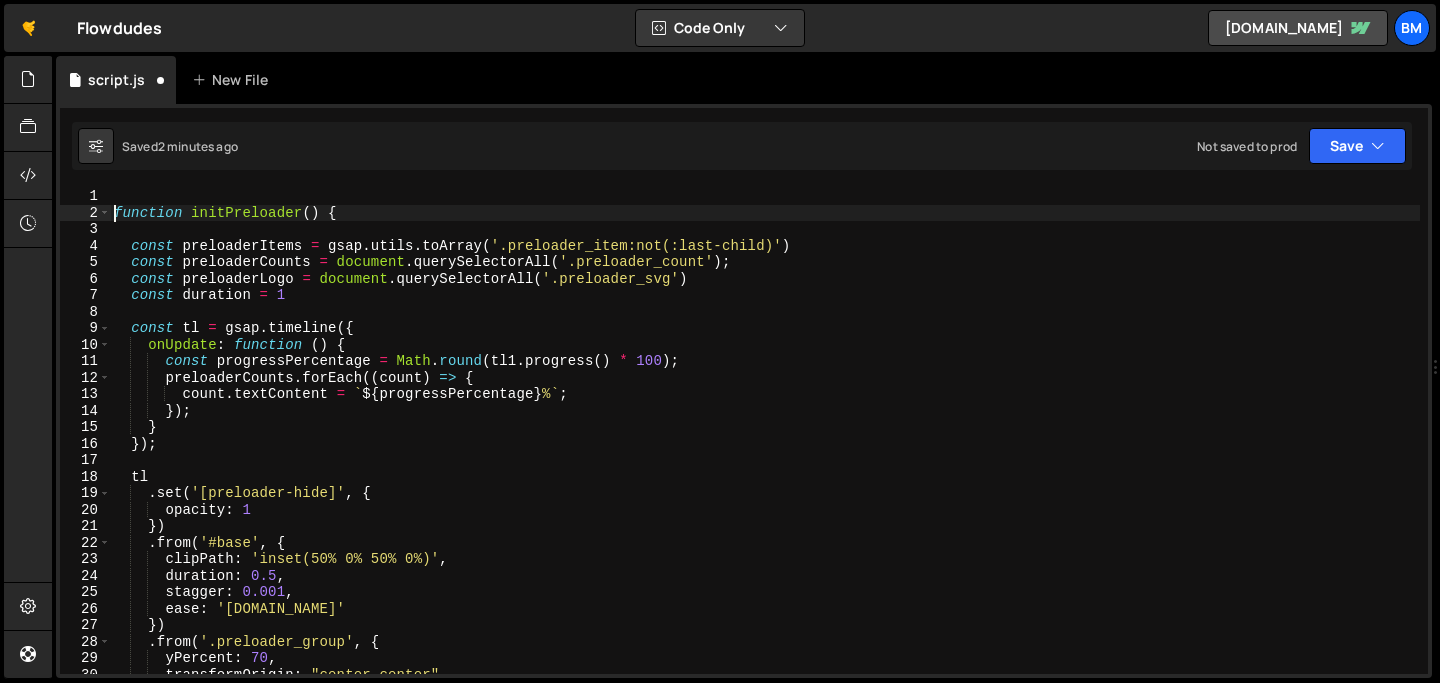 type on "function initPreloader() {" 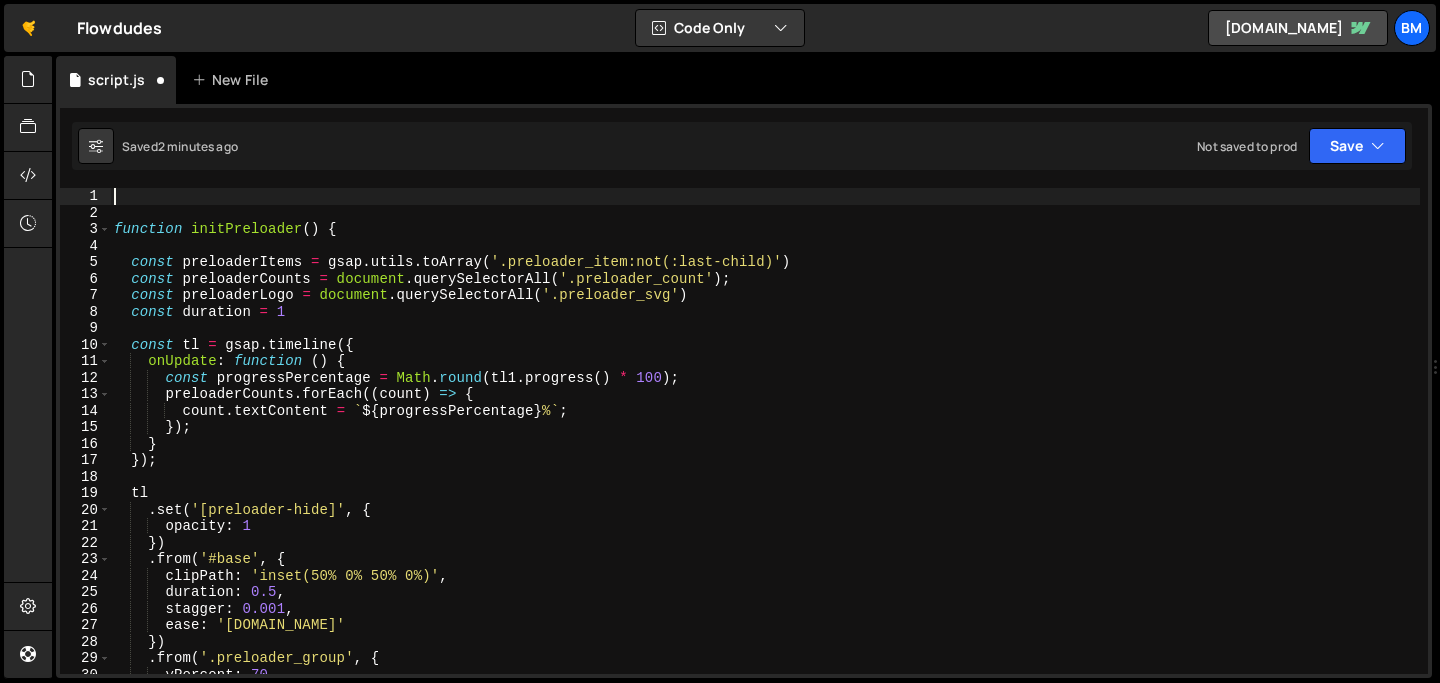 click on "function   initPreloader ( )   {    const   preloaderItems   =   gsap . utils . toArray ( '.preloader_item:not(:last-child)' )    const   preloaderCounts   =   document . querySelectorAll ( '.preloader_count' ) ;    const   preloaderLogo   =   document . querySelectorAll ( '.preloader_svg' )    const   duration   =   1    const   tl   =   gsap . timeline ({       onUpdate :   function   ( )   {          const   progressPercentage   =   Math . round ( tl1 . progress ( )   *   100 ) ;          preloaderCounts . forEach (( count )   =>   {             count . textContent   =   ` ${ progressPercentage } % ` ;          }) ;       }    }) ;    tl       . set ( '[preloader-hide]' ,   {          opacity :   1       })       . from ( '#base' ,   {          clipPath :   'inset(50% 0% 50% 0%)' ,          duration :   0.5 ,          stagger :   0.001 ,          ease :   '[DOMAIN_NAME]'       })       . from ( '.preloader_group' ,   {          yPercent :   70 ,          transformOrigin :   "center center" ," at bounding box center [765, 447] 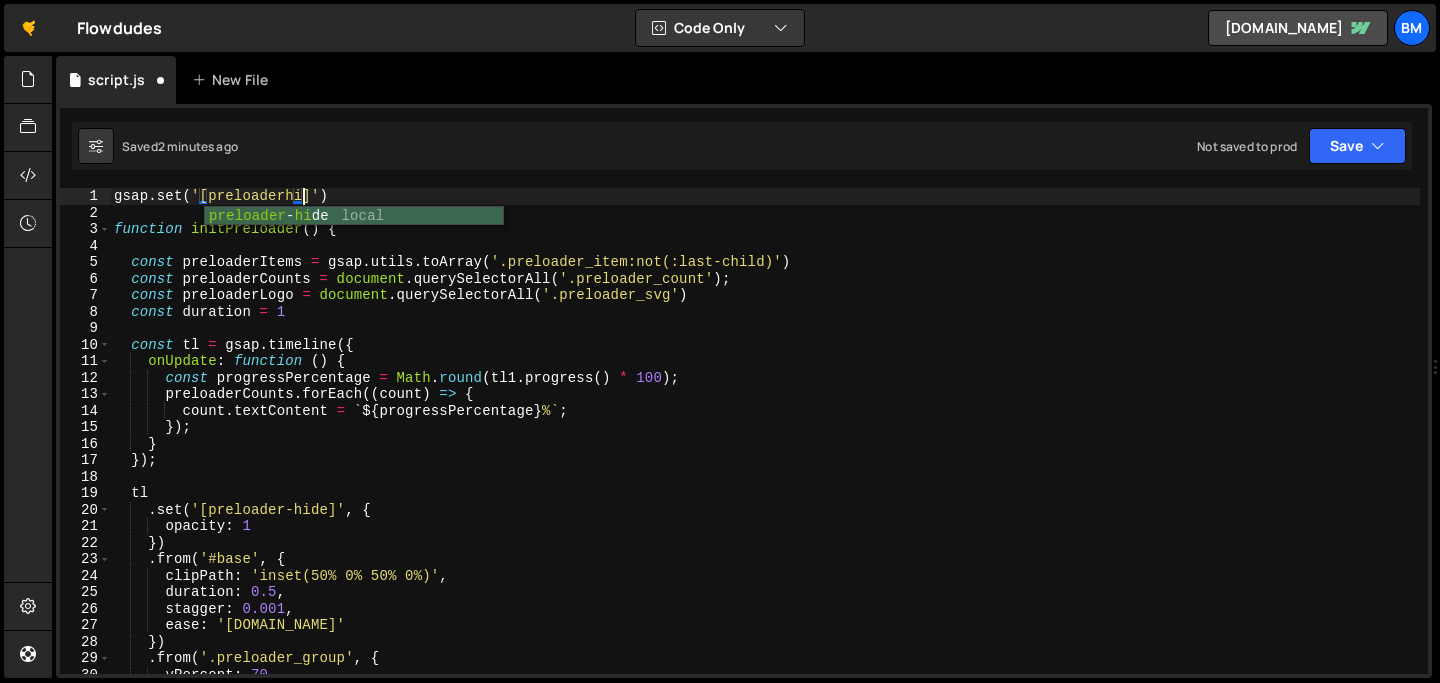 scroll, scrollTop: 0, scrollLeft: 12, axis: horizontal 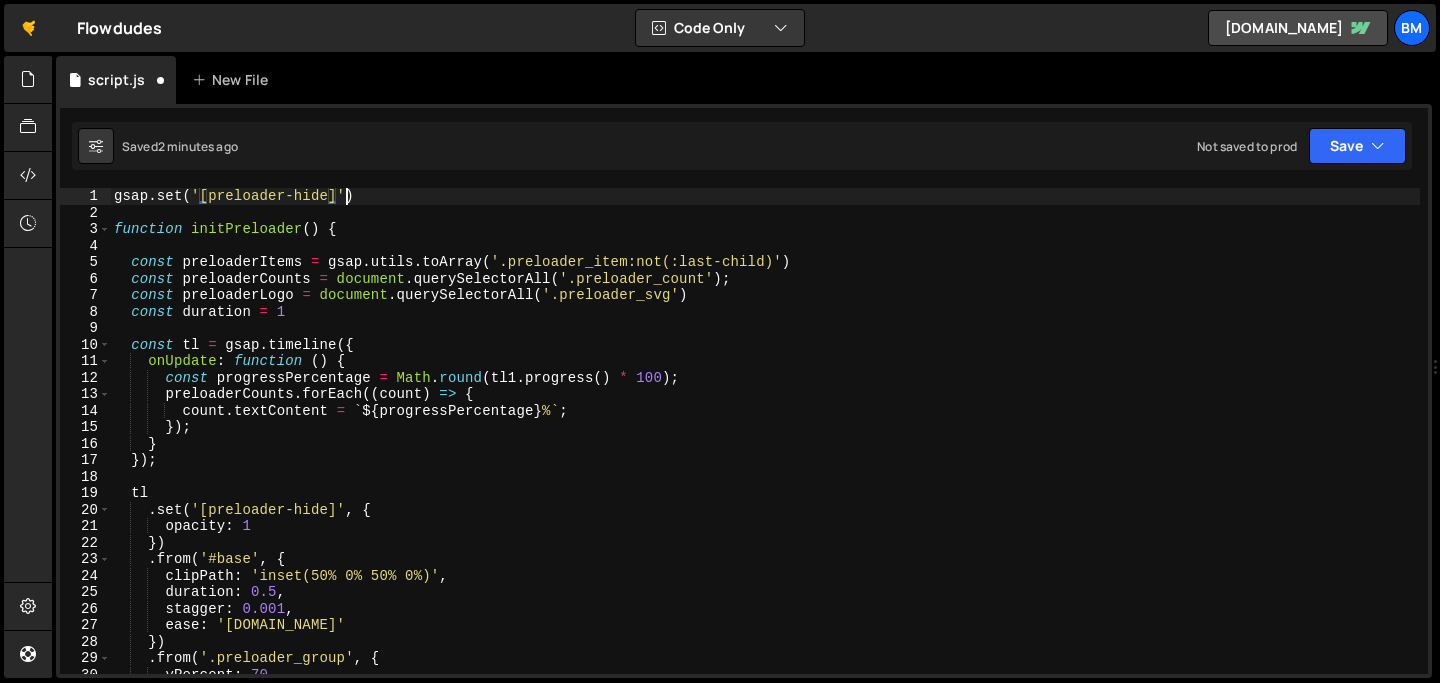 click on "gsap . set ( '[preloader-hide]' ) function   initPreloader ( )   {    const   preloaderItems   =   gsap . utils . toArray ( '.preloader_item:not(:last-child)' )    const   preloaderCounts   =   document . querySelectorAll ( '.preloader_count' ) ;    const   preloaderLogo   =   document . querySelectorAll ( '.preloader_svg' )    const   duration   =   1    const   tl   =   gsap . timeline ({       onUpdate :   function   ( )   {          const   progressPercentage   =   Math . round ( tl1 . progress ( )   *   100 ) ;          preloaderCounts . forEach (( count )   =>   {             count . textContent   =   ` ${ progressPercentage } % ` ;          }) ;       }    }) ;    tl       . set ( '[preloader-hide]' ,   {          opacity :   1       })       . from ( '#base' ,   {          clipPath :   'inset(50% 0% 50% 0%)' ,          duration :   0.5 ,          stagger :   0.001 ,          ease :   '[DOMAIN_NAME]'       })       . from ( '.preloader_group' ,   {          yPercent :   70 ,          transformOrigin :   ," at bounding box center (765, 447) 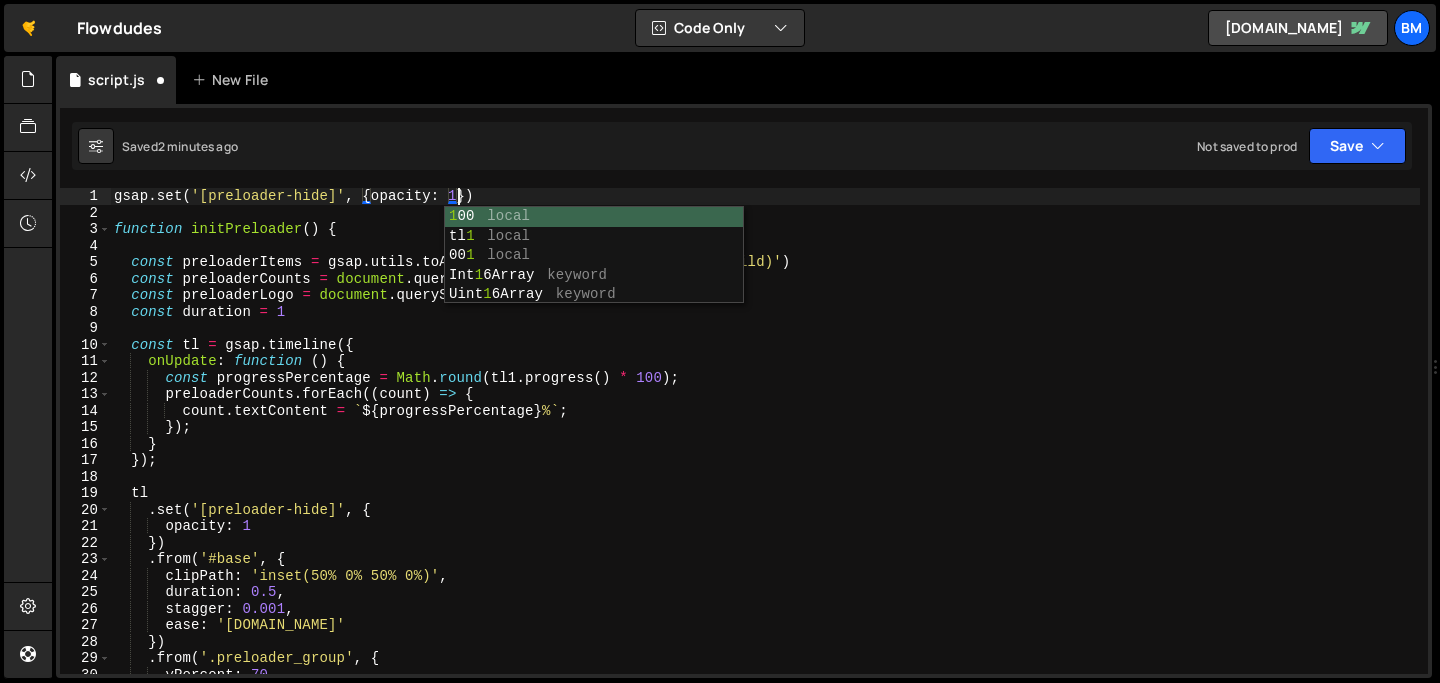 scroll, scrollTop: 0, scrollLeft: 23, axis: horizontal 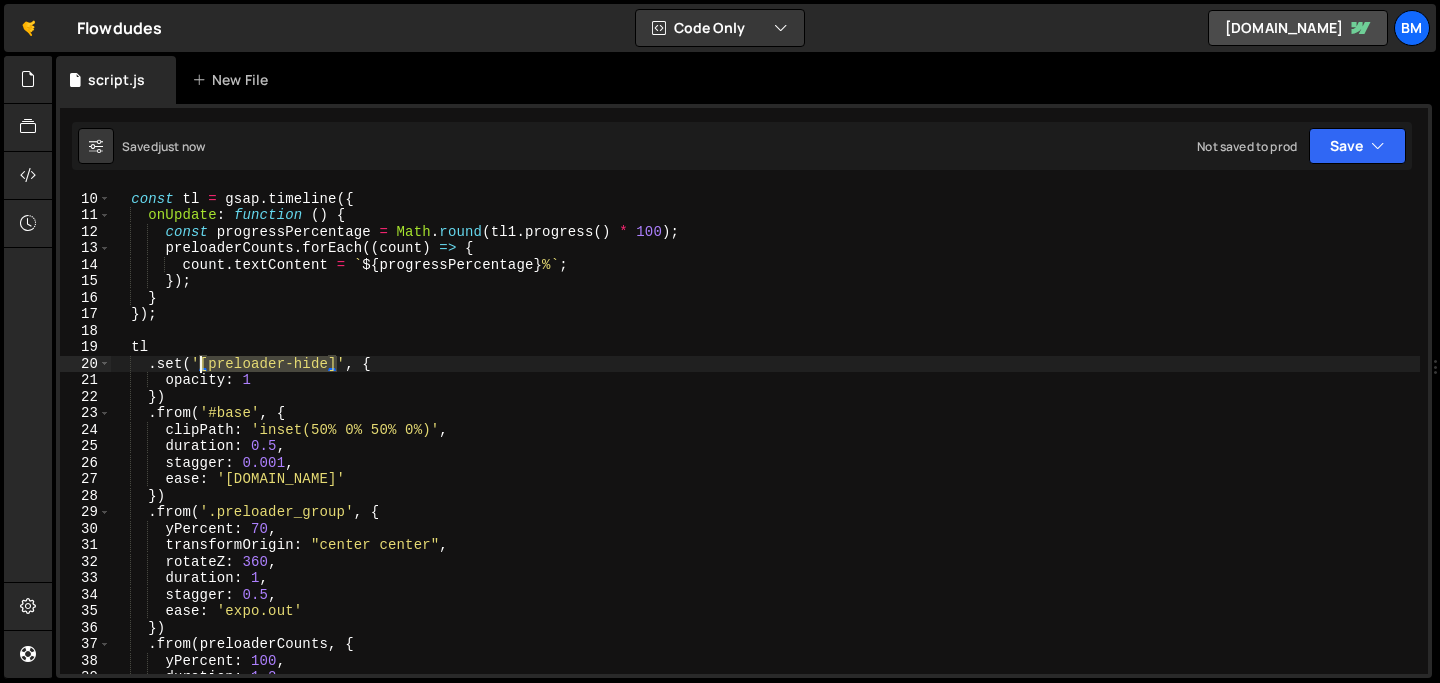 drag, startPoint x: 337, startPoint y: 363, endPoint x: 200, endPoint y: 359, distance: 137.05838 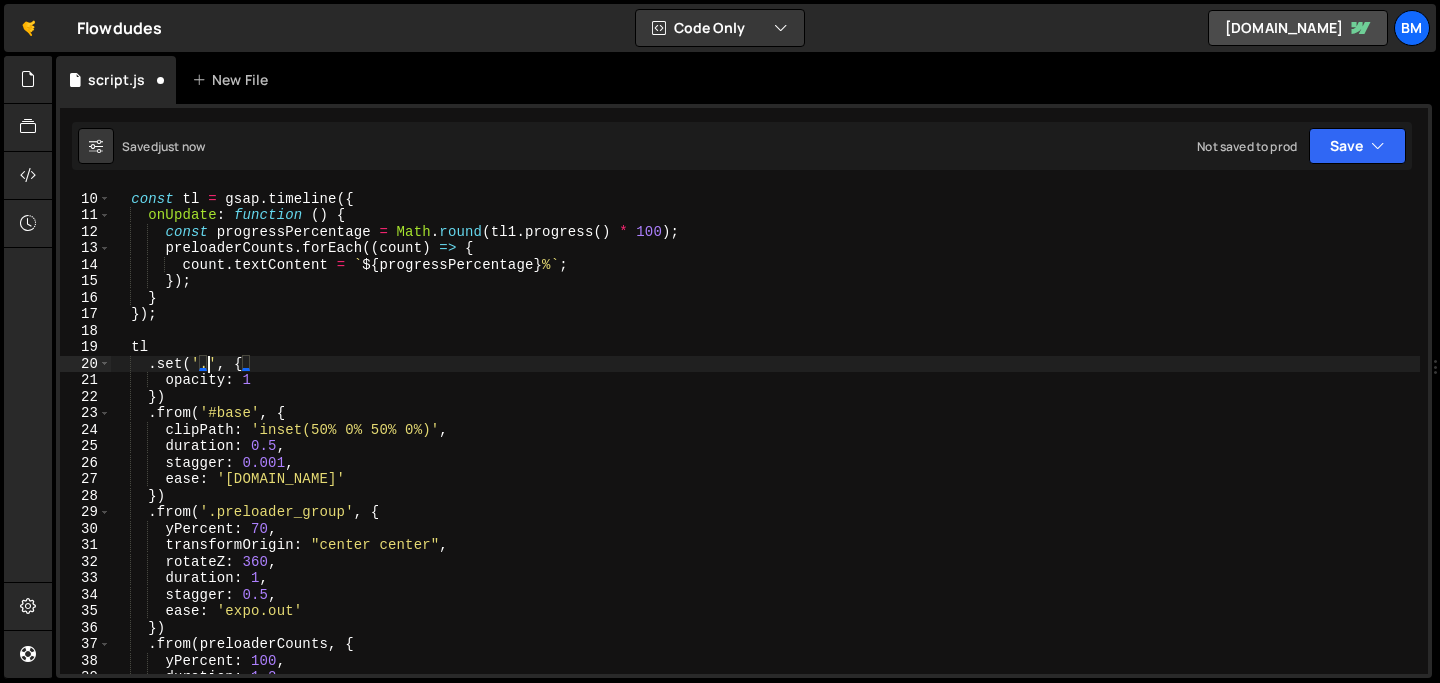 scroll, scrollTop: 0, scrollLeft: 7, axis: horizontal 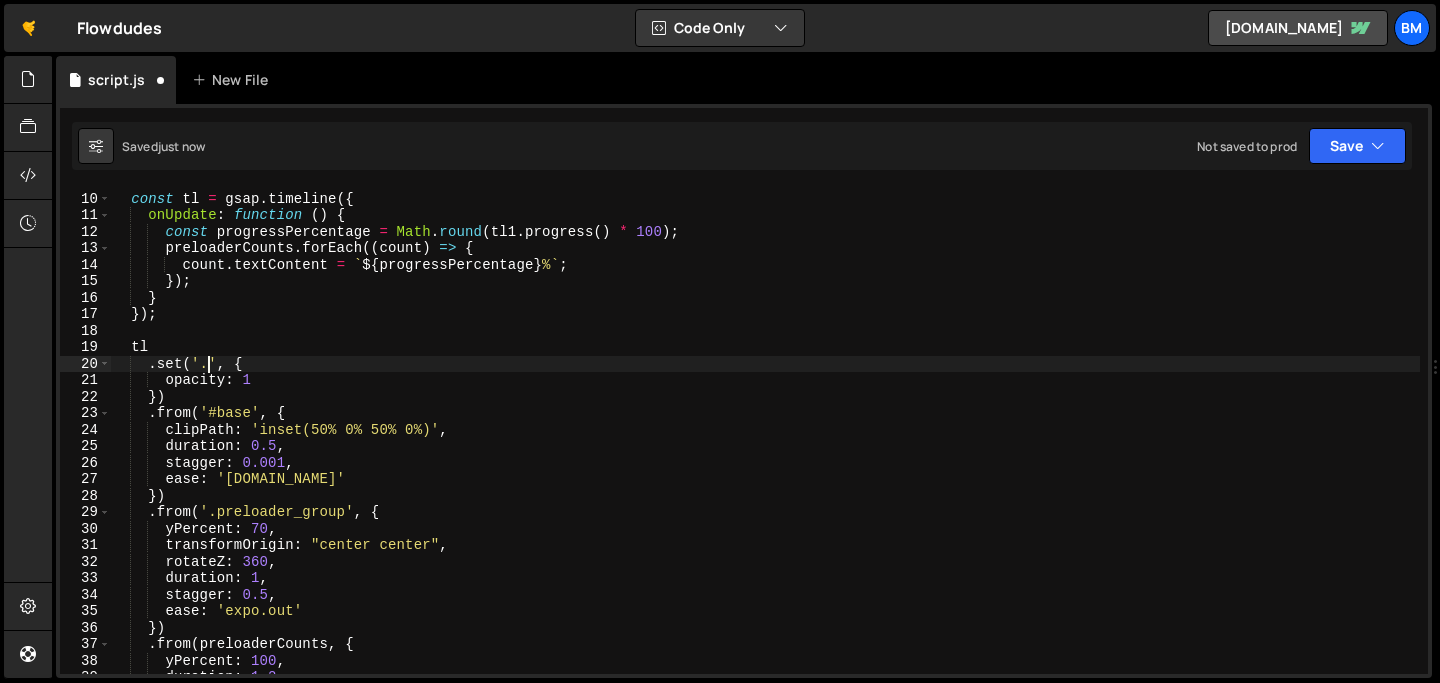 paste on "preloader_component" 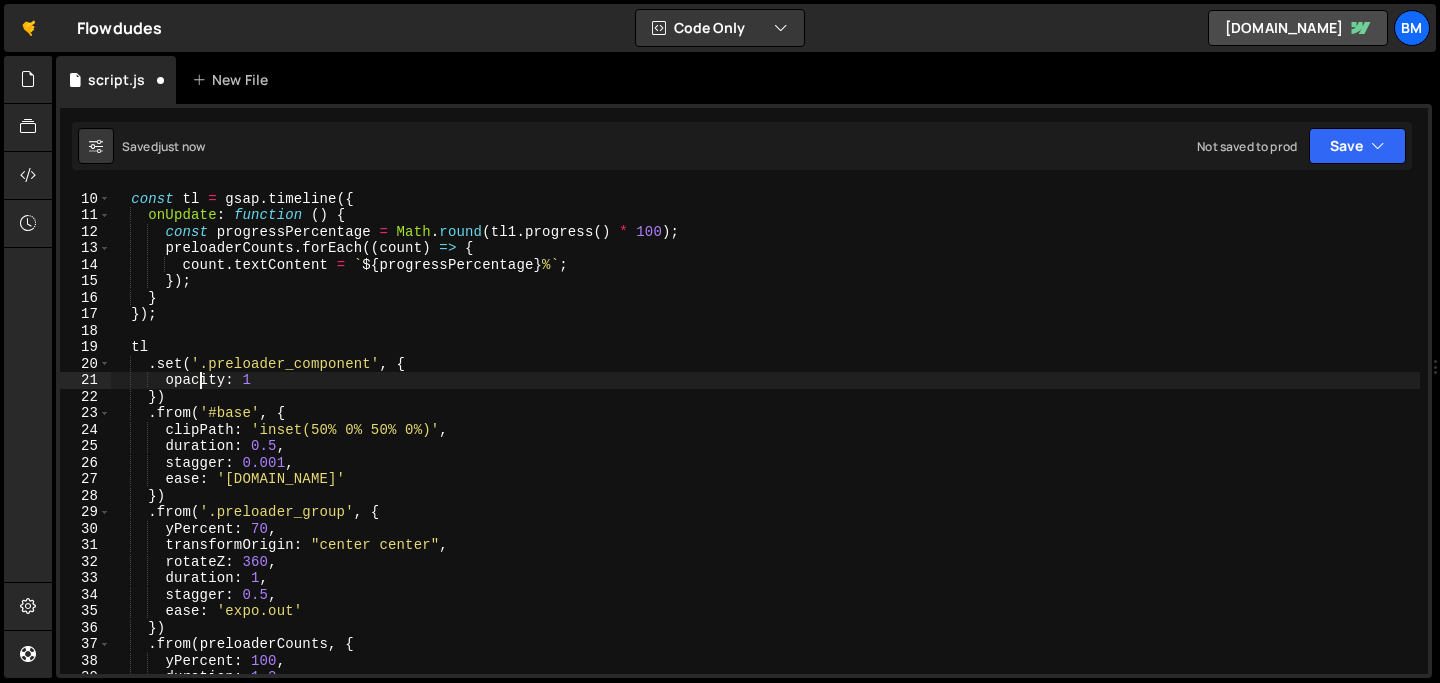 click on "const   tl   =   gsap . timeline ({       onUpdate :   function   ( )   {          const   progressPercentage   =   Math . round ( tl1 . progress ( )   *   100 ) ;          preloaderCounts . forEach (( count )   =>   {             count . textContent   =   ` ${ progressPercentage } % ` ;          }) ;       }    }) ;    tl       . set ( '.preloader_component' ,   {          opacity :   1       })       . from ( '#base' ,   {          clipPath :   'inset(50% 0% 50% 0%)' ,          duration :   0.5 ,          stagger :   0.001 ,          ease :   '[DOMAIN_NAME]'       })       . from ( '.preloader_group' ,   {          yPercent :   70 ,          transformOrigin :   "center center" ,          rotateZ :   360 ,          duration :   1 ,          stagger :   0.5 ,          ease :   'expo.out'       })       . from ( preloaderCounts ,   {          yPercent :   100 ,          duration :   1.2 ," at bounding box center [765, 433] 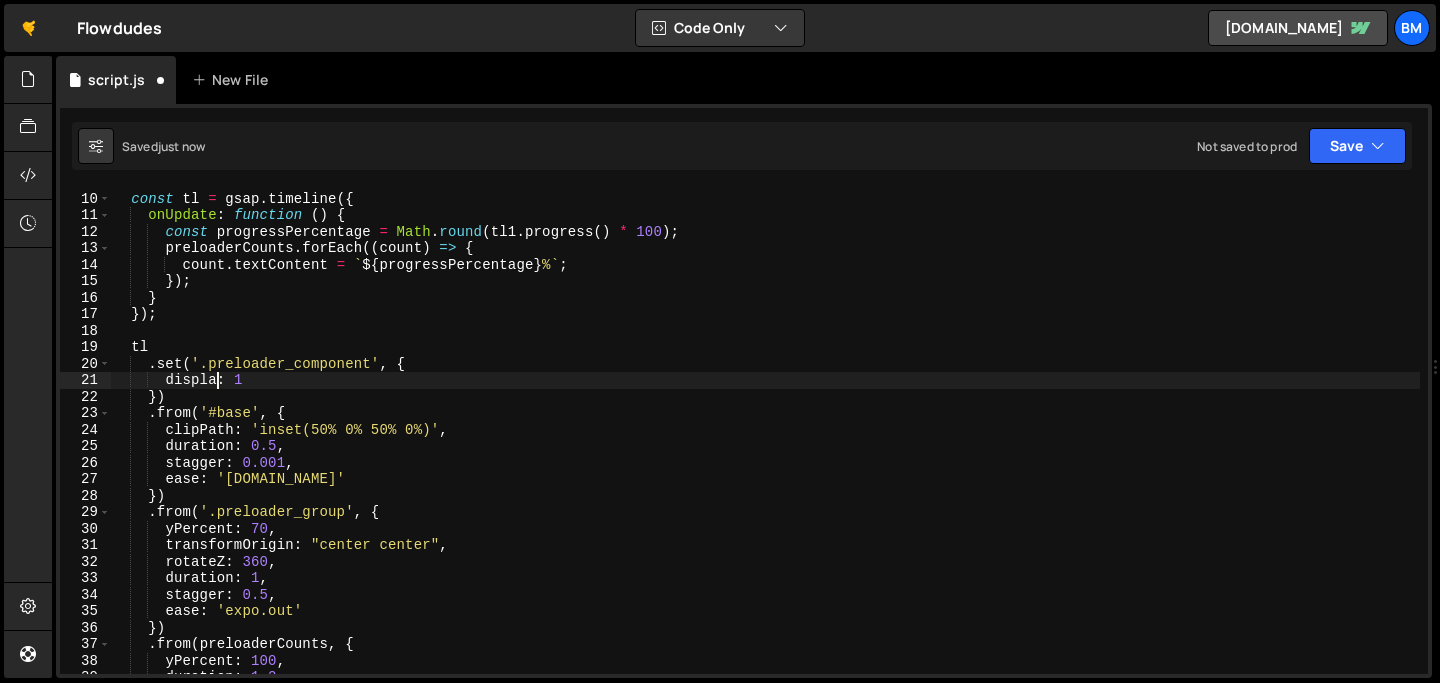 scroll, scrollTop: 0, scrollLeft: 7, axis: horizontal 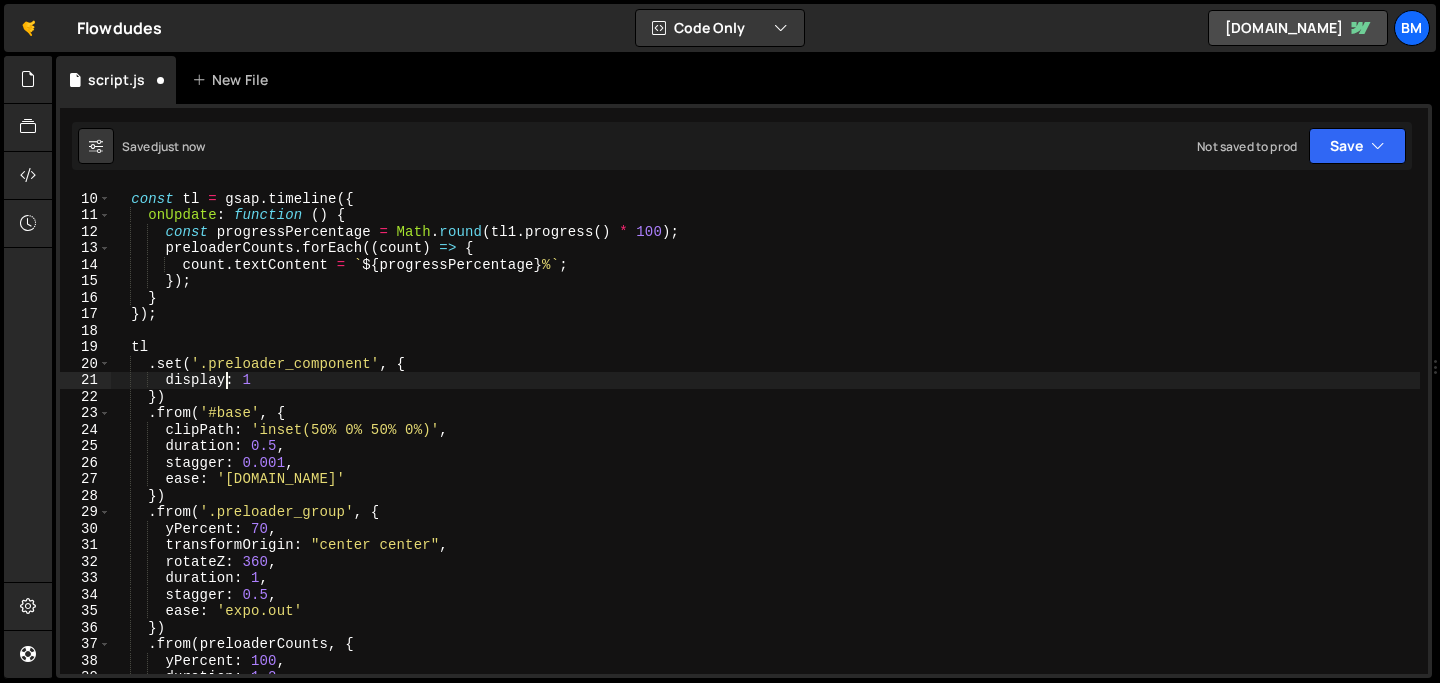 click on "const   tl   =   gsap . timeline ({       onUpdate :   function   ( )   {          const   progressPercentage   =   Math . round ( tl1 . progress ( )   *   100 ) ;          preloaderCounts . forEach (( count )   =>   {             count . textContent   =   ` ${ progressPercentage } % ` ;          }) ;       }    }) ;    tl       . set ( '.preloader_component' ,   {          display :   1       })       . from ( '#base' ,   {          clipPath :   'inset(50% 0% 50% 0%)' ,          duration :   0.5 ,          stagger :   0.001 ,          ease :   '[DOMAIN_NAME]'       })       . from ( '.preloader_group' ,   {          yPercent :   70 ,          transformOrigin :   "center center" ,          rotateZ :   360 ,          duration :   1 ,          stagger :   0.5 ,          ease :   'expo.out'       })       . from ( preloaderCounts ,   {          yPercent :   100 ,          duration :   1.2 ," at bounding box center [765, 433] 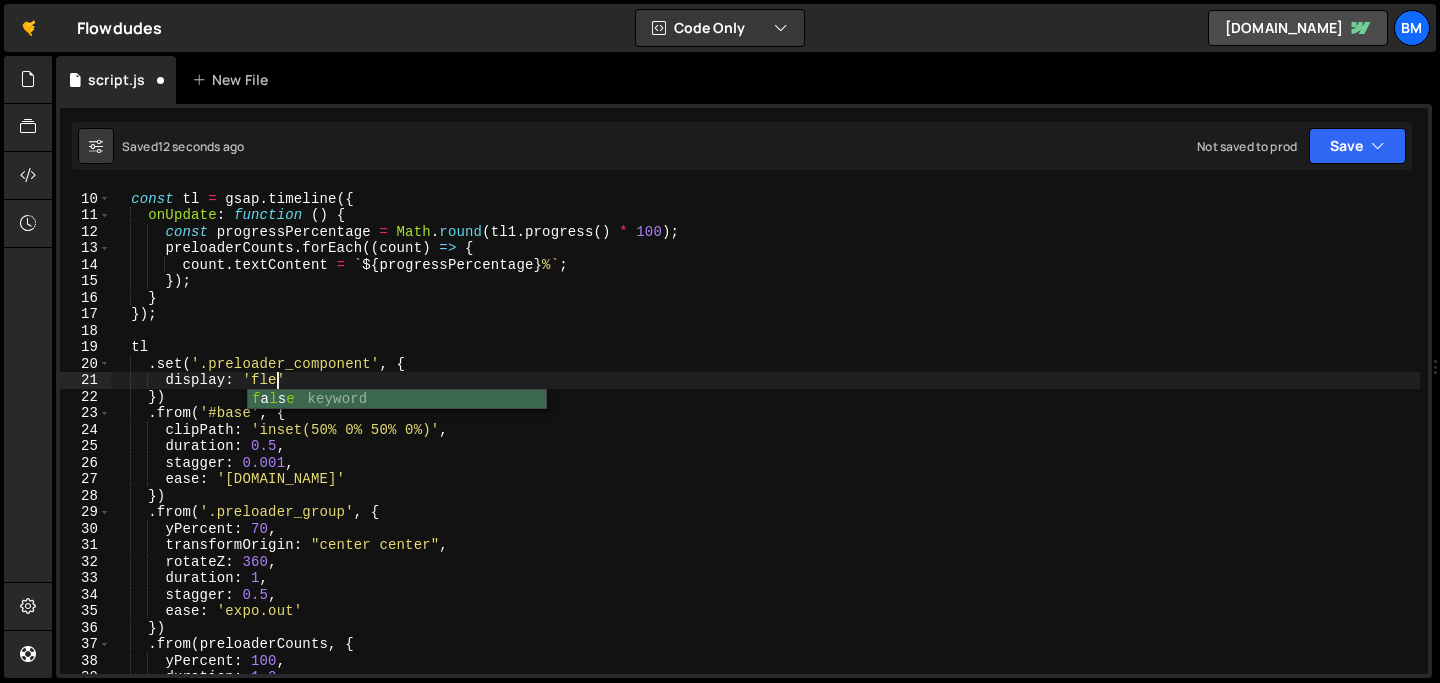 scroll, scrollTop: 0, scrollLeft: 11, axis: horizontal 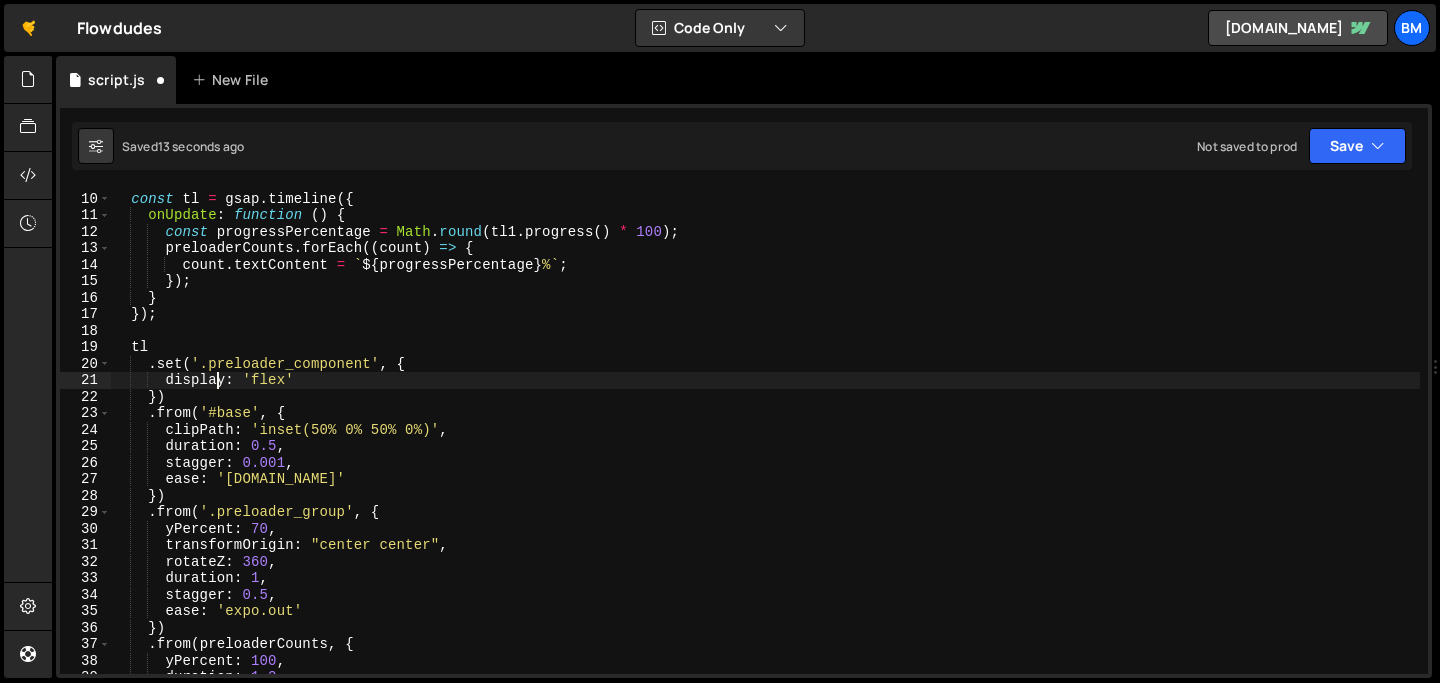 click on "const   tl   =   gsap . timeline ({       onUpdate :   function   ( )   {          const   progressPercentage   =   Math . round ( tl1 . progress ( )   *   100 ) ;          preloaderCounts . forEach (( count )   =>   {             count . textContent   =   ` ${ progressPercentage } % ` ;          }) ;       }    }) ;    tl       . set ( '.preloader_component' ,   {          display :   'flex'       })       . from ( '#base' ,   {          clipPath :   'inset(50% 0% 50% 0%)' ,          duration :   0.5 ,          stagger :   0.001 ,          ease :   '[DOMAIN_NAME]'       })       . from ( '.preloader_group' ,   {          yPercent :   70 ,          transformOrigin :   "center center" ,          rotateZ :   360 ,          duration :   1 ,          stagger :   0.5 ,          ease :   'expo.out'       })       . from ( preloaderCounts ,   {          yPercent :   100 ,          duration :   1.2 ," at bounding box center [765, 433] 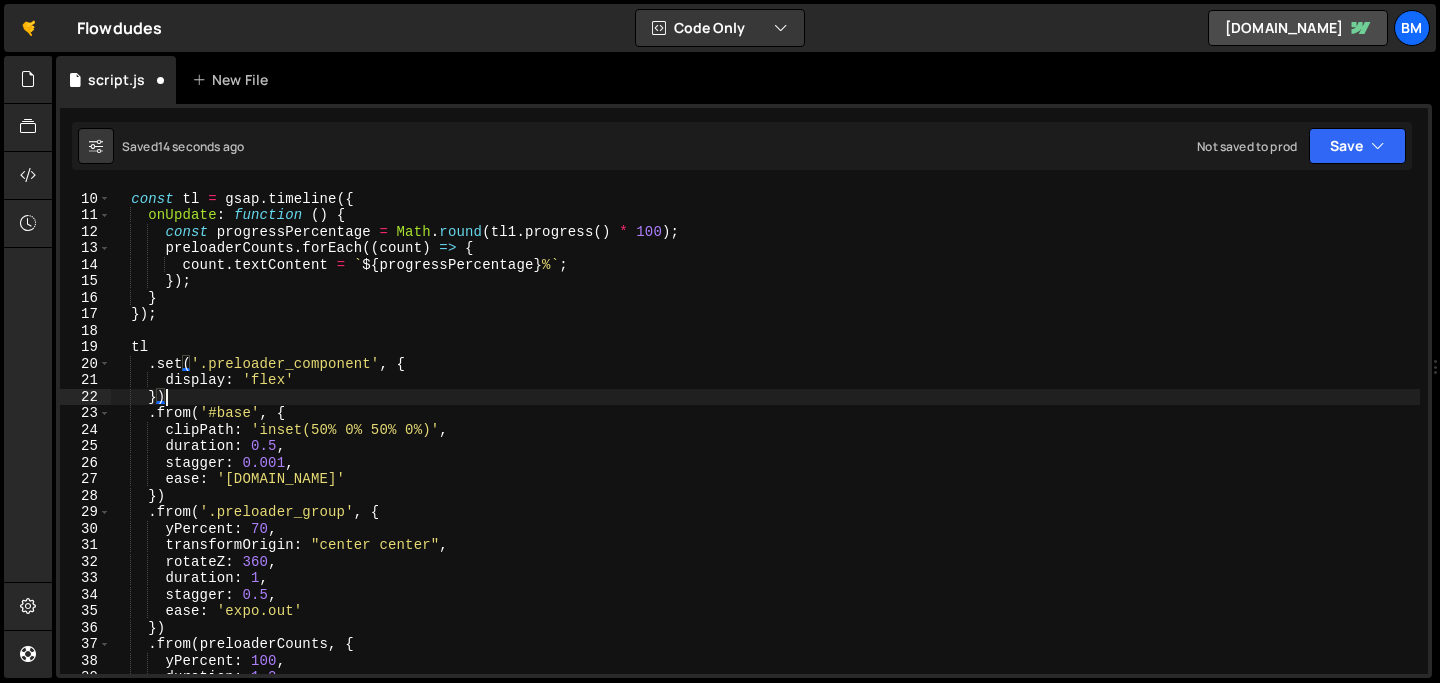 click on "const   tl   =   gsap . timeline ({       onUpdate :   function   ( )   {          const   progressPercentage   =   Math . round ( tl1 . progress ( )   *   100 ) ;          preloaderCounts . forEach (( count )   =>   {             count . textContent   =   ` ${ progressPercentage } % ` ;          }) ;       }    }) ;    tl       . set ( '.preloader_component' ,   {          display :   'flex'       })       . from ( '#base' ,   {          clipPath :   'inset(50% 0% 50% 0%)' ,          duration :   0.5 ,          stagger :   0.001 ,          ease :   '[DOMAIN_NAME]'       })       . from ( '.preloader_group' ,   {          yPercent :   70 ,          transformOrigin :   "center center" ,          rotateZ :   360 ,          duration :   1 ,          stagger :   0.5 ,          ease :   'expo.out'       })       . from ( preloaderCounts ,   {          yPercent :   100 ,          duration :   1.2 ," at bounding box center [765, 433] 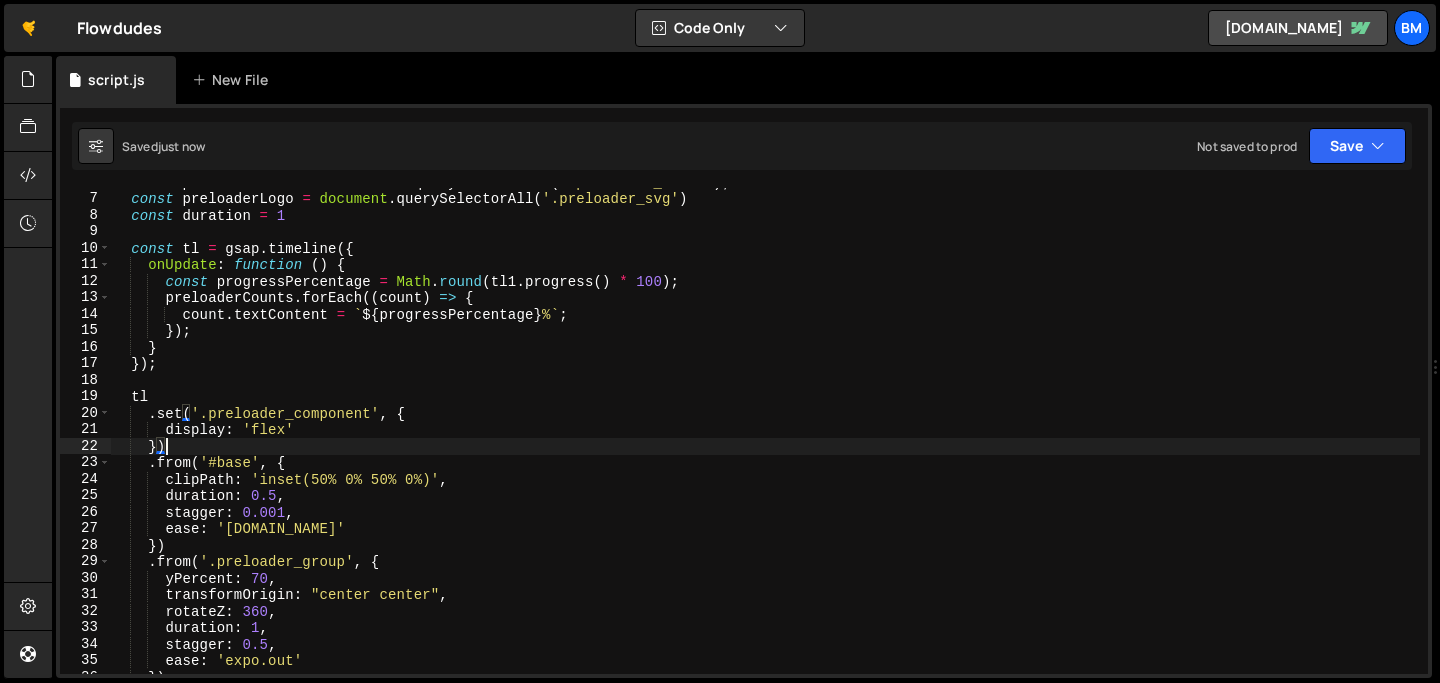 scroll, scrollTop: 0, scrollLeft: 0, axis: both 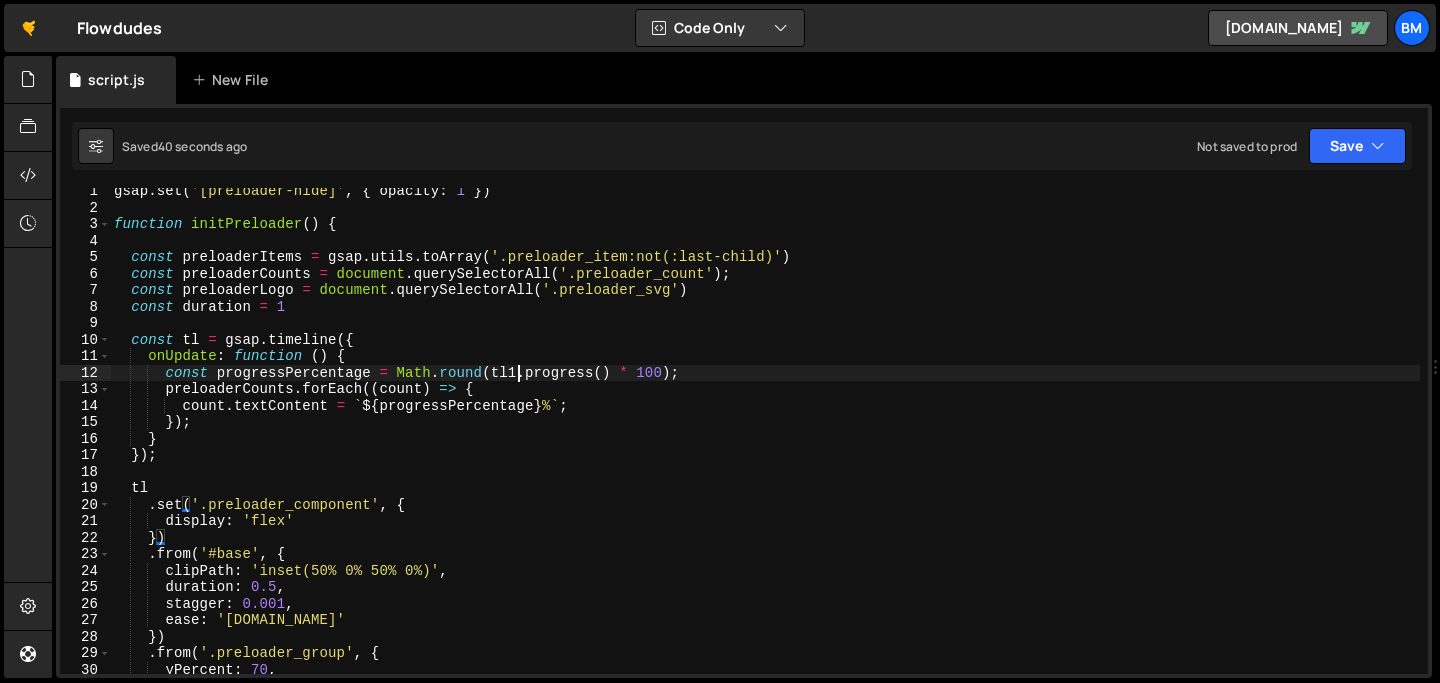 click on "gsap . set ( '[preloader-hide]' ,   {   opacity :   1   }) function   initPreloader ( )   {    const   preloaderItems   =   gsap . utils . toArray ( '.preloader_item:not(:last-child)' )    const   preloaderCounts   =   document . querySelectorAll ( '.preloader_count' ) ;    const   preloaderLogo   =   document . querySelectorAll ( '.preloader_svg' )    const   duration   =   1    const   tl   =   gsap . timeline ({       onUpdate :   function   ( )   {          const   progressPercentage   =   Math . round ( tl1 . progress ( )   *   100 ) ;          preloaderCounts . forEach (( count )   =>   {             count . textContent   =   ` ${ progressPercentage } % ` ;          }) ;       }    }) ;    tl       . set ( '.preloader_component' ,   {          display :   'flex'       })       . from ( '#base' ,   {          clipPath :   'inset(50% 0% 50% 0%)' ,          duration :   0.5 ,          stagger :   0.001 ,          ease :   '[DOMAIN_NAME]'       })       . from ( '.preloader_group' ,   {          yPercent :   70 ," at bounding box center [765, 442] 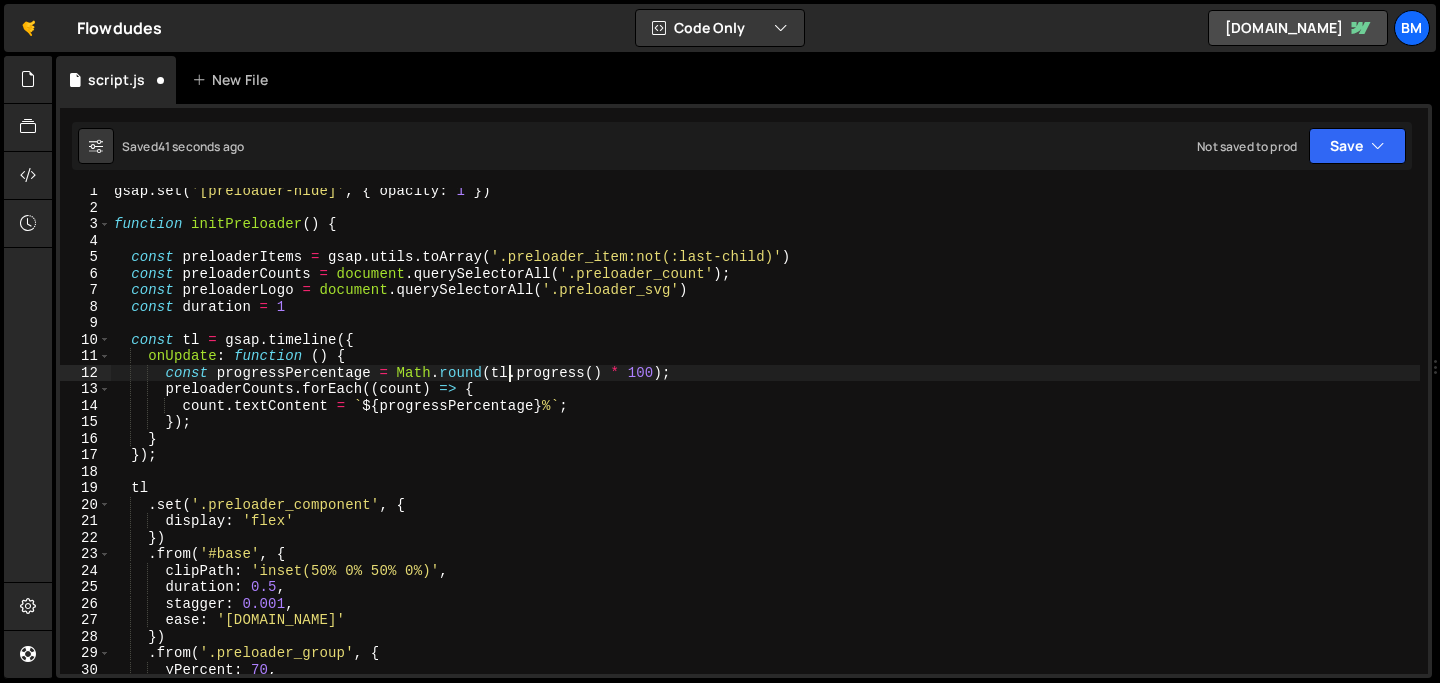 scroll, scrollTop: 11, scrollLeft: 0, axis: vertical 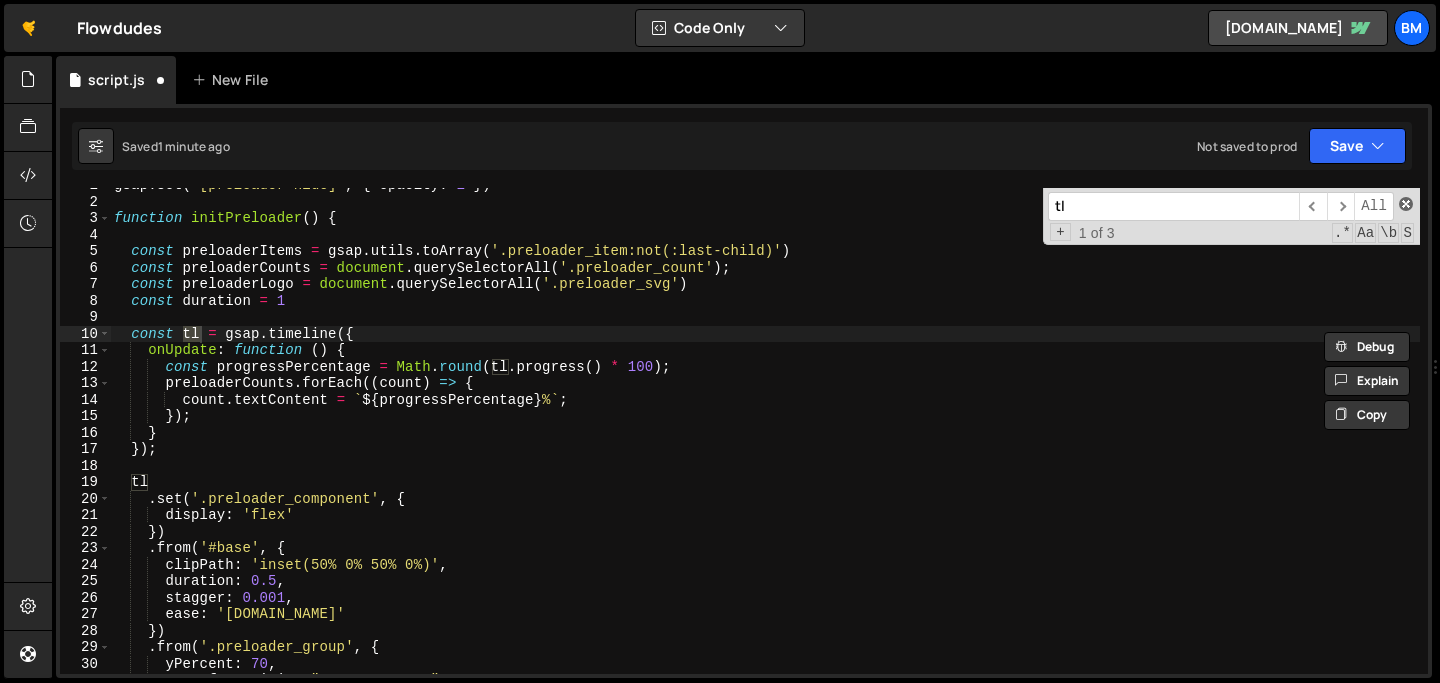 type on "tl" 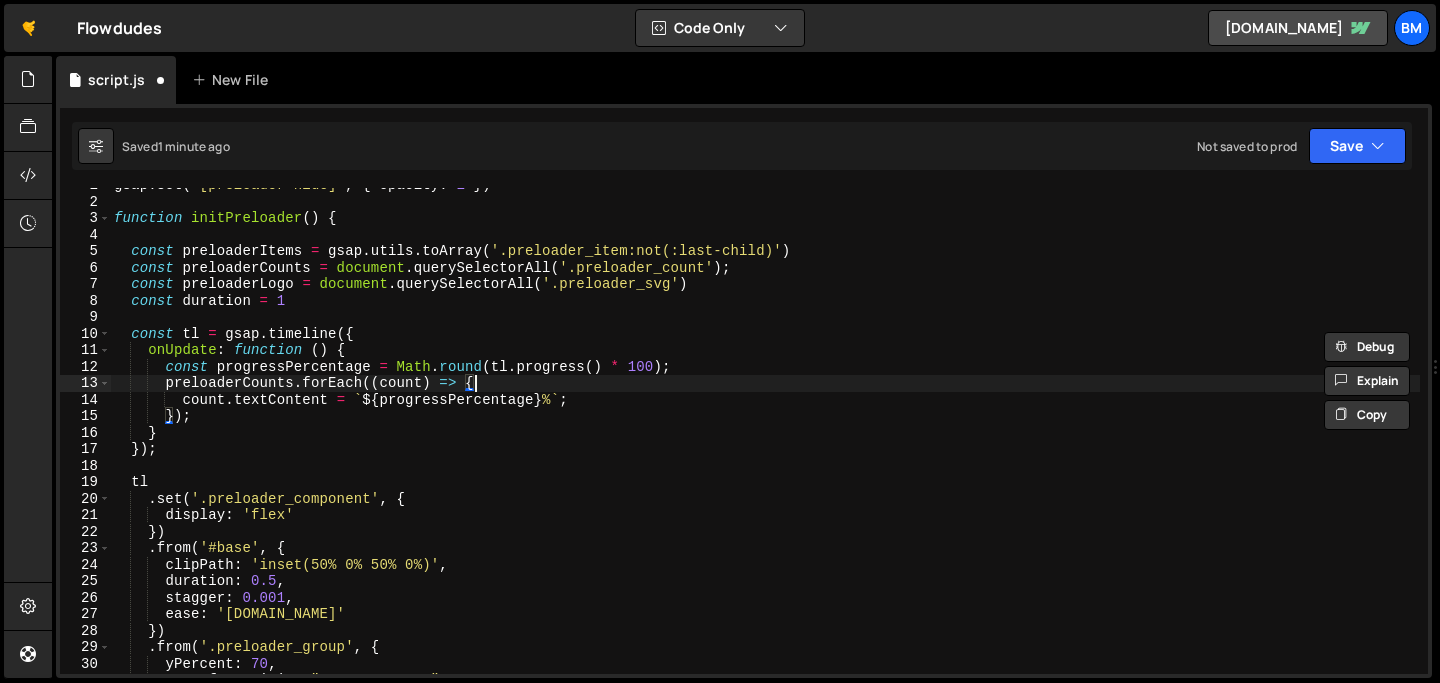 click on "gsap . set ( '[preloader-hide]' ,   {   opacity :   1   }) function   initPreloader ( )   {    const   preloaderItems   =   gsap . utils . toArray ( '.preloader_item:not(:last-child)' )    const   preloaderCounts   =   document . querySelectorAll ( '.preloader_count' ) ;    const   preloaderLogo   =   document . querySelectorAll ( '.preloader_svg' )    const   duration   =   1    const   tl   =   gsap . timeline ({       onUpdate :   function   ( )   {          const   progressPercentage   =   Math . round ( tl . progress ( )   *   100 ) ;          preloaderCounts . forEach (( count )   =>   {             count . textContent   =   ` ${ progressPercentage } % ` ;          }) ;       }    }) ;    tl       . set ( '.preloader_component' ,   {          display :   'flex'       })       . from ( '#base' ,   {          clipPath :   'inset(50% 0% 50% 0%)' ,          duration :   0.5 ,          stagger :   0.001 ,          ease :   '[DOMAIN_NAME]'       })       . from ( '.preloader_group' ,   {          yPercent :   70 ," at bounding box center [765, 436] 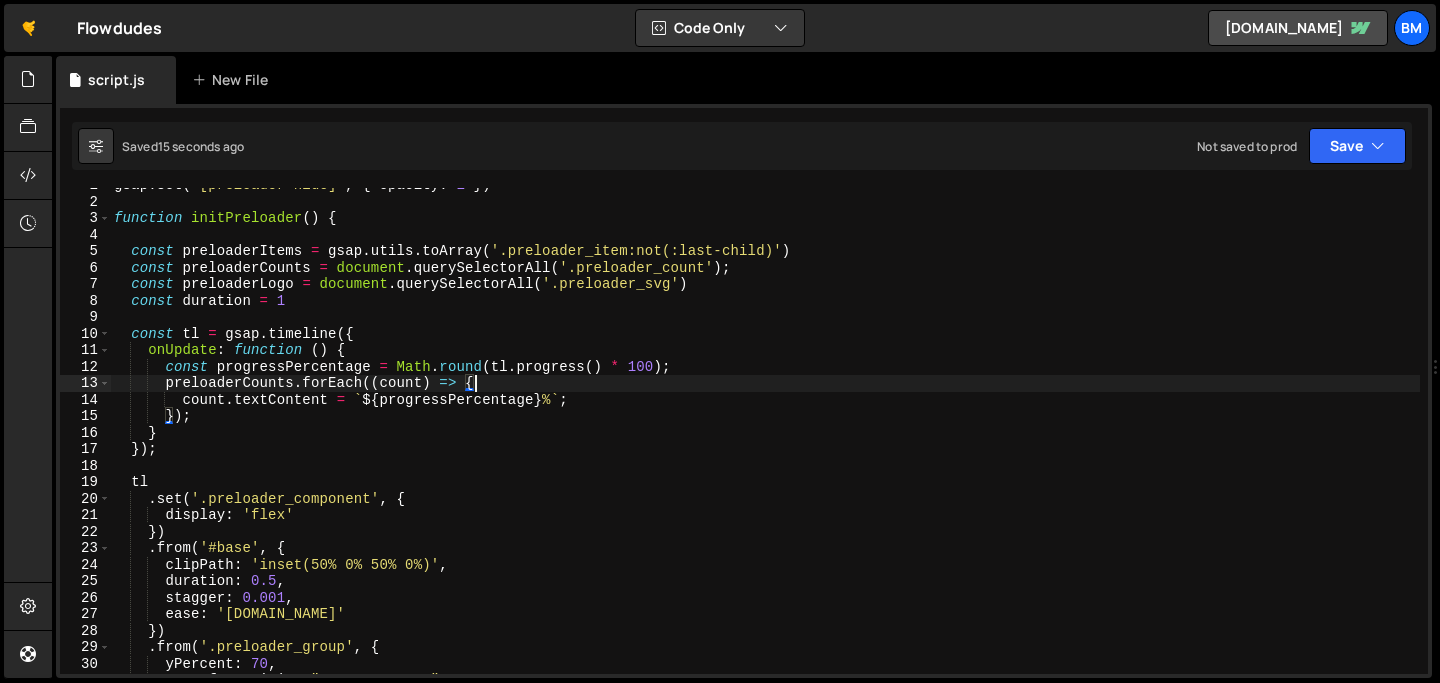 scroll, scrollTop: 0, scrollLeft: 0, axis: both 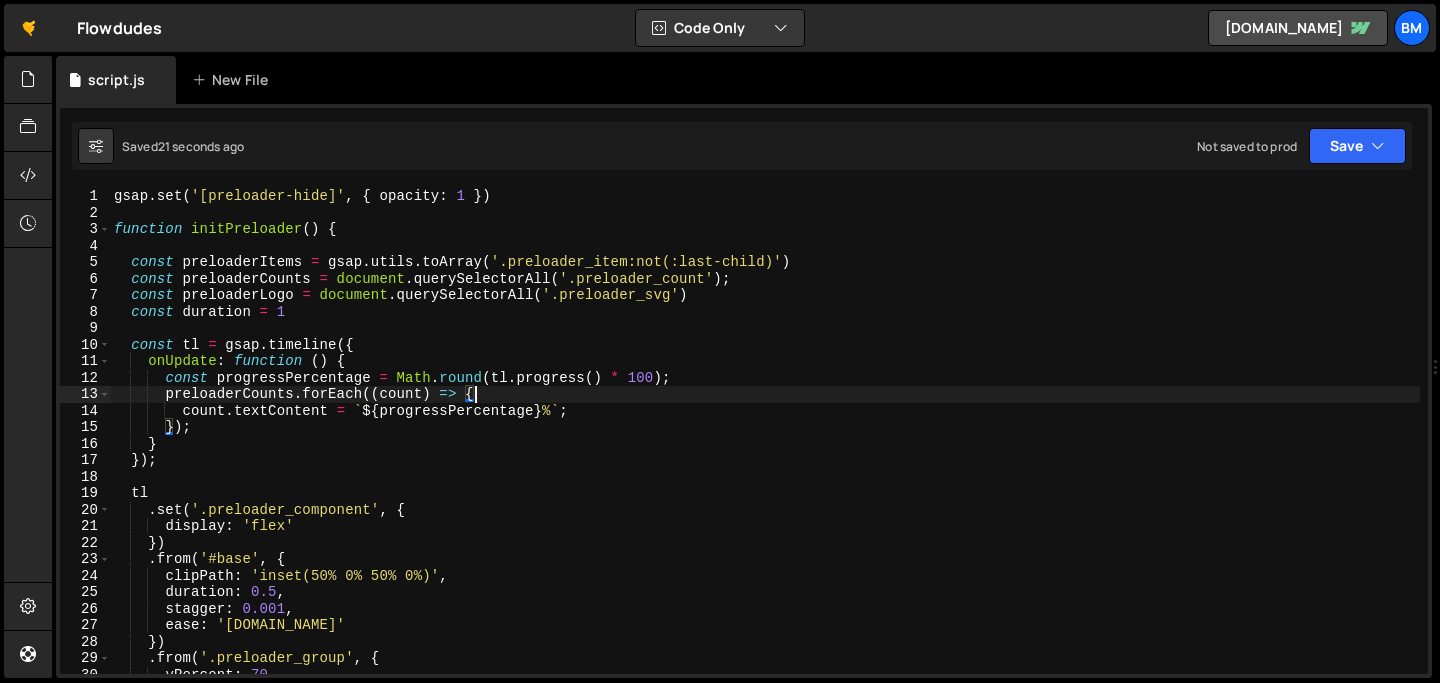 click on "gsap . set ( '[preloader-hide]' ,   {   opacity :   1   }) function   initPreloader ( )   {    const   preloaderItems   =   gsap . utils . toArray ( '.preloader_item:not(:last-child)' )    const   preloaderCounts   =   document . querySelectorAll ( '.preloader_count' ) ;    const   preloaderLogo   =   document . querySelectorAll ( '.preloader_svg' )    const   duration   =   1    const   tl   =   gsap . timeline ({       onUpdate :   function   ( )   {          const   progressPercentage   =   Math . round ( tl . progress ( )   *   100 ) ;          preloaderCounts . forEach (( count )   =>   {             count . textContent   =   ` ${ progressPercentage } % ` ;          }) ;       }    }) ;    tl       . set ( '.preloader_component' ,   {          display :   'flex'       })       . from ( '#base' ,   {          clipPath :   'inset(50% 0% 50% 0%)' ,          duration :   0.5 ,          stagger :   0.001 ,          ease :   '[DOMAIN_NAME]'       })       . from ( '.preloader_group' ,   {          yPercent :   70 ," at bounding box center (765, 447) 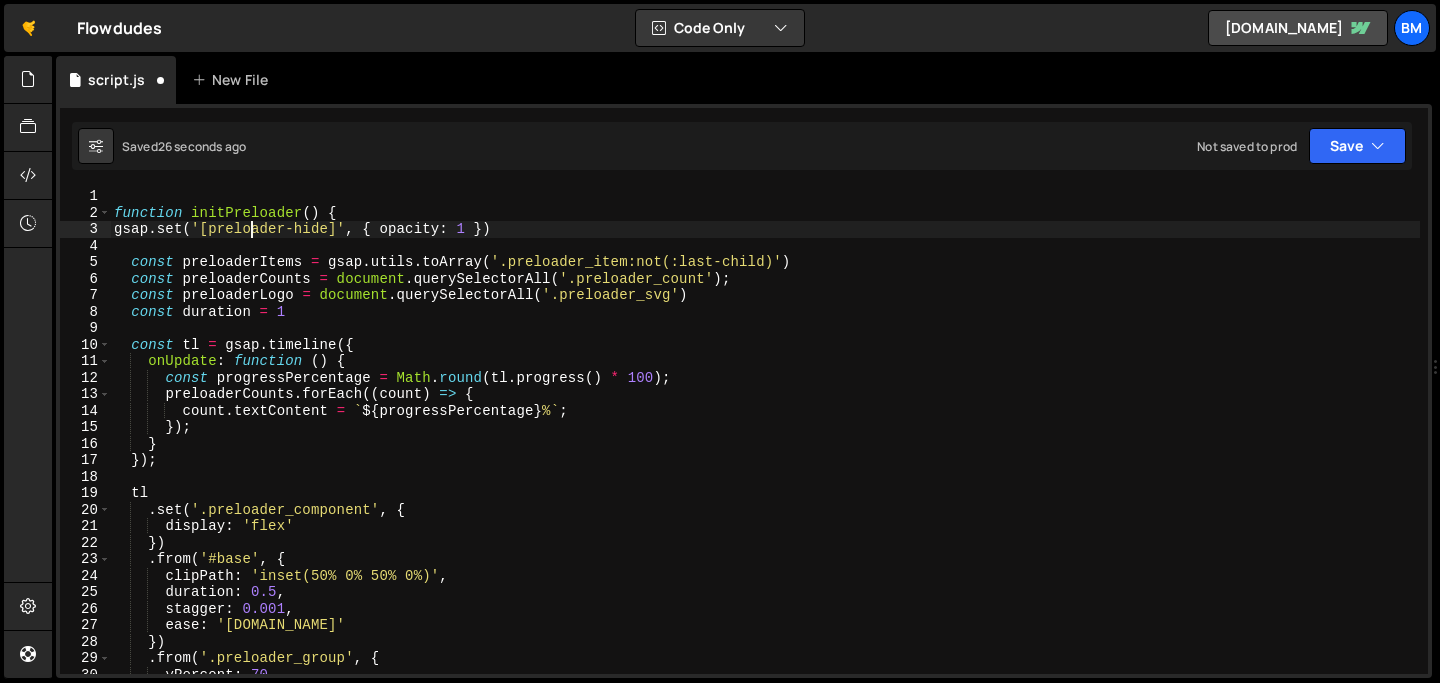 click on "function   initPreloader ( )   { gsap . set ( '[preloader-hide]' ,   {   opacity :   1   })    const   preloaderItems   =   gsap . utils . toArray ( '.preloader_item:not(:last-child)' )    const   preloaderCounts   =   document . querySelectorAll ( '.preloader_count' ) ;    const   preloaderLogo   =   document . querySelectorAll ( '.preloader_svg' )    const   duration   =   1    const   tl   =   gsap . timeline ({       onUpdate :   function   ( )   {          const   progressPercentage   =   Math . round ( tl . progress ( )   *   100 ) ;          preloaderCounts . forEach (( count )   =>   {             count . textContent   =   ` ${ progressPercentage } % ` ;          }) ;       }    }) ;    tl       . set ( '.preloader_component' ,   {          display :   'flex'       })       . from ( '#base' ,   {          clipPath :   'inset(50% 0% 50% 0%)' ,          duration :   0.5 ,          stagger :   0.001 ,          ease :   '[DOMAIN_NAME]'       })       . from ( '.preloader_group' ,   {          yPercent :   70 ," at bounding box center (765, 447) 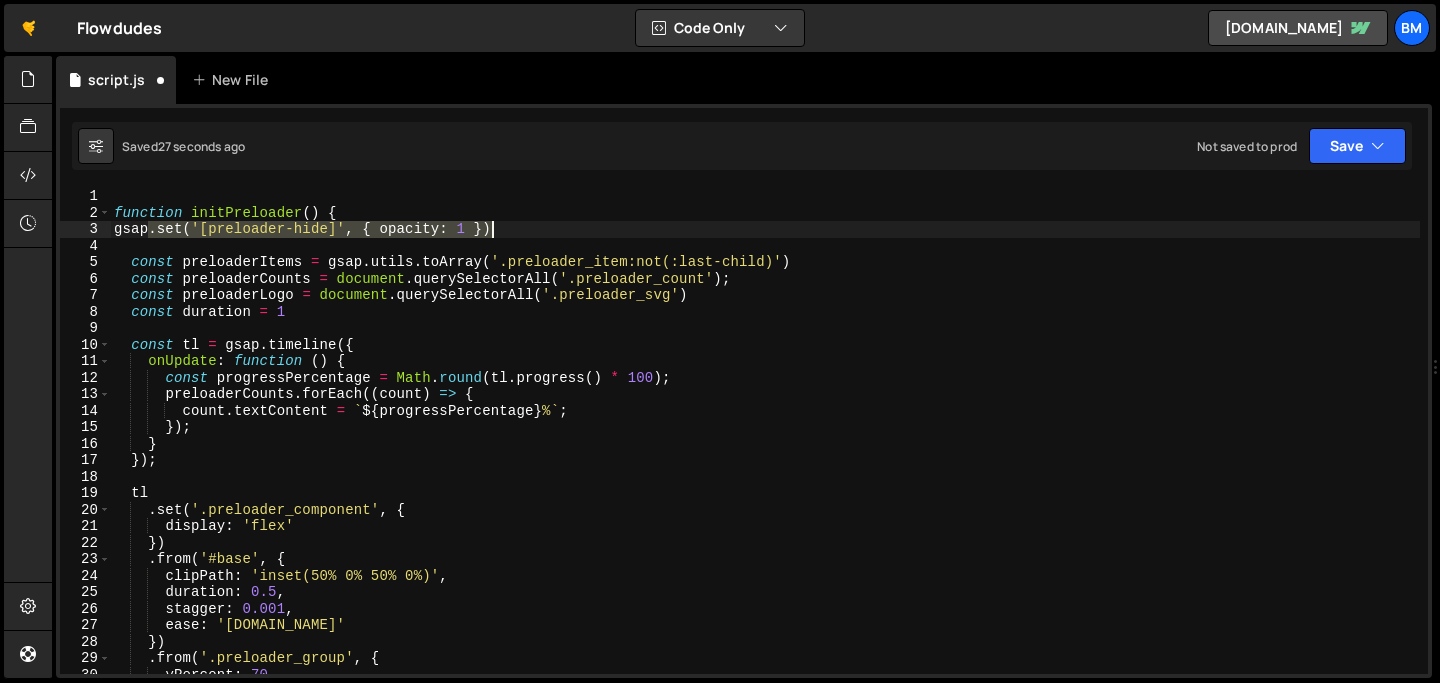 click on "function   initPreloader ( )   { gsap . set ( '[preloader-hide]' ,   {   opacity :   1   })    const   preloaderItems   =   gsap . utils . toArray ( '.preloader_item:not(:last-child)' )    const   preloaderCounts   =   document . querySelectorAll ( '.preloader_count' ) ;    const   preloaderLogo   =   document . querySelectorAll ( '.preloader_svg' )    const   duration   =   1    const   tl   =   gsap . timeline ({       onUpdate :   function   ( )   {          const   progressPercentage   =   Math . round ( tl . progress ( )   *   100 ) ;          preloaderCounts . forEach (( count )   =>   {             count . textContent   =   ` ${ progressPercentage } % ` ;          }) ;       }    }) ;    tl       . set ( '.preloader_component' ,   {          display :   'flex'       })       . from ( '#base' ,   {          clipPath :   'inset(50% 0% 50% 0%)' ,          duration :   0.5 ,          stagger :   0.001 ,          ease :   '[DOMAIN_NAME]'       })       . from ( '.preloader_group' ,   {          yPercent :   70 ," at bounding box center [765, 447] 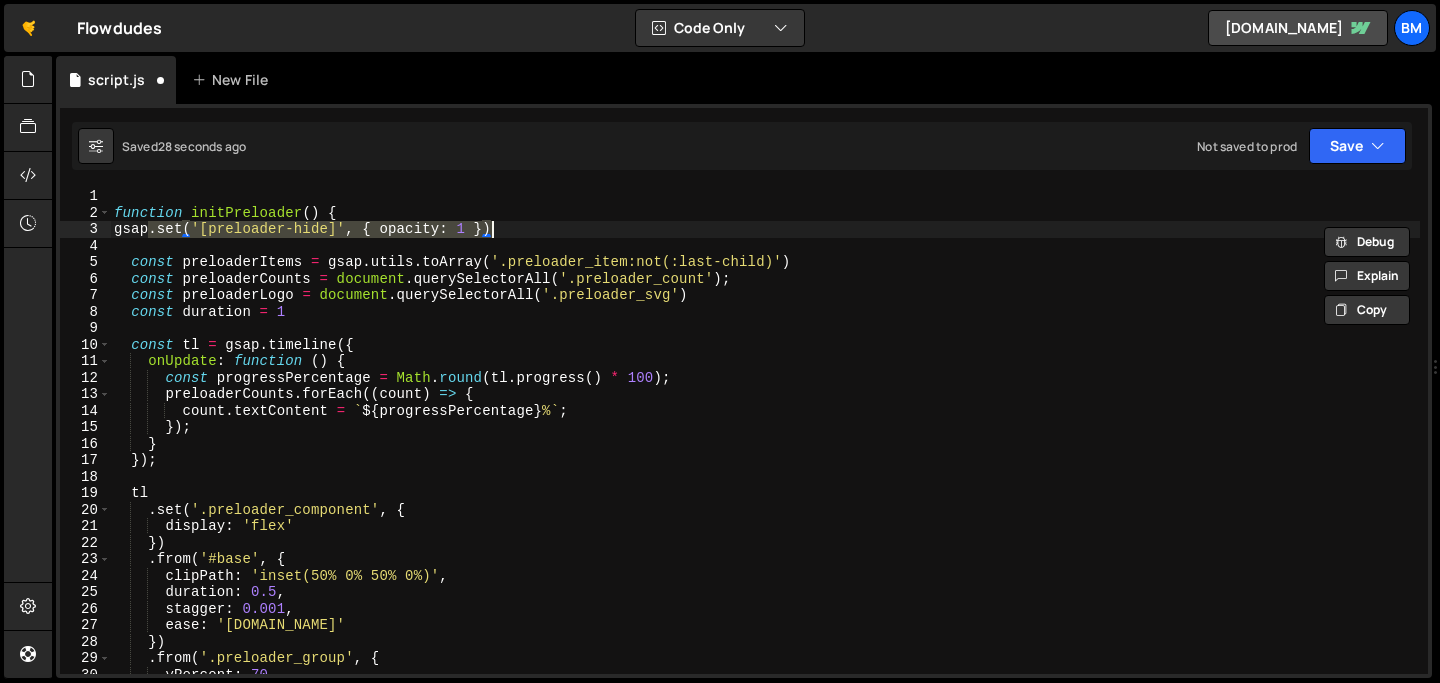 scroll, scrollTop: 0, scrollLeft: 1, axis: horizontal 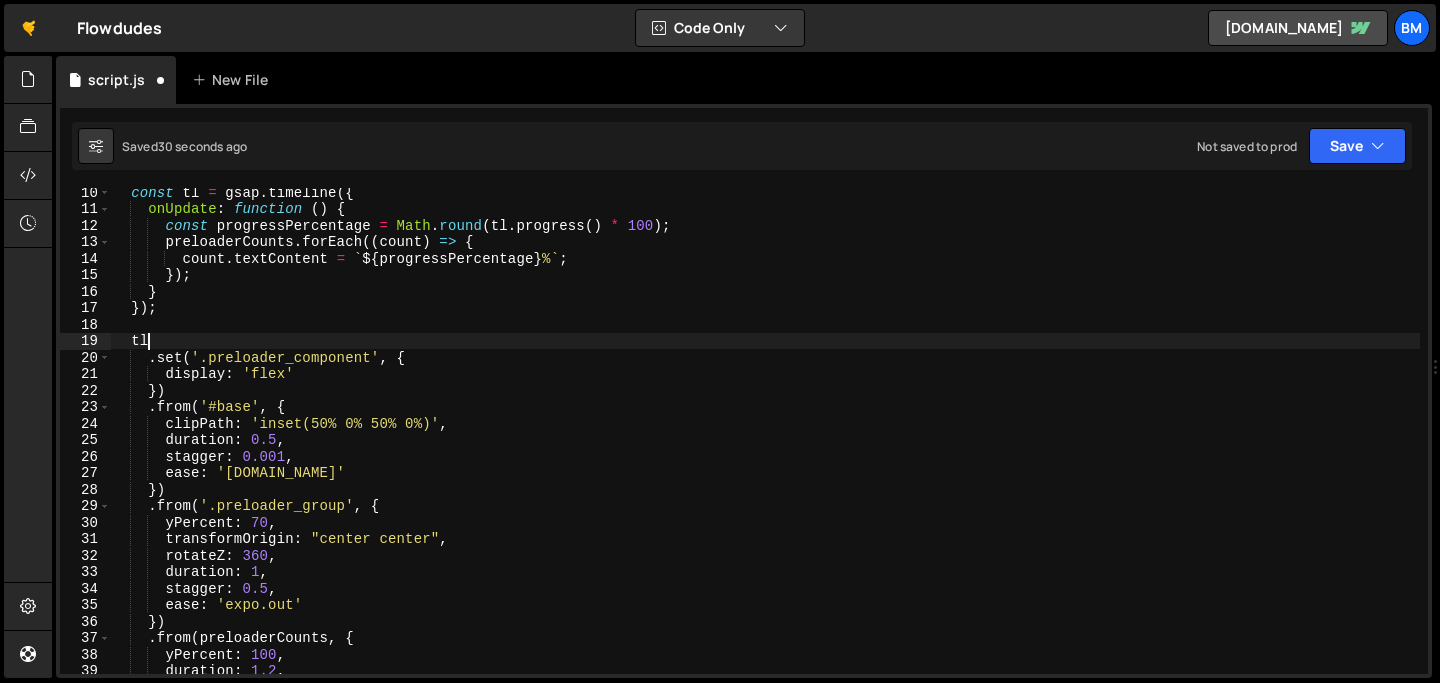 click on "const   tl   =   gsap . timeline ({       onUpdate :   function   ( )   {          const   progressPercentage   =   Math . round ( tl . progress ( )   *   100 ) ;          preloaderCounts . forEach (( count )   =>   {             count . textContent   =   ` ${ progressPercentage } % ` ;          }) ;       }    }) ;    tl       . set ( '.preloader_component' ,   {          display :   'flex'       })       . from ( '#base' ,   {          clipPath :   'inset(50% 0% 50% 0%)' ,          duration :   0.5 ,          stagger :   0.001 ,          ease :   '[DOMAIN_NAME]'       })       . from ( '.preloader_group' ,   {          yPercent :   70 ,          transformOrigin :   "center center" ,          rotateZ :   360 ,          duration :   1 ,          stagger :   0.5 ,          ease :   'expo.out'       })       . from ( preloaderCounts ,   {          yPercent :   100 ,          duration :   1.2 ,          ease :   'power4.inOut'" at bounding box center (765, 443) 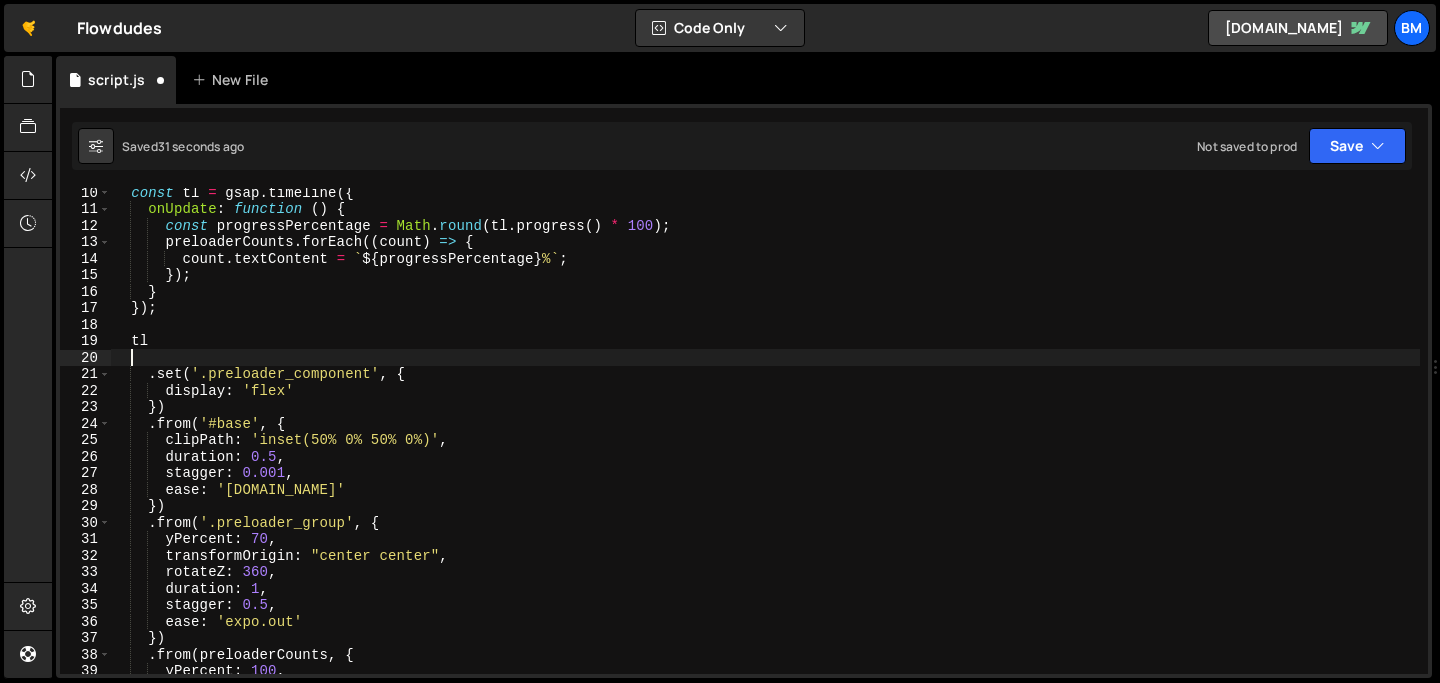scroll, scrollTop: 0, scrollLeft: 0, axis: both 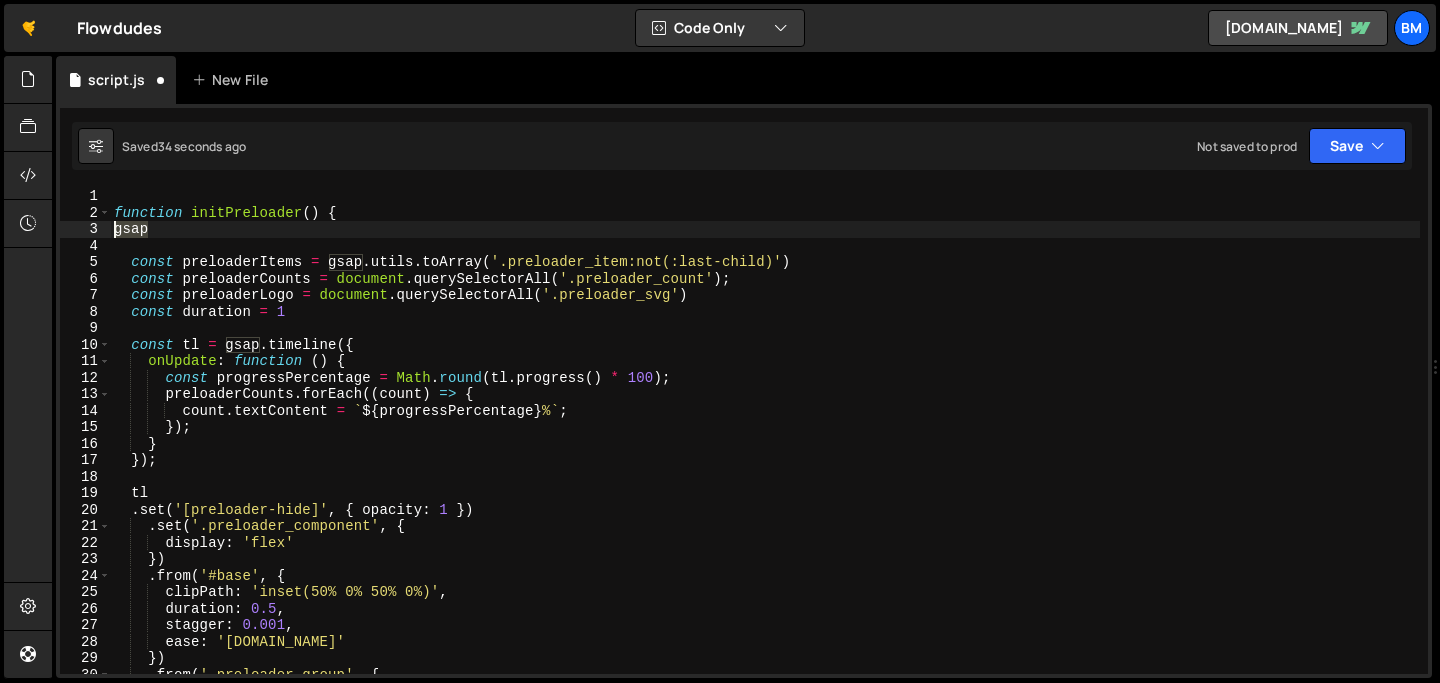 drag, startPoint x: 155, startPoint y: 226, endPoint x: 98, endPoint y: 226, distance: 57 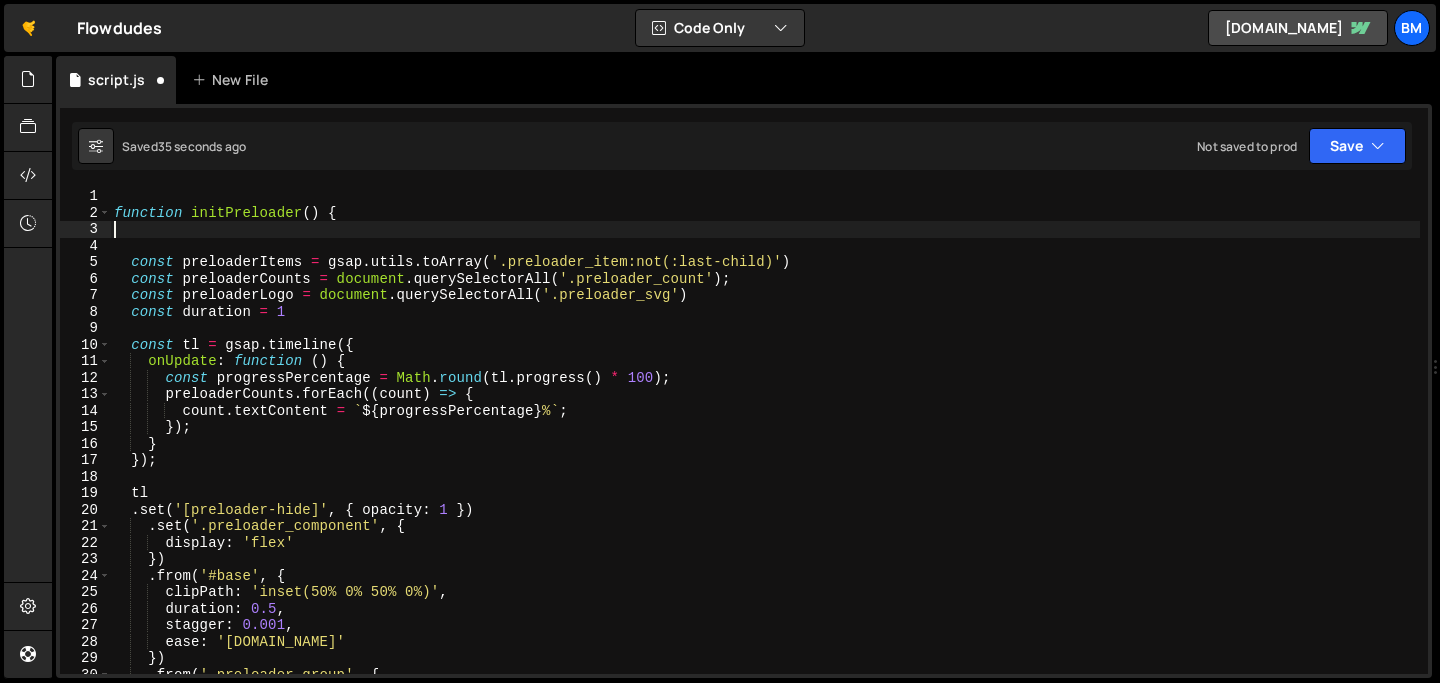 type on "function initPreloader() {" 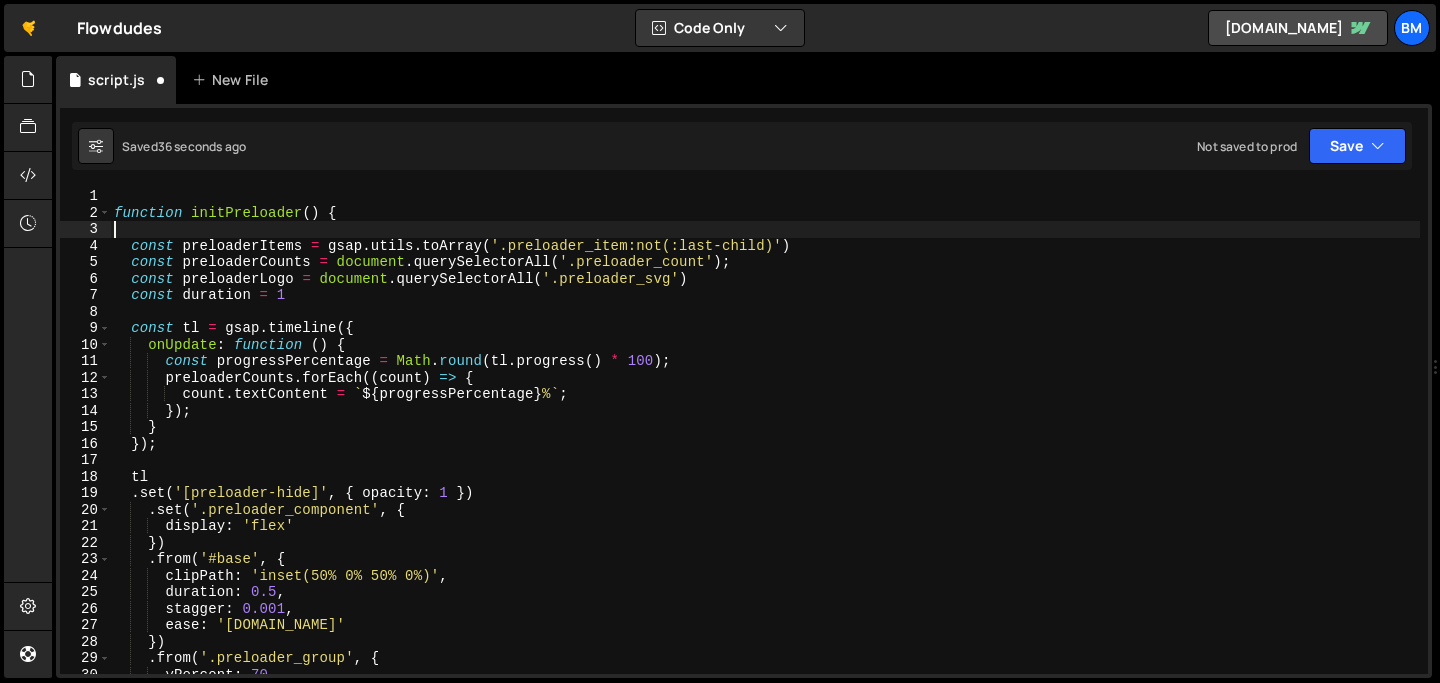 click on "function   initPreloader ( )   {    const   preloaderItems   =   gsap . utils . toArray ( '.preloader_item:not(:last-child)' )    const   preloaderCounts   =   document . querySelectorAll ( '.preloader_count' ) ;    const   preloaderLogo   =   document . querySelectorAll ( '.preloader_svg' )    const   duration   =   1    const   tl   =   gsap . timeline ({       onUpdate :   function   ( )   {          const   progressPercentage   =   Math . round ( tl . progress ( )   *   100 ) ;          preloaderCounts . forEach (( count )   =>   {             count . textContent   =   ` ${ progressPercentage } % ` ;          }) ;       }    }) ;    tl    . set ( '[preloader-hide]' ,   {   opacity :   1   })       . set ( '.preloader_component' ,   {          display :   'flex'       })       . from ( '#base' ,   {          clipPath :   'inset(50% 0% 50% 0%)' ,          duration :   0.5 ,          stagger :   0.001 ,          ease :   '[DOMAIN_NAME]'       })       . from ( '.preloader_group' ,   {          yPercent :   70 ," at bounding box center [765, 447] 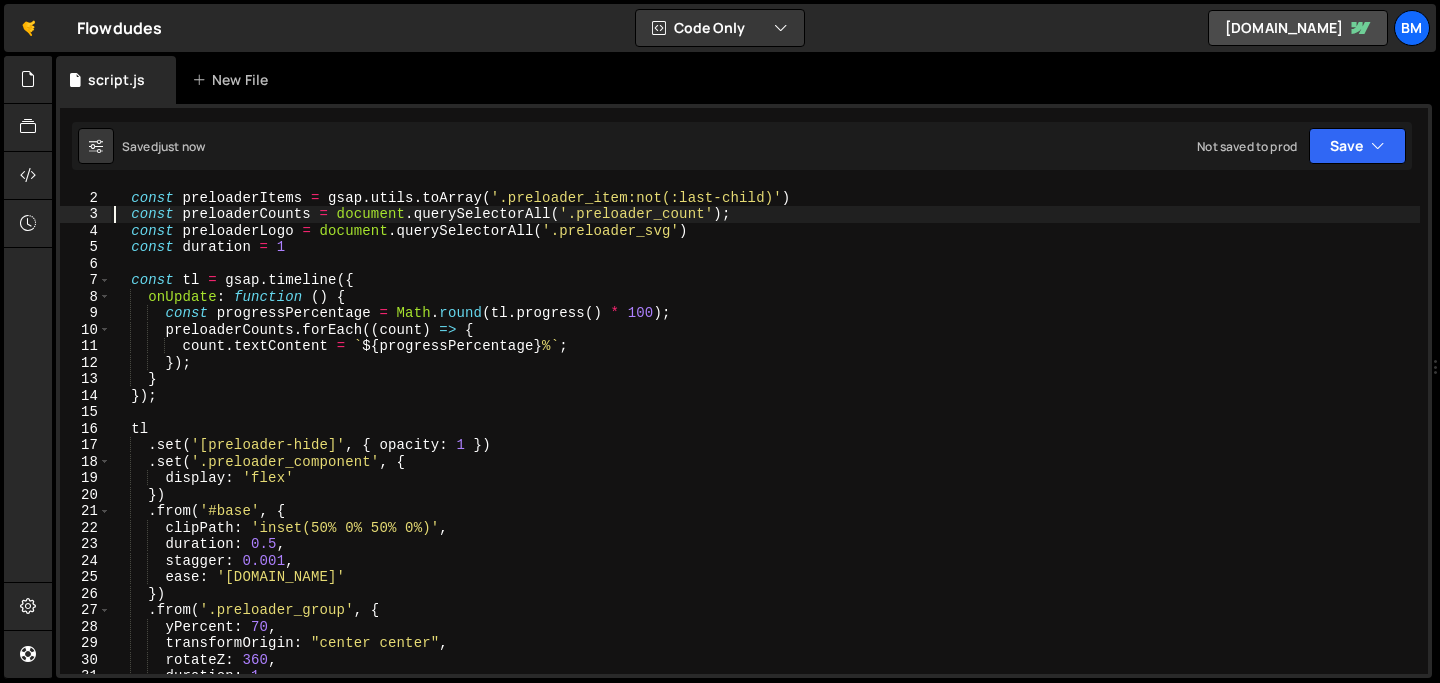 scroll, scrollTop: 0, scrollLeft: 0, axis: both 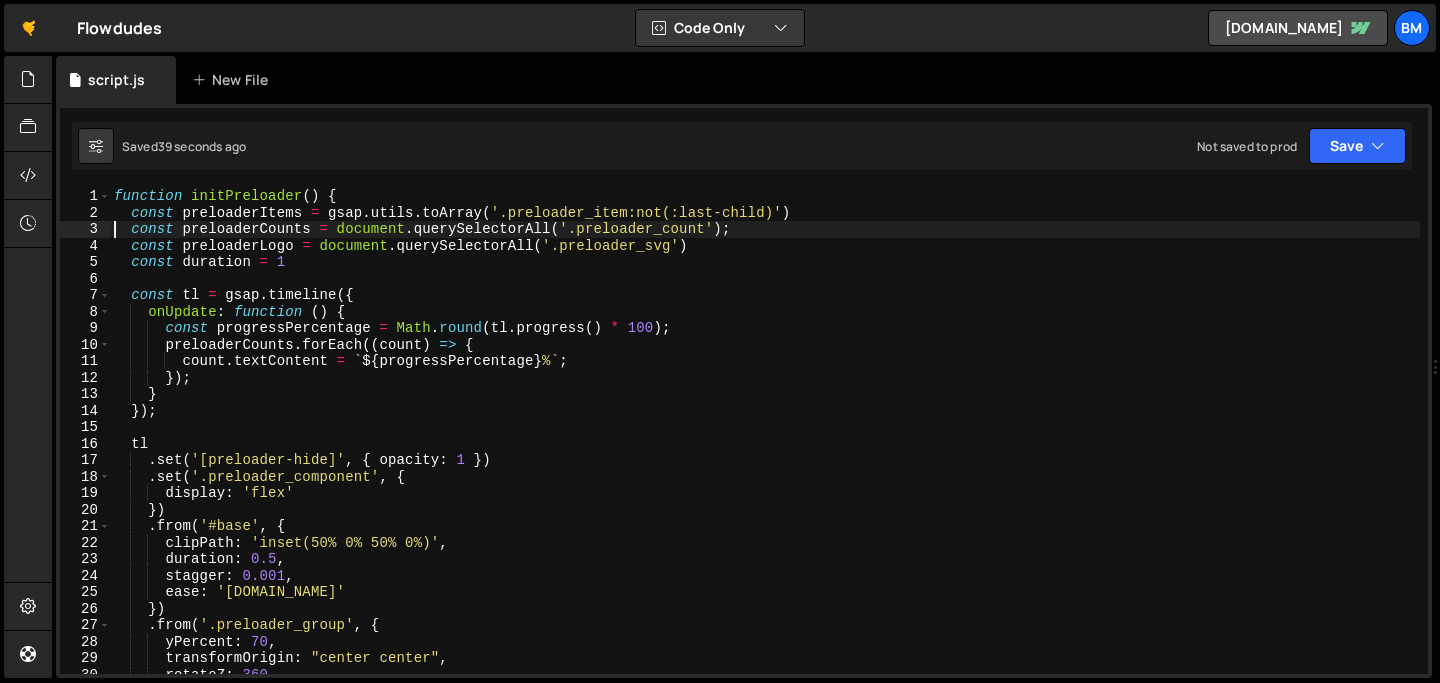 click on "function   initPreloader ( )   {    const   preloaderItems   =   gsap . utils . toArray ( '.preloader_item:not(:last-child)' )    const   preloaderCounts   =   document . querySelectorAll ( '.preloader_count' ) ;    const   preloaderLogo   =   document . querySelectorAll ( '.preloader_svg' )    const   duration   =   1    const   tl   =   gsap . timeline ({       onUpdate :   function   ( )   {          const   progressPercentage   =   Math . round ( tl . progress ( )   *   100 ) ;          preloaderCounts . forEach (( count )   =>   {             count . textContent   =   ` ${ progressPercentage } % ` ;          }) ;       }    }) ;    tl       . set ( '[preloader-hide]' ,   {   opacity :   1   })       . set ( '.preloader_component' ,   {          display :   'flex'       })       . from ( '#base' ,   {          clipPath :   'inset(50% 0% 50% 0%)' ,          duration :   0.5 ,          stagger :   0.001 ,          ease :   '[DOMAIN_NAME]'       })       . from ( '.preloader_group' ,   {          yPercent :   70 ," at bounding box center [765, 447] 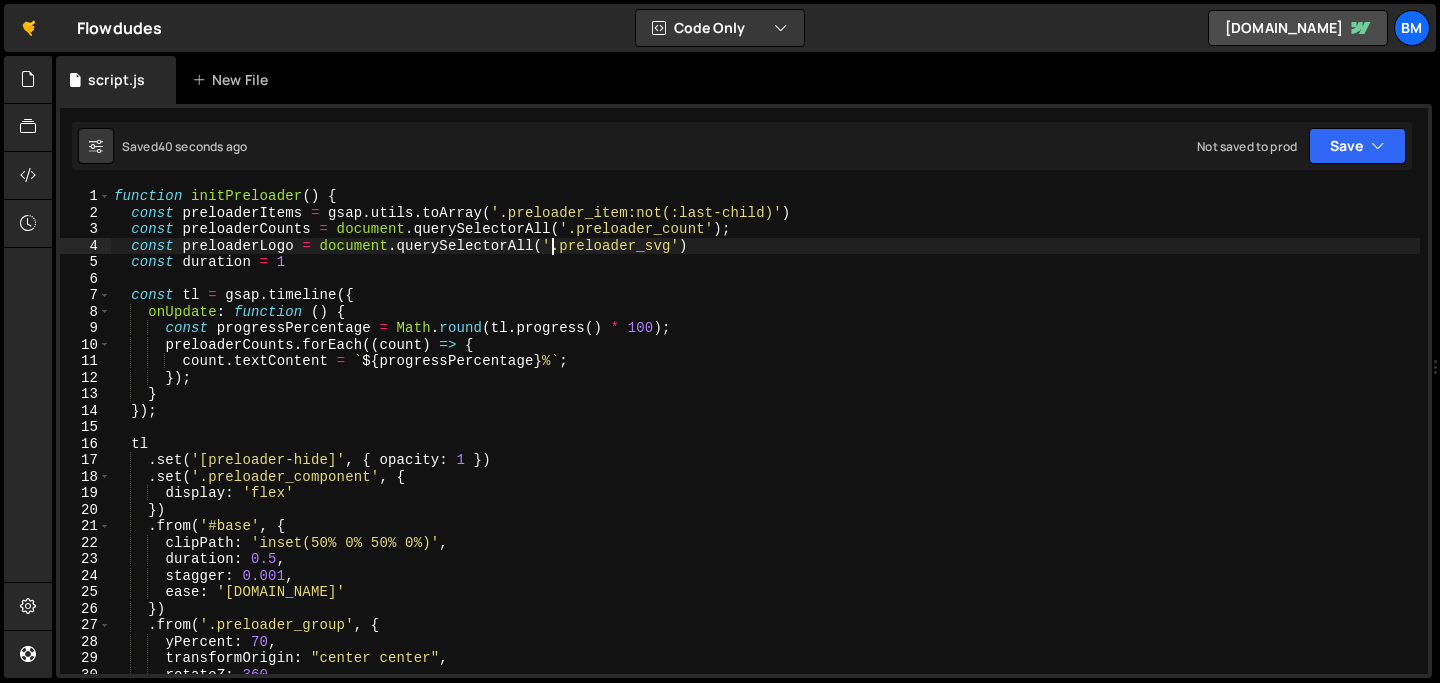 click on "function   initPreloader ( )   {    const   preloaderItems   =   gsap . utils . toArray ( '.preloader_item:not(:last-child)' )    const   preloaderCounts   =   document . querySelectorAll ( '.preloader_count' ) ;    const   preloaderLogo   =   document . querySelectorAll ( '.preloader_svg' )    const   duration   =   1    const   tl   =   gsap . timeline ({       onUpdate :   function   ( )   {          const   progressPercentage   =   Math . round ( tl . progress ( )   *   100 ) ;          preloaderCounts . forEach (( count )   =>   {             count . textContent   =   ` ${ progressPercentage } % ` ;          }) ;       }    }) ;    tl       . set ( '[preloader-hide]' ,   {   opacity :   1   })       . set ( '.preloader_component' ,   {          display :   'flex'       })       . from ( '#base' ,   {          clipPath :   'inset(50% 0% 50% 0%)' ,          duration :   0.5 ,          stagger :   0.001 ,          ease :   '[DOMAIN_NAME]'       })       . from ( '.preloader_group' ,   {          yPercent :   70 ," at bounding box center (765, 447) 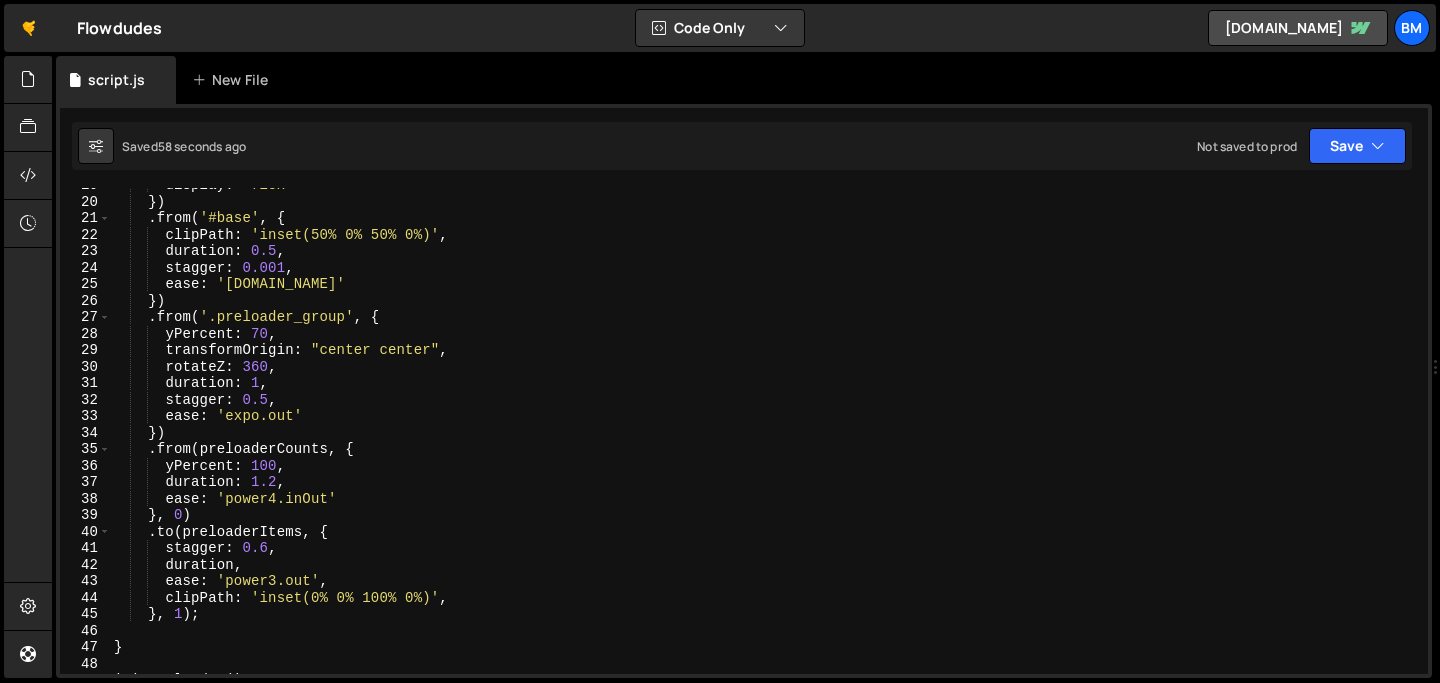 scroll, scrollTop: 0, scrollLeft: 0, axis: both 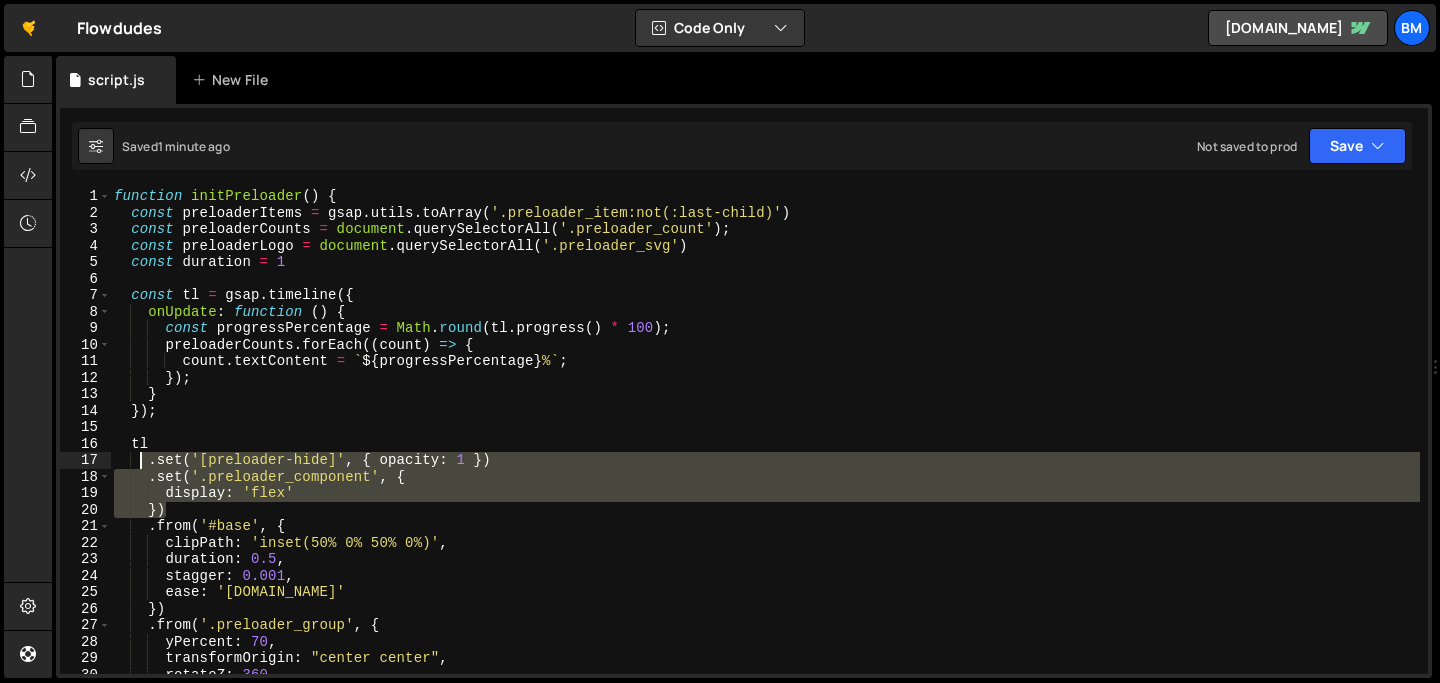 drag, startPoint x: 175, startPoint y: 512, endPoint x: 142, endPoint y: 457, distance: 64.14047 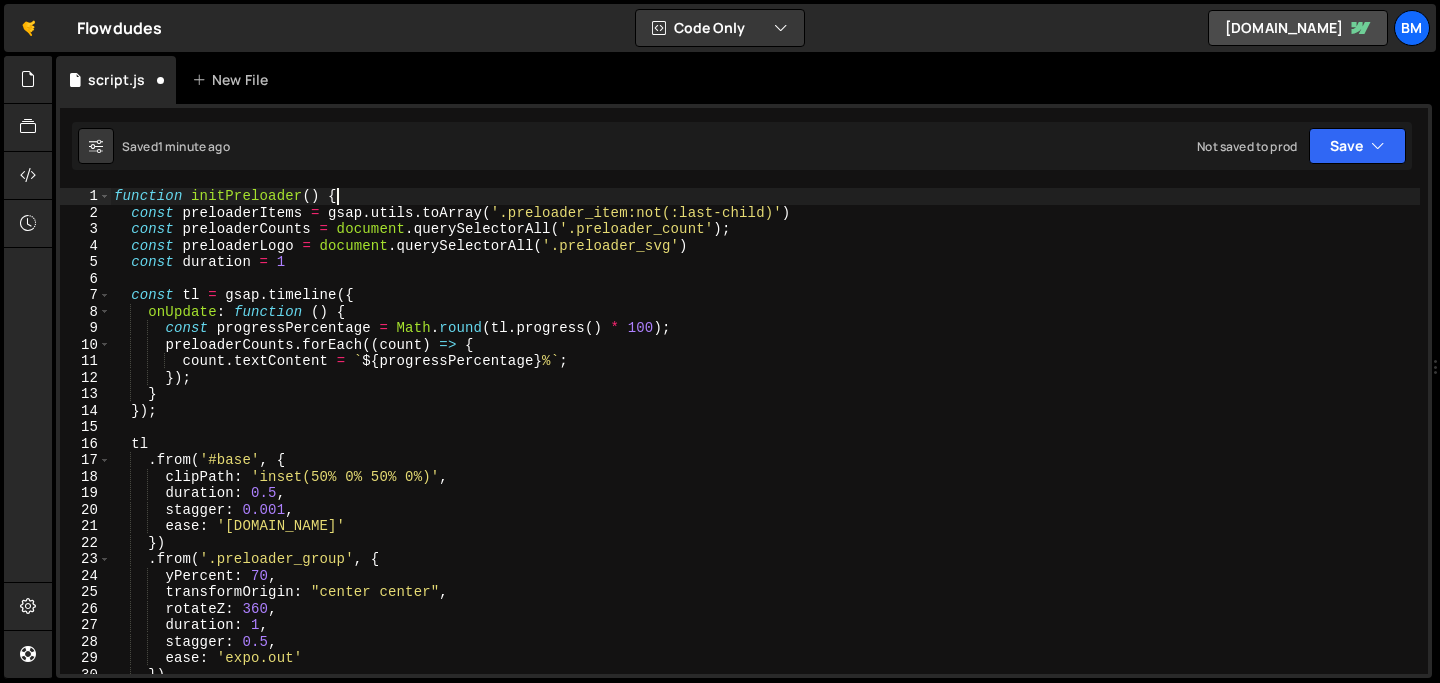 click on "function   initPreloader ( )   {    const   preloaderItems   =   gsap . utils . toArray ( '.preloader_item:not(:last-child)' )    const   preloaderCounts   =   document . querySelectorAll ( '.preloader_count' ) ;    const   preloaderLogo   =   document . querySelectorAll ( '.preloader_svg' )    const   duration   =   1    const   tl   =   gsap . timeline ({       onUpdate :   function   ( )   {          const   progressPercentage   =   Math . round ( tl . progress ( )   *   100 ) ;          preloaderCounts . forEach (( count )   =>   {             count . textContent   =   ` ${ progressPercentage } % ` ;          }) ;       }    }) ;    tl       . from ( '#base' ,   {          clipPath :   'inset(50% 0% 50% 0%)' ,          duration :   0.5 ,          stagger :   0.001 ,          ease :   '[DOMAIN_NAME]'       })       . from ( '.preloader_group' ,   {          yPercent :   70 ,          transformOrigin :   "center center" ,          rotateZ :   360 ,          duration :   1 ,          stagger :   0.5 ,          :" at bounding box center [765, 447] 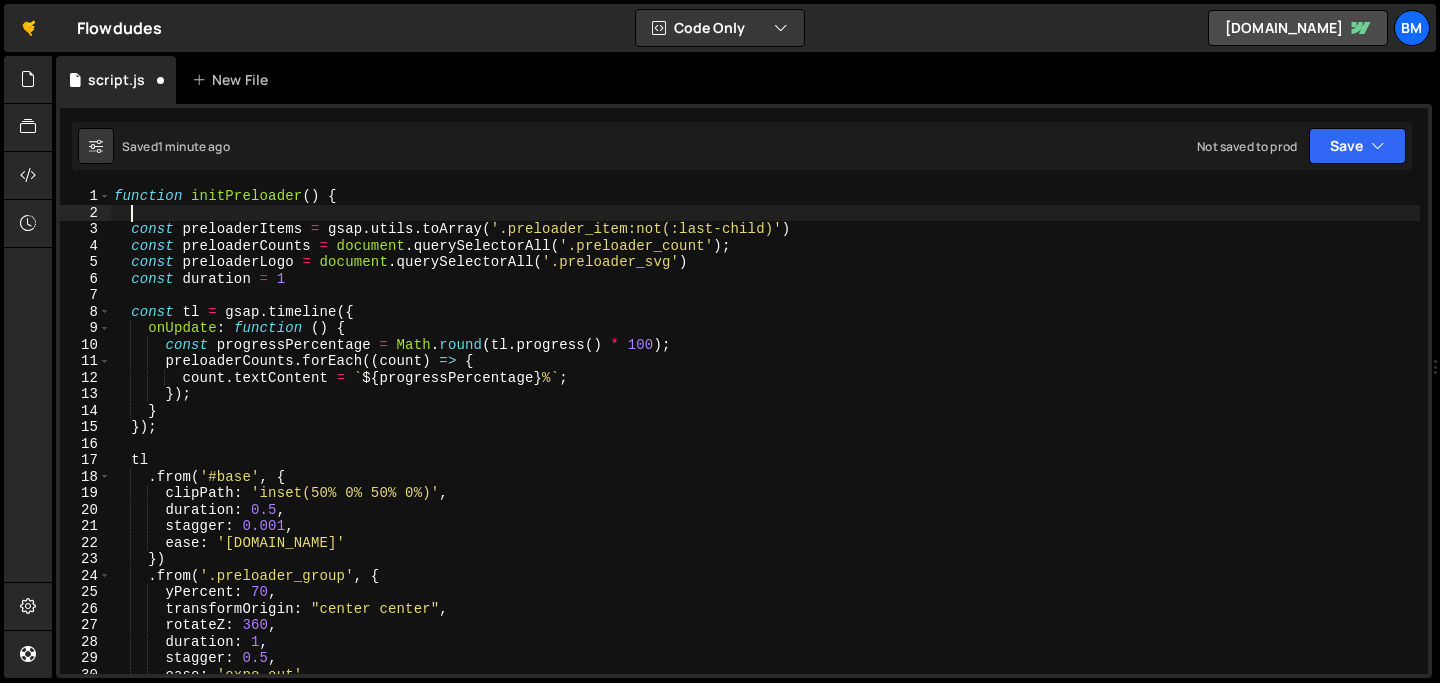 paste on "})" 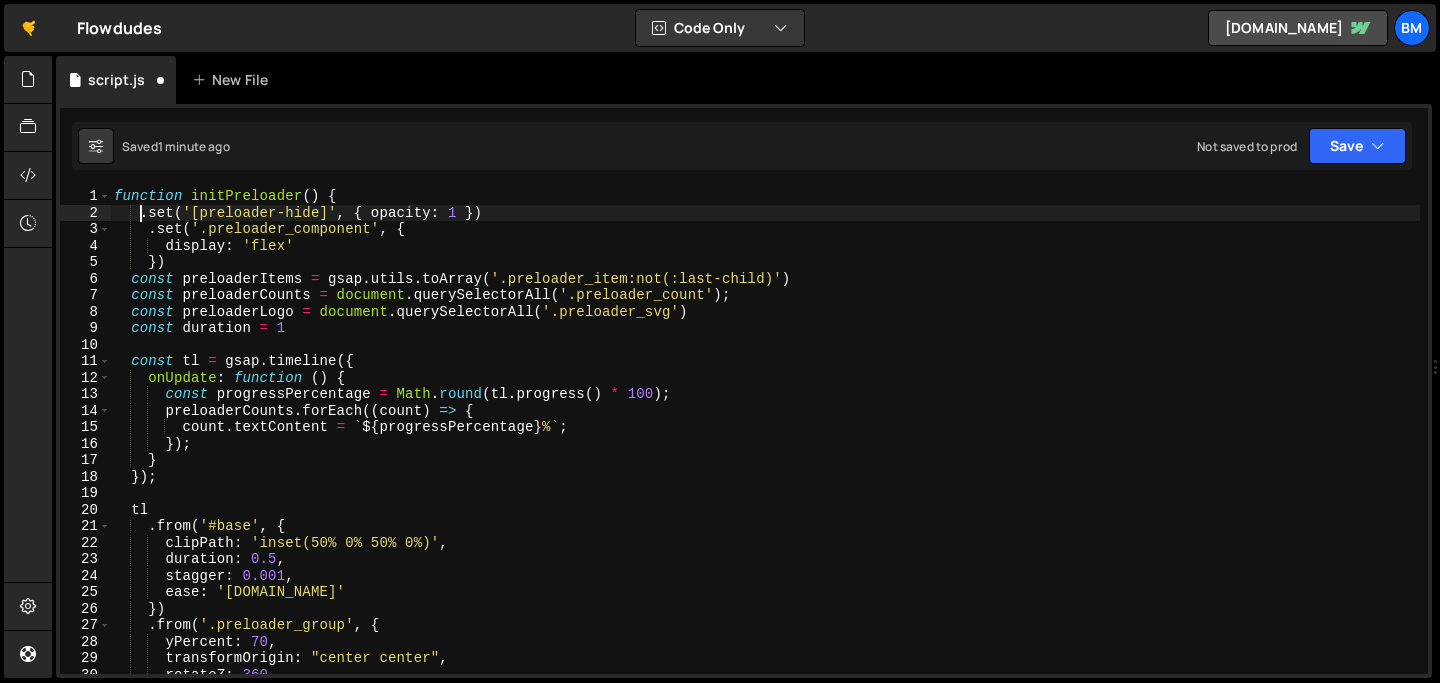 click on "function   initPreloader ( )   {      . set ( '[preloader-hide]' ,   {   opacity :   1   })       . set ( '.preloader_component' ,   {          display :   'flex'       })    const   preloaderItems   =   gsap . utils . toArray ( '.preloader_item:not(:last-child)' )    const   preloaderCounts   =   document . querySelectorAll ( '.preloader_count' ) ;    const   preloaderLogo   =   document . querySelectorAll ( '.preloader_svg' )    const   duration   =   1    const   tl   =   gsap . timeline ({       onUpdate :   function   ( )   {          const   progressPercentage   =   Math . round ( tl . progress ( )   *   100 ) ;          preloaderCounts . forEach (( count )   =>   {             count . textContent   =   ` ${ progressPercentage } % ` ;          }) ;       }    }) ;    tl       . from ( '#base' ,   {          clipPath :   'inset(50% 0% 50% 0%)' ,          duration :   0.5 ,          stagger :   0.001 ,          ease :   '[DOMAIN_NAME]'       })       . from ( '.preloader_group' ,   {          yPercent :   70 ," at bounding box center (765, 447) 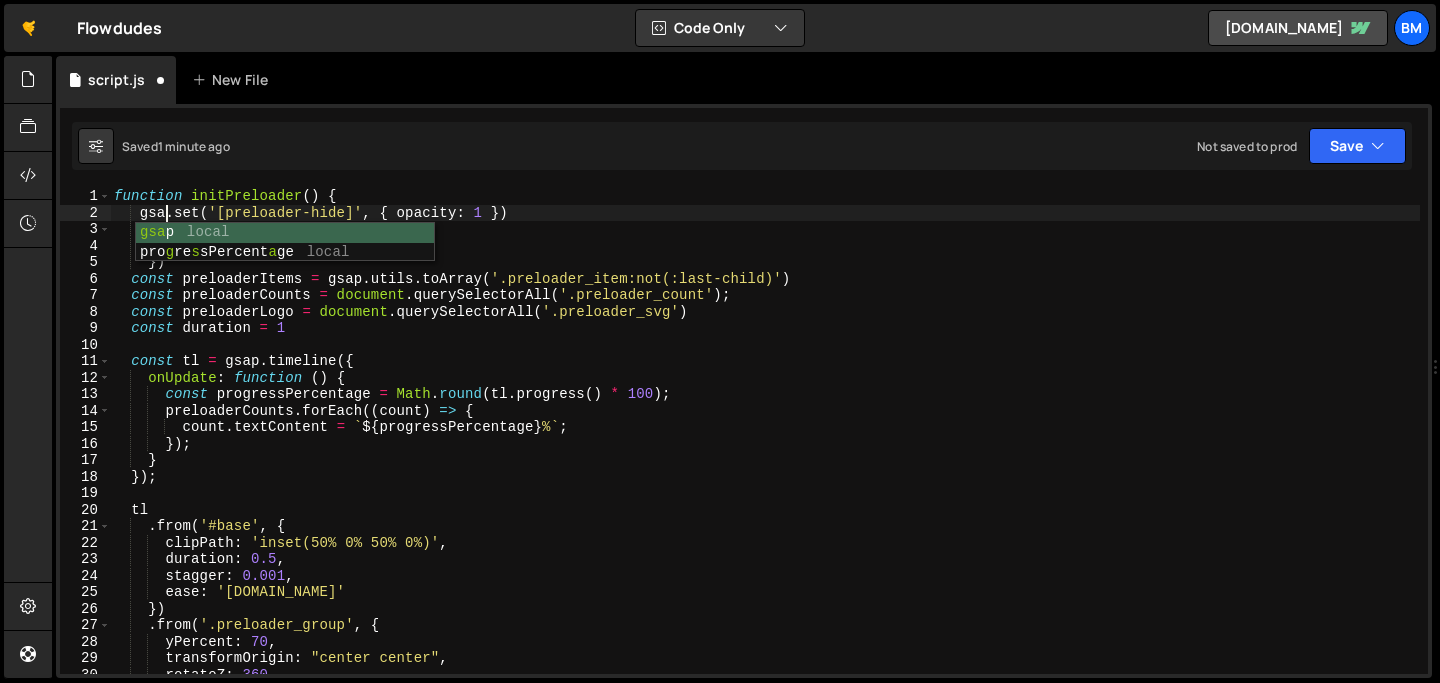 scroll, scrollTop: 0, scrollLeft: 3, axis: horizontal 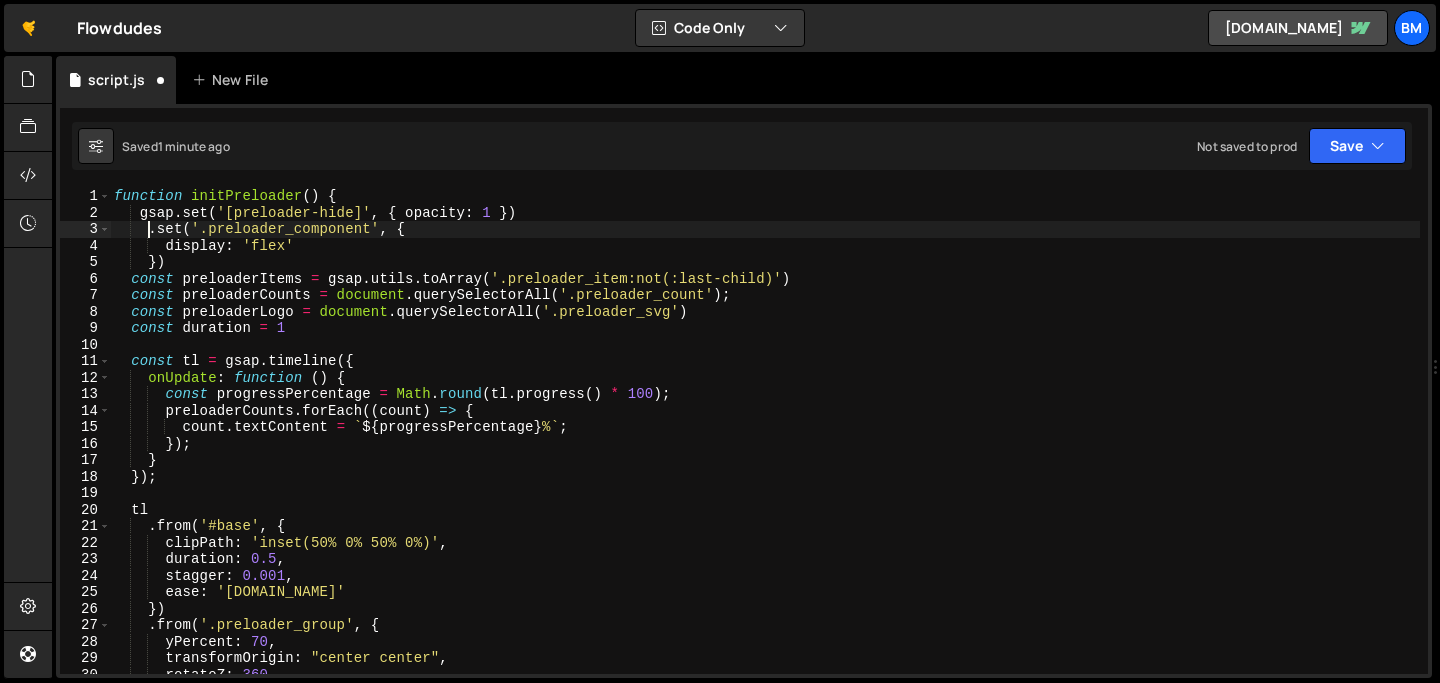 click on "function   initPreloader ( )   {      gsap . set ( '[preloader-hide]' ,   {   opacity :   1   })       . set ( '.preloader_component' ,   {          display :   'flex'       })    const   preloaderItems   =   gsap . utils . toArray ( '.preloader_item:not(:last-child)' )    const   preloaderCounts   =   document . querySelectorAll ( '.preloader_count' ) ;    const   preloaderLogo   =   document . querySelectorAll ( '.preloader_svg' )    const   duration   =   1    const   tl   =   gsap . timeline ({       onUpdate :   function   ( )   {          const   progressPercentage   =   Math . round ( tl . progress ( )   *   100 ) ;          preloaderCounts . forEach (( count )   =>   {             count . textContent   =   ` ${ progressPercentage } % ` ;          }) ;       }    }) ;    tl       . from ( '#base' ,   {          clipPath :   'inset(50% 0% 50% 0%)' ,          duration :   0.5 ,          stagger :   0.001 ,          ease :   '[DOMAIN_NAME]'       })       . from ( '.preloader_group' ,   {          yPercent :" at bounding box center [765, 447] 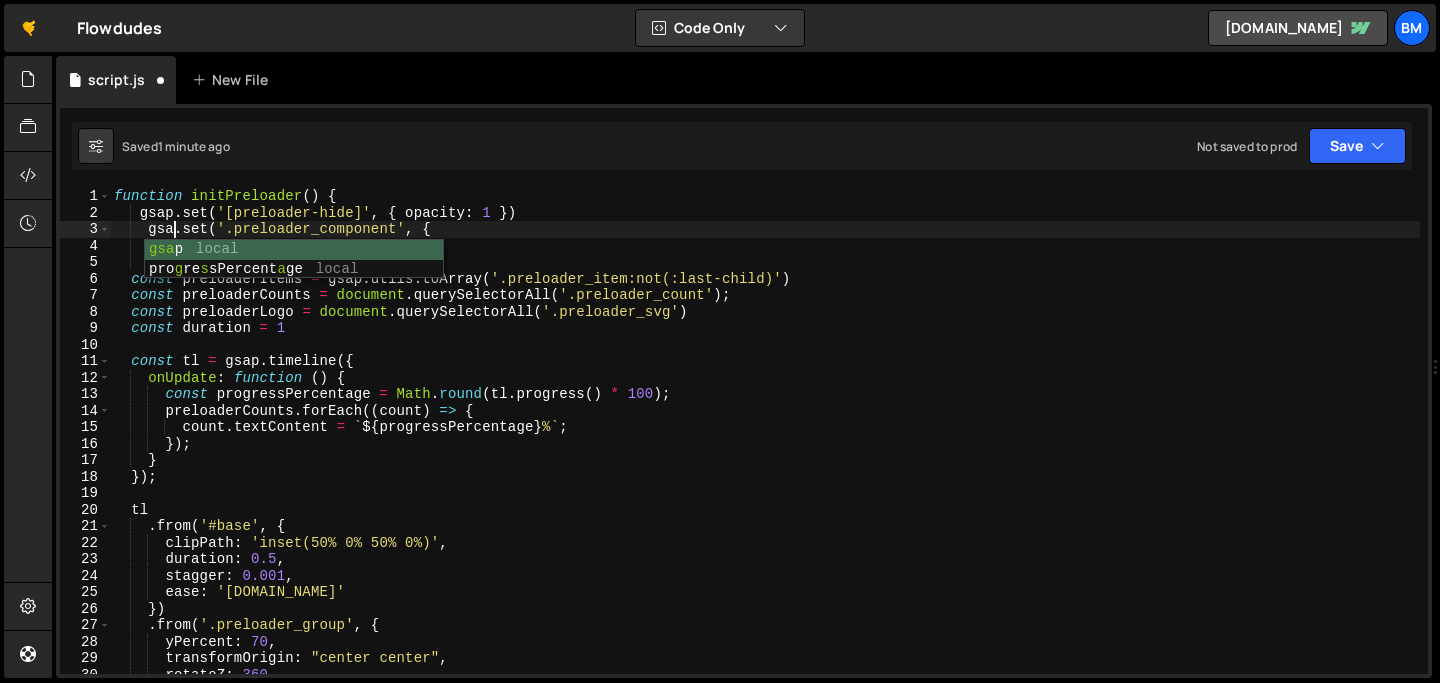 scroll, scrollTop: 0, scrollLeft: 4, axis: horizontal 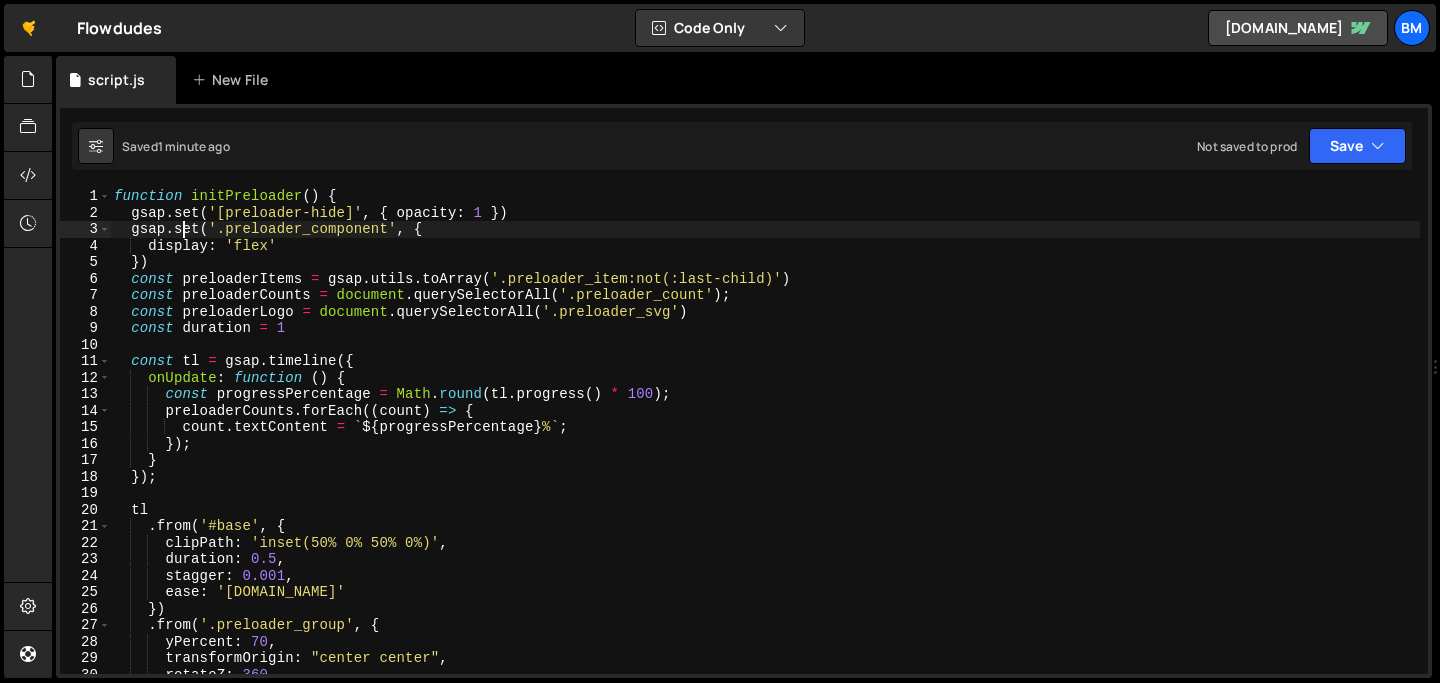 click on "function   initPreloader ( )   {    gsap . set ( '[preloader-hide]' ,   {   opacity :   1   })    gsap . set ( '.preloader_component' ,   {       display :   'flex'    })    const   preloaderItems   =   gsap . utils . toArray ( '.preloader_item:not(:last-child)' )    const   preloaderCounts   =   document . querySelectorAll ( '.preloader_count' ) ;    const   preloaderLogo   =   document . querySelectorAll ( '.preloader_svg' )    const   duration   =   1    const   tl   =   gsap . timeline ({       onUpdate :   function   ( )   {          const   progressPercentage   =   Math . round ( tl . progress ( )   *   100 ) ;          preloaderCounts . forEach (( count )   =>   {             count . textContent   =   ` ${ progressPercentage } % ` ;          }) ;       }    }) ;    tl       . from ( '#base' ,   {          clipPath :   'inset(50% 0% 50% 0%)' ,          duration :   0.5 ,          stagger :   0.001 ,          ease :   '[DOMAIN_NAME]'       })       . from ( '.preloader_group' ,   {          yPercent :   70 , :" at bounding box center [765, 447] 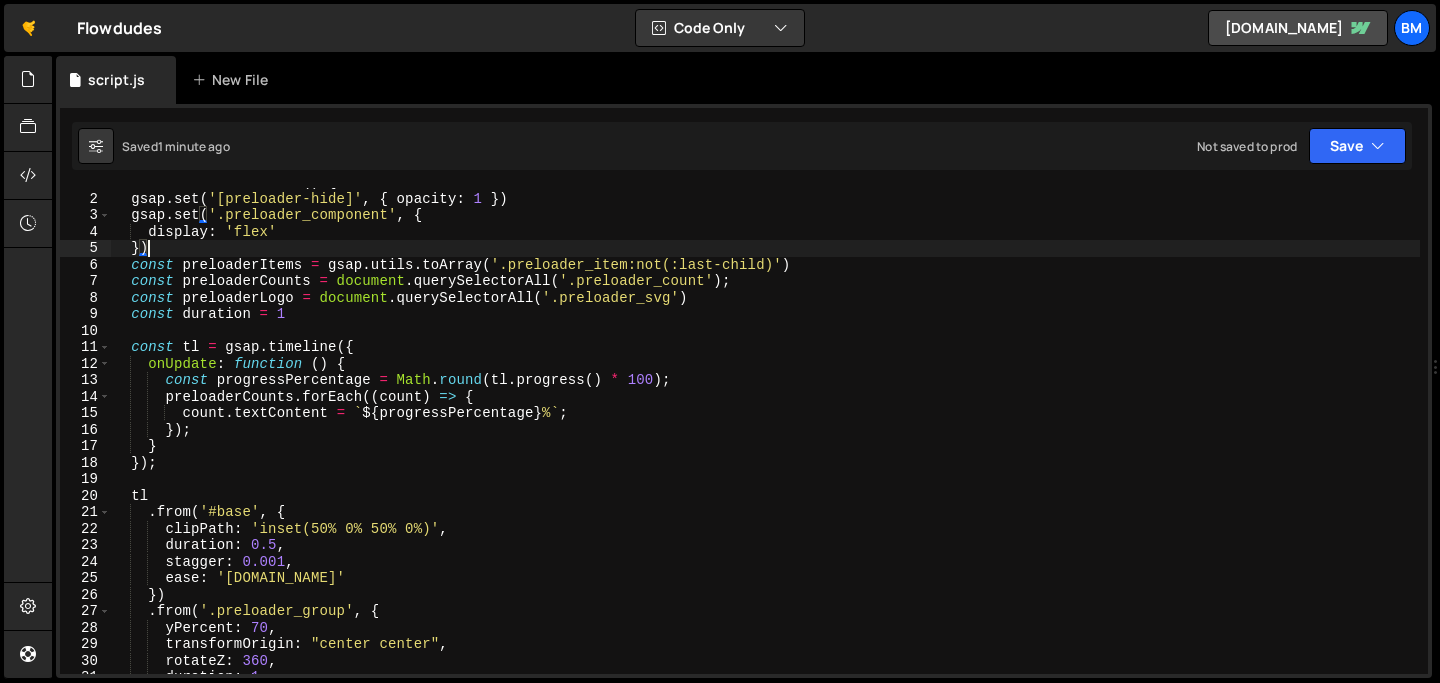 scroll, scrollTop: 0, scrollLeft: 0, axis: both 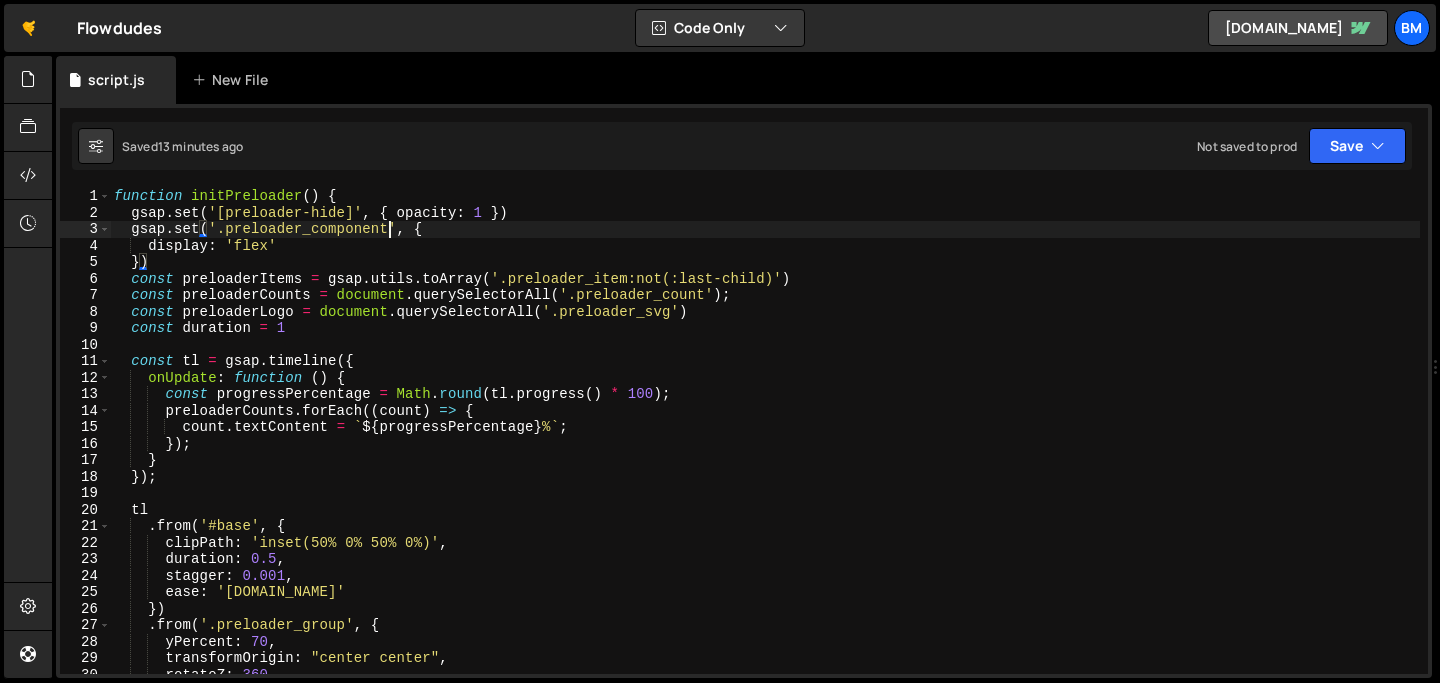 click on "function   initPreloader ( )   {    gsap . set ( '[preloader-hide]' ,   {   opacity :   1   })    gsap . set ( '.preloader_component' ,   {       display :   'flex'    })    const   preloaderItems   =   gsap . utils . toArray ( '.preloader_item:not(:last-child)' )    const   preloaderCounts   =   document . querySelectorAll ( '.preloader_count' ) ;    const   preloaderLogo   =   document . querySelectorAll ( '.preloader_svg' )    const   duration   =   1    const   tl   =   gsap . timeline ({       onUpdate :   function   ( )   {          const   progressPercentage   =   Math . round ( tl . progress ( )   *   100 ) ;          preloaderCounts . forEach (( count )   =>   {             count . textContent   =   ` ${ progressPercentage } % ` ;          }) ;       }    }) ;    tl       . from ( '#base' ,   {          clipPath :   'inset(50% 0% 50% 0%)' ,          duration :   0.5 ,          stagger :   0.001 ,          ease :   '[DOMAIN_NAME]'       })       . from ( '.preloader_group' ,   {          yPercent :   70 , :" at bounding box center [765, 447] 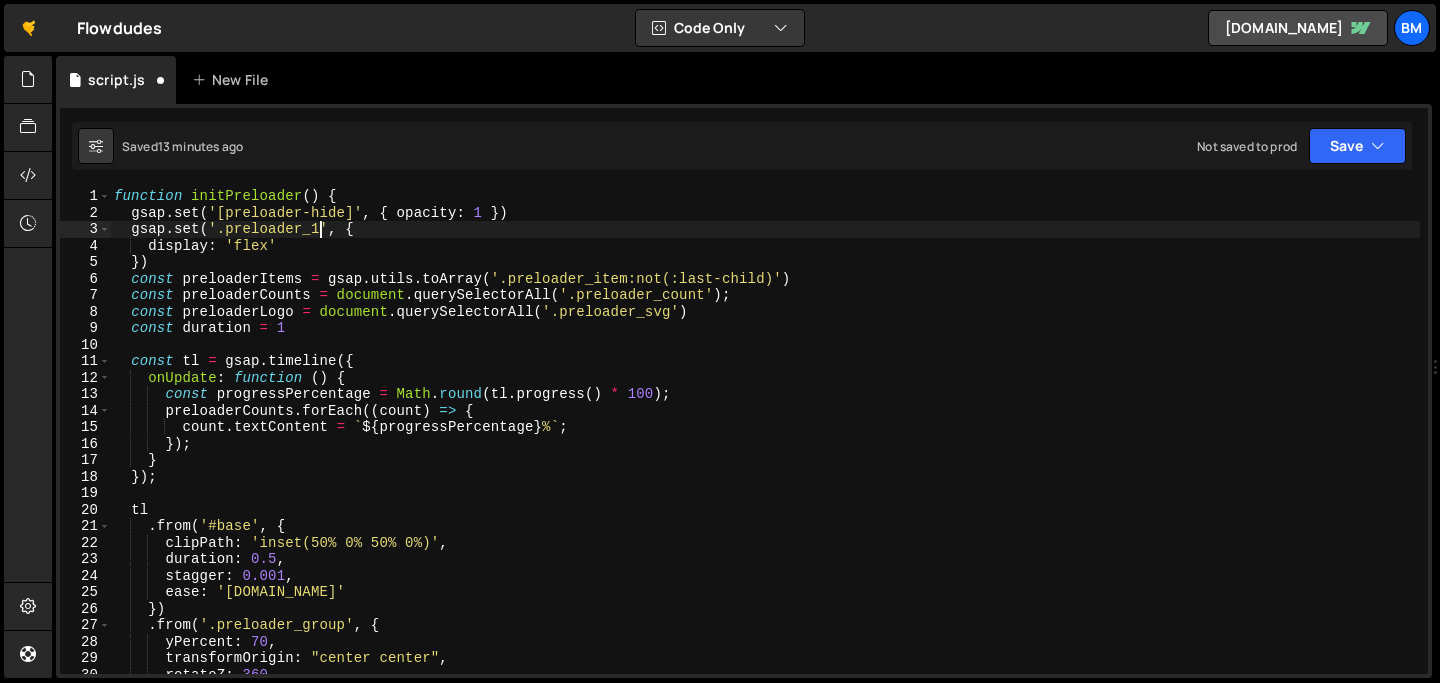 scroll, scrollTop: 0, scrollLeft: 15, axis: horizontal 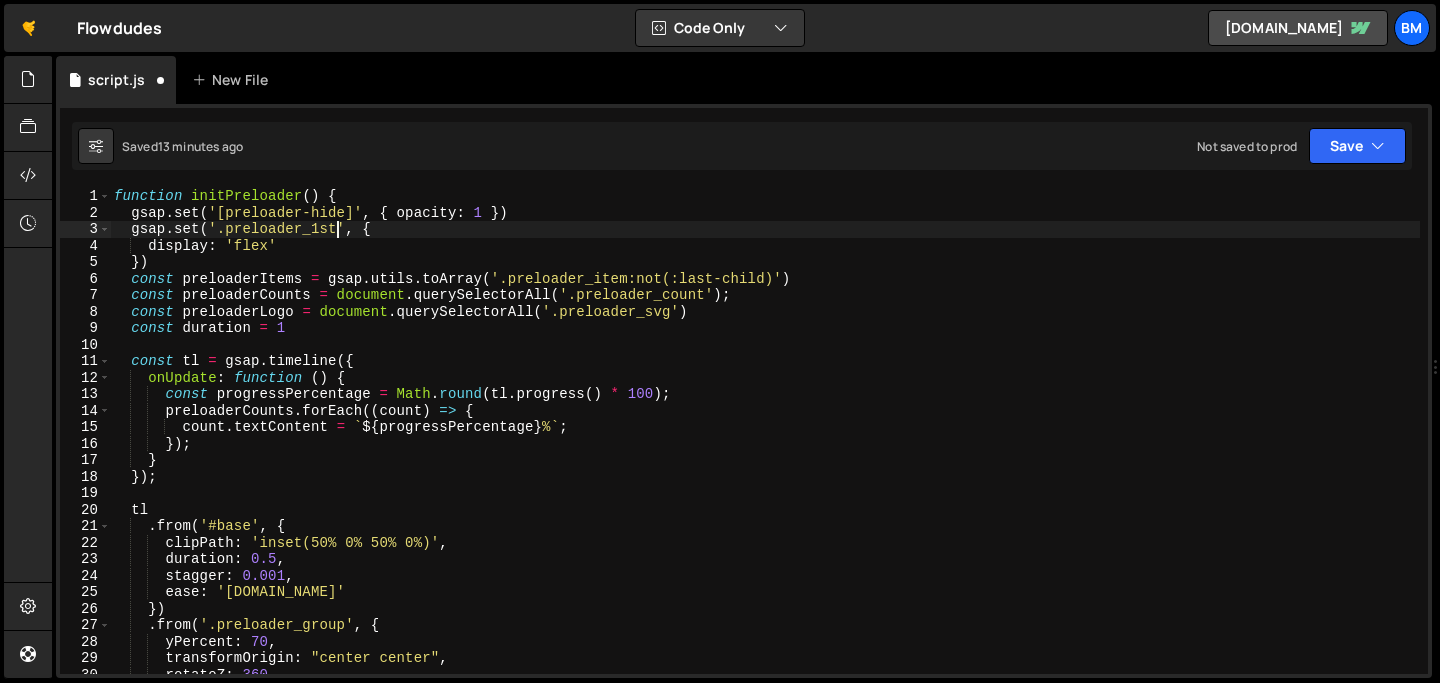 type on "gsap.set('.preloader_1st', {" 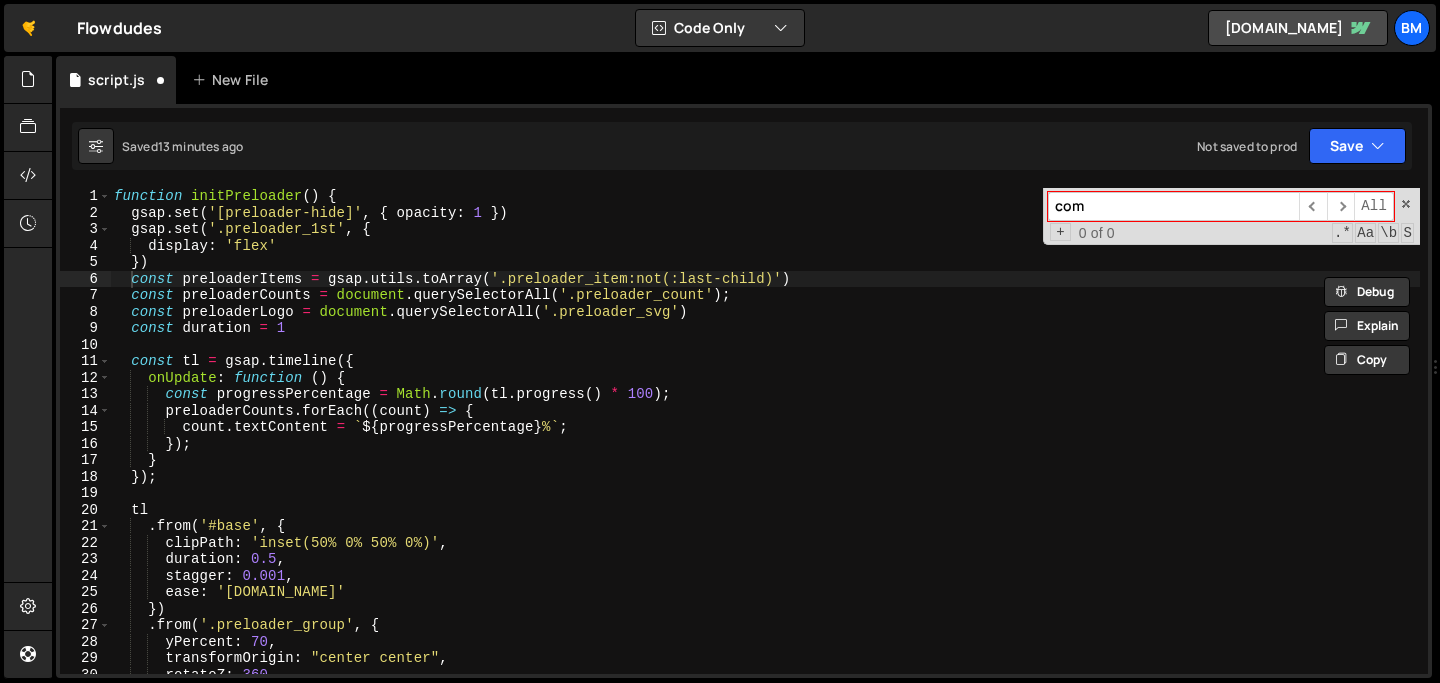 type on "comp" 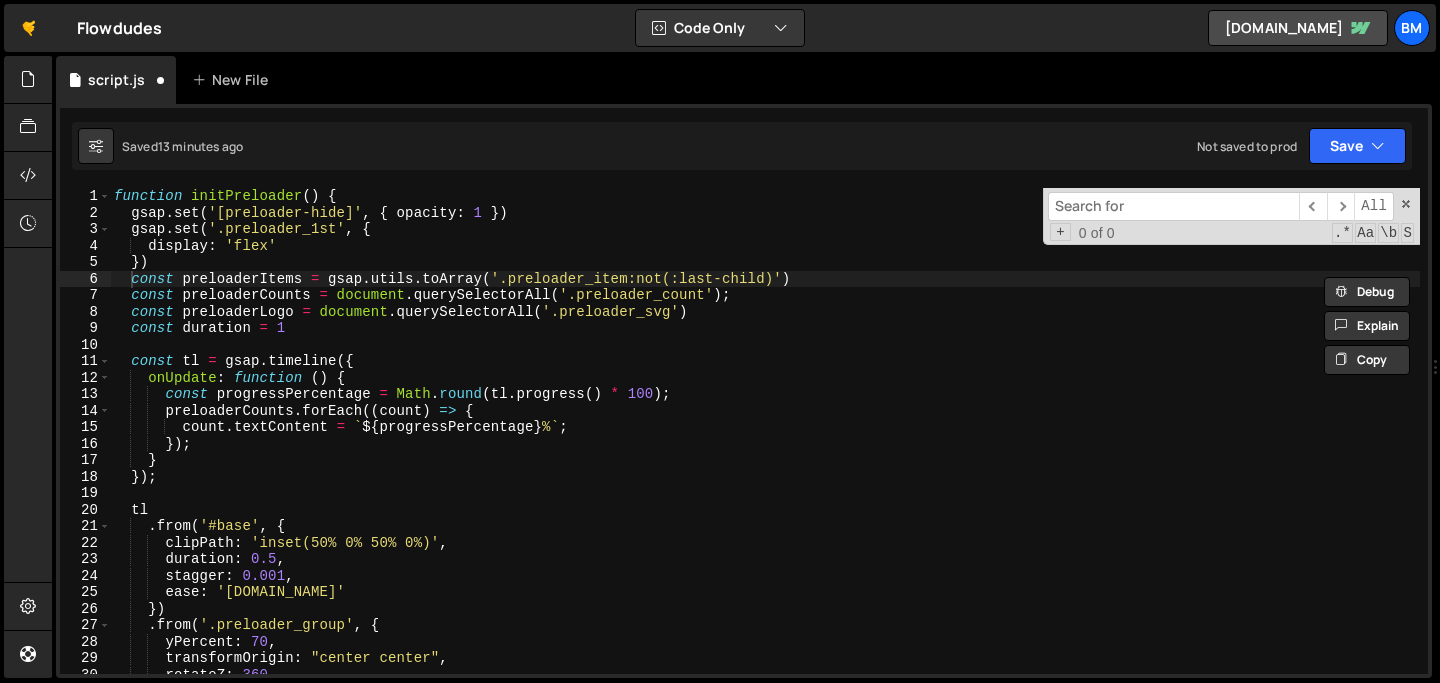type 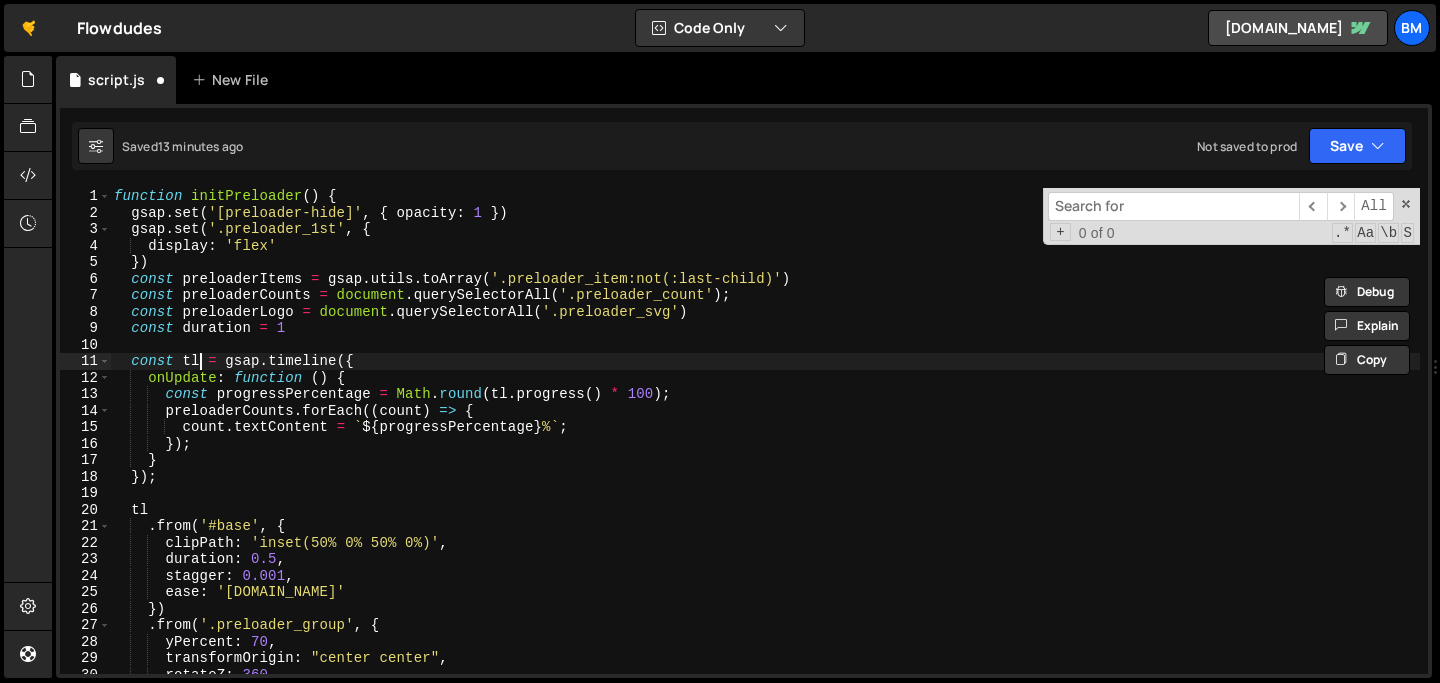 click on "function   initPreloader ( )   {    gsap . set ( '[preloader-hide]' ,   {   opacity :   1   })    gsap . set ( '.preloader_1st' ,   {       display :   'flex'    })    const   preloaderItems   =   gsap . utils . toArray ( '.preloader_item:not(:last-child)' )    const   preloaderCounts   =   document . querySelectorAll ( '.preloader_count' ) ;    const   preloaderLogo   =   document . querySelectorAll ( '.preloader_svg' )    const   duration   =   1    const   tl   =   gsap . timeline ({       onUpdate :   function   ( )   {          const   progressPercentage   =   Math . round ( tl . progress ( )   *   100 ) ;          preloaderCounts . forEach (( count )   =>   {             count . textContent   =   ` ${ progressPercentage } % ` ;          }) ;       }    }) ;    tl       . from ( '#base' ,   {          clipPath :   'inset(50% 0% 50% 0%)' ,          duration :   0.5 ,          stagger :   0.001 ,          ease :   '[DOMAIN_NAME]'       })       . from ( '.preloader_group' ,   {          yPercent :   70 ,       :" at bounding box center (765, 447) 